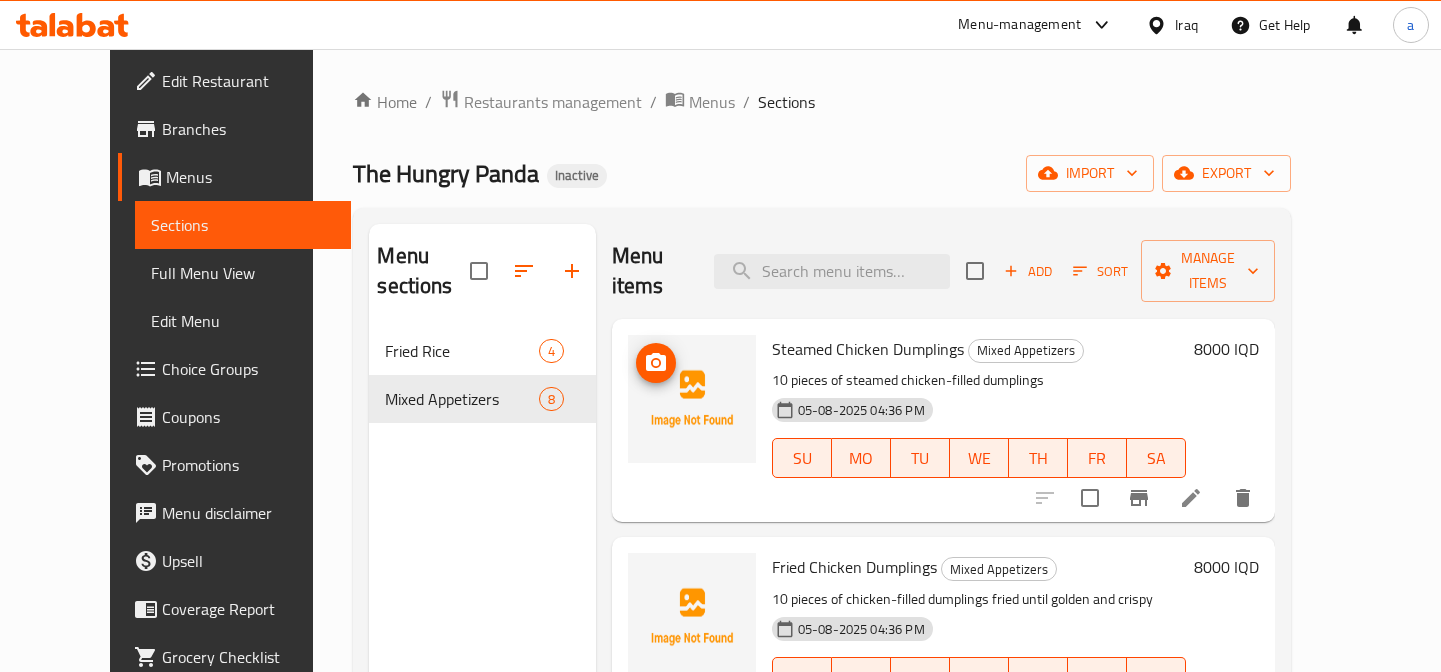 scroll, scrollTop: 0, scrollLeft: 0, axis: both 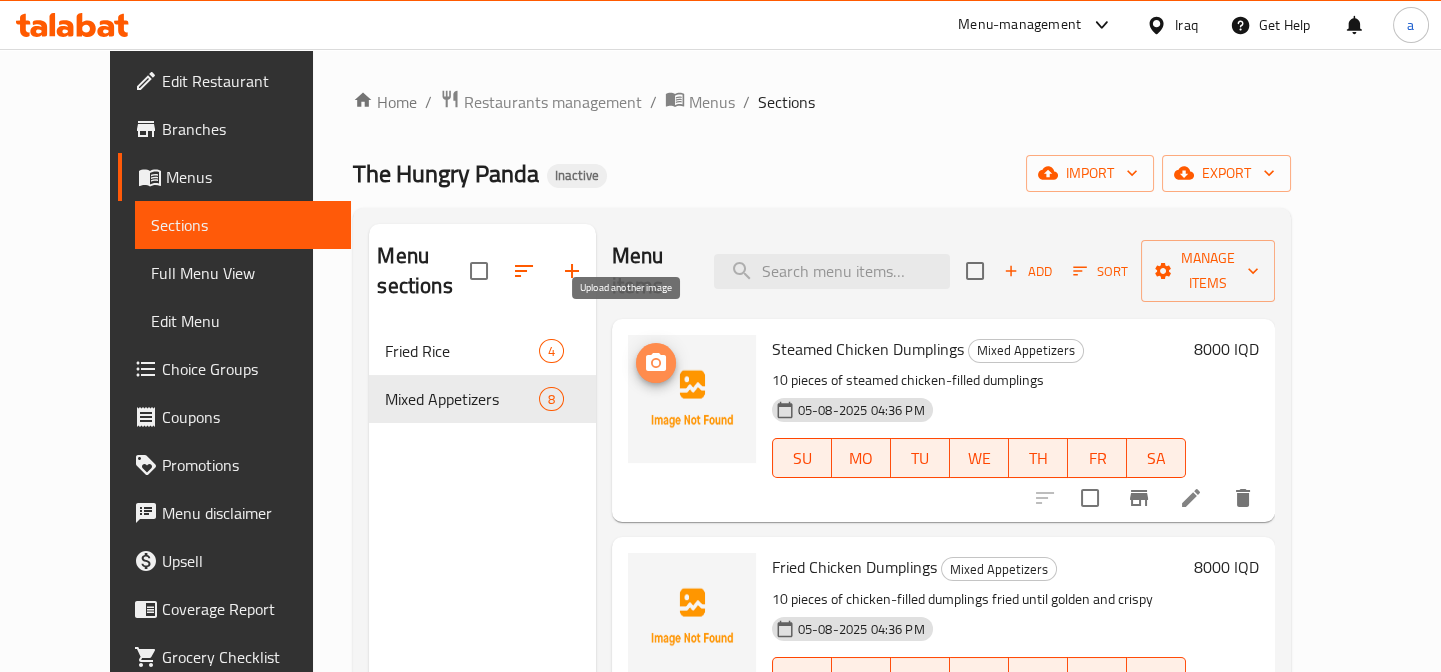 click 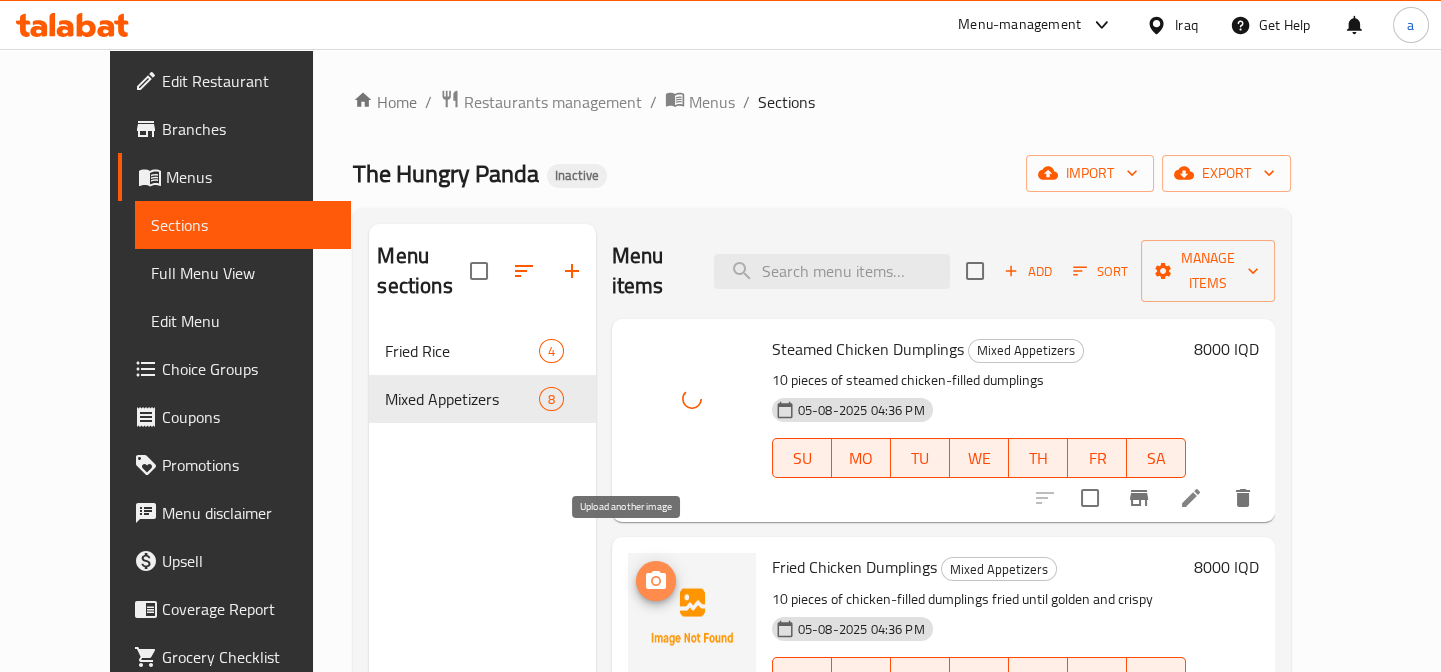 click at bounding box center [656, 581] 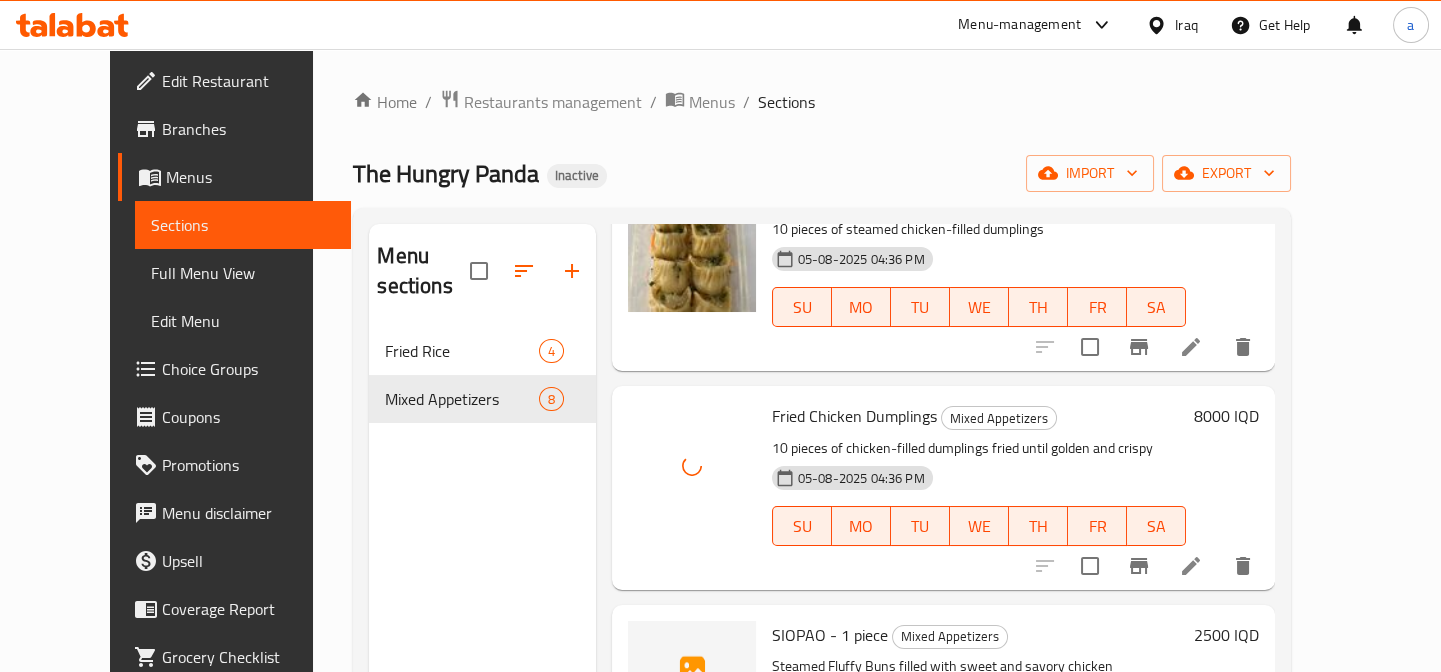 scroll, scrollTop: 302, scrollLeft: 0, axis: vertical 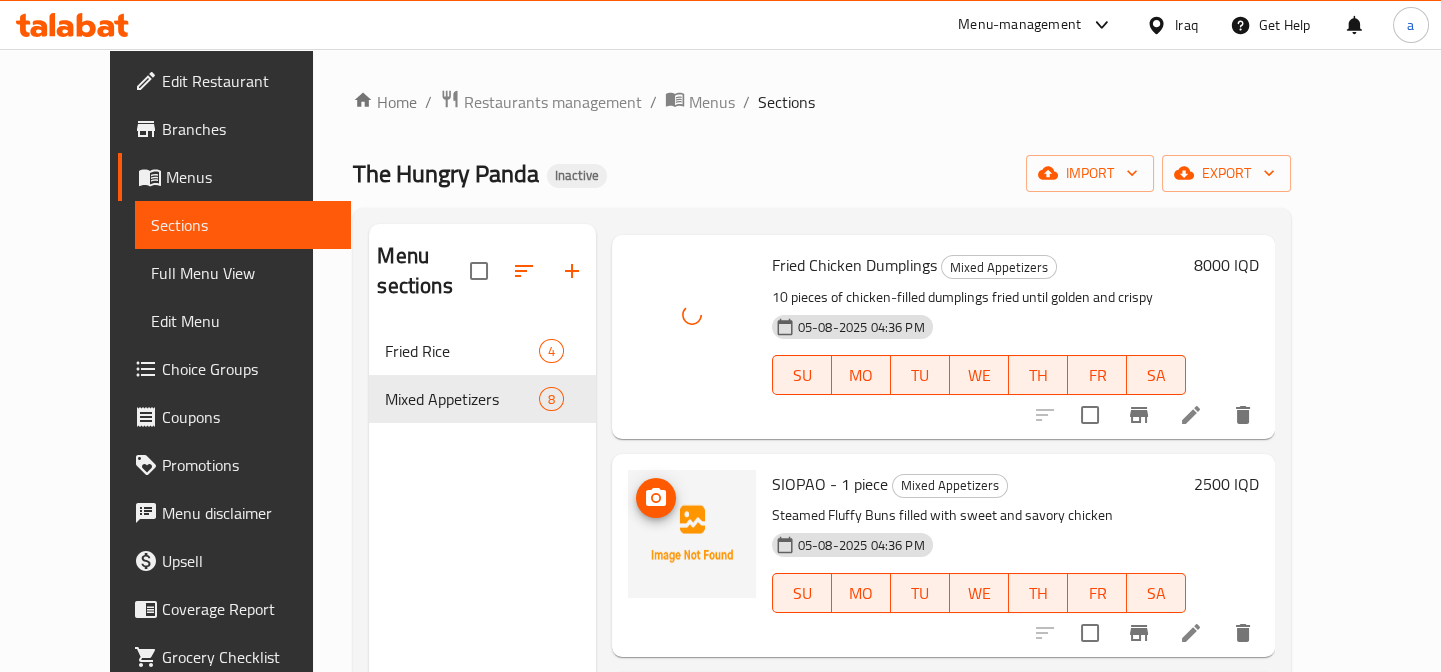 click 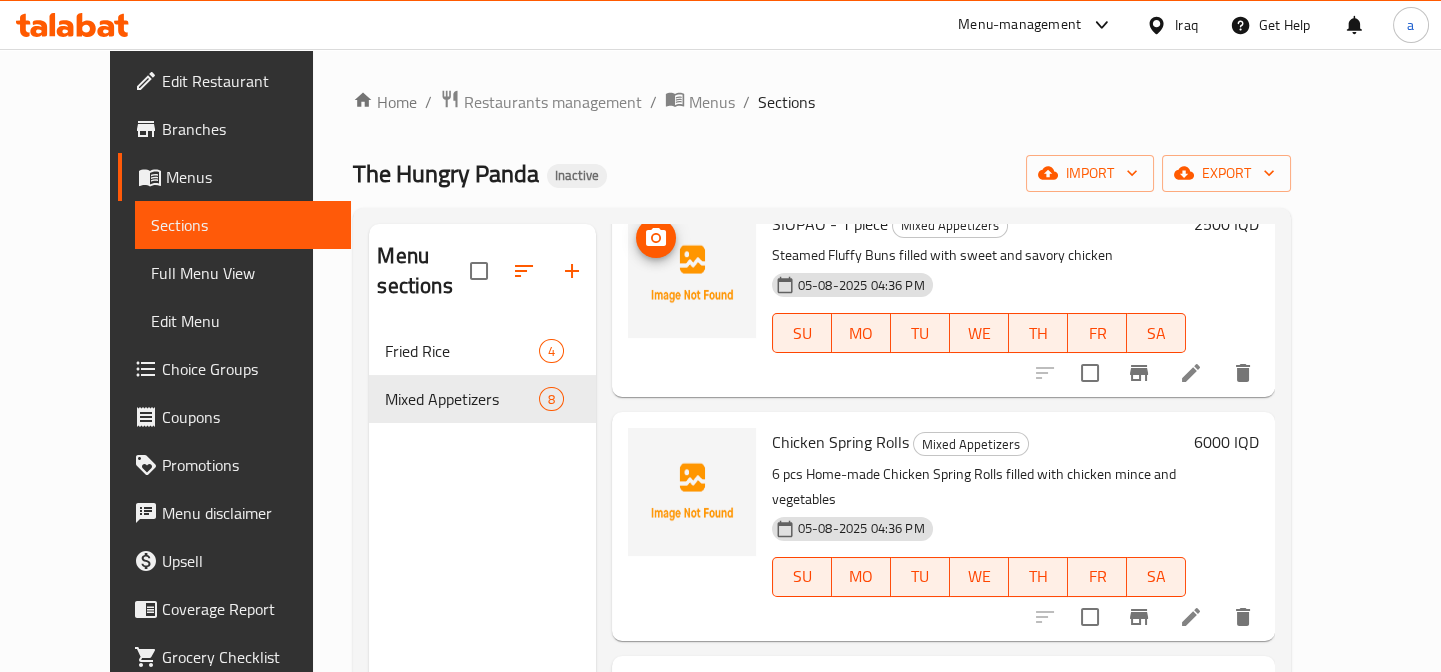 scroll, scrollTop: 606, scrollLeft: 0, axis: vertical 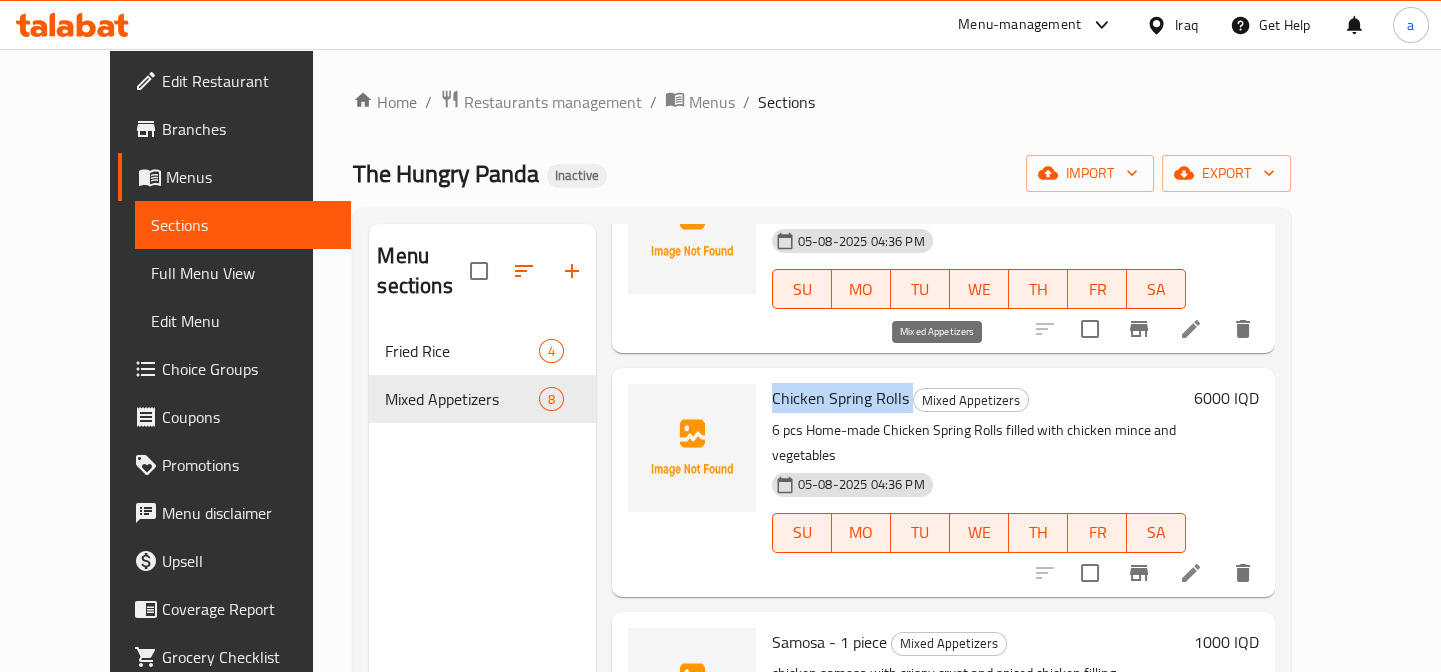 drag, startPoint x: 748, startPoint y: 365, endPoint x: 893, endPoint y: 370, distance: 145.08618 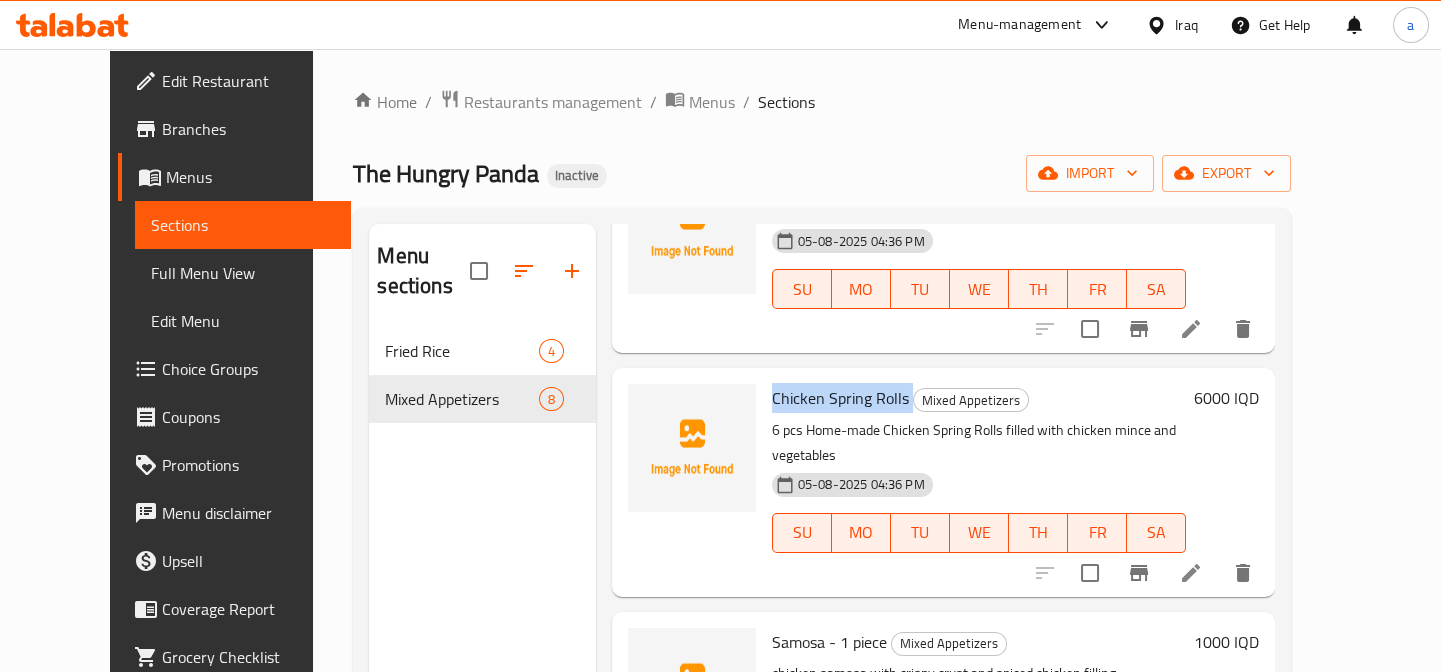 copy on "Chicken Spring Rolls" 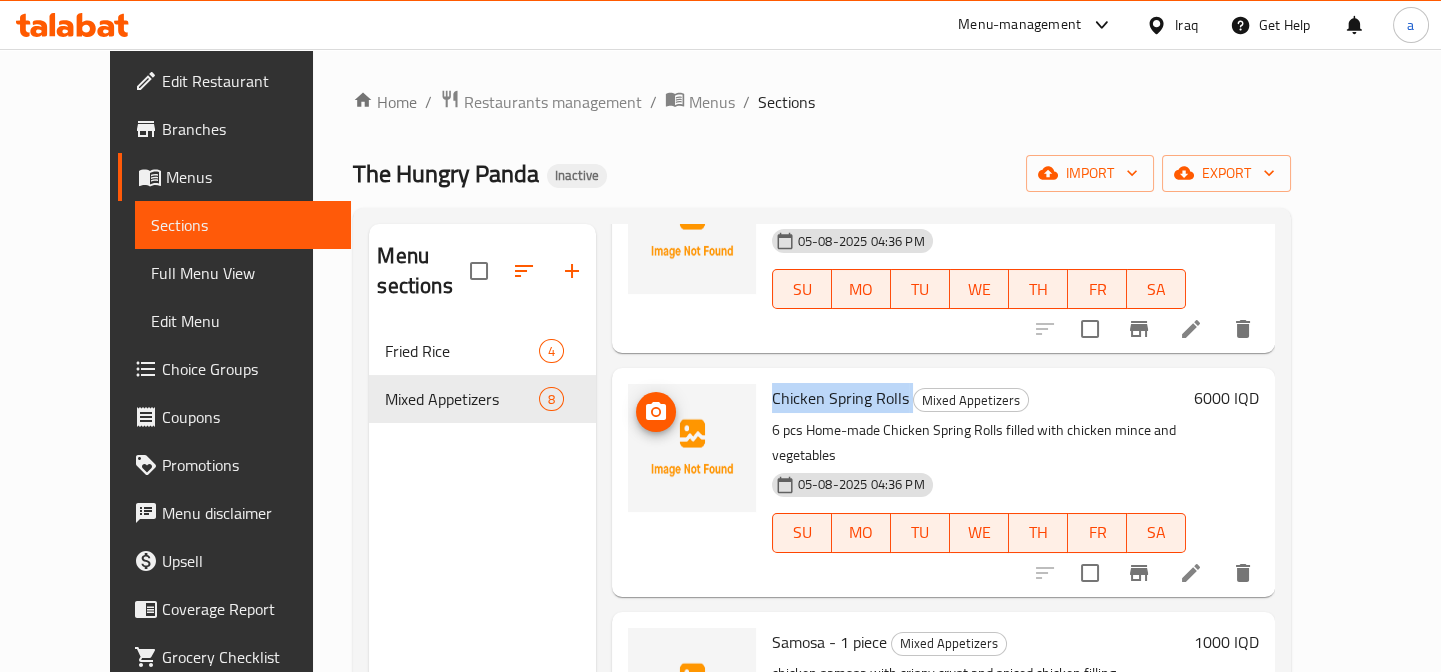 click at bounding box center [692, 448] 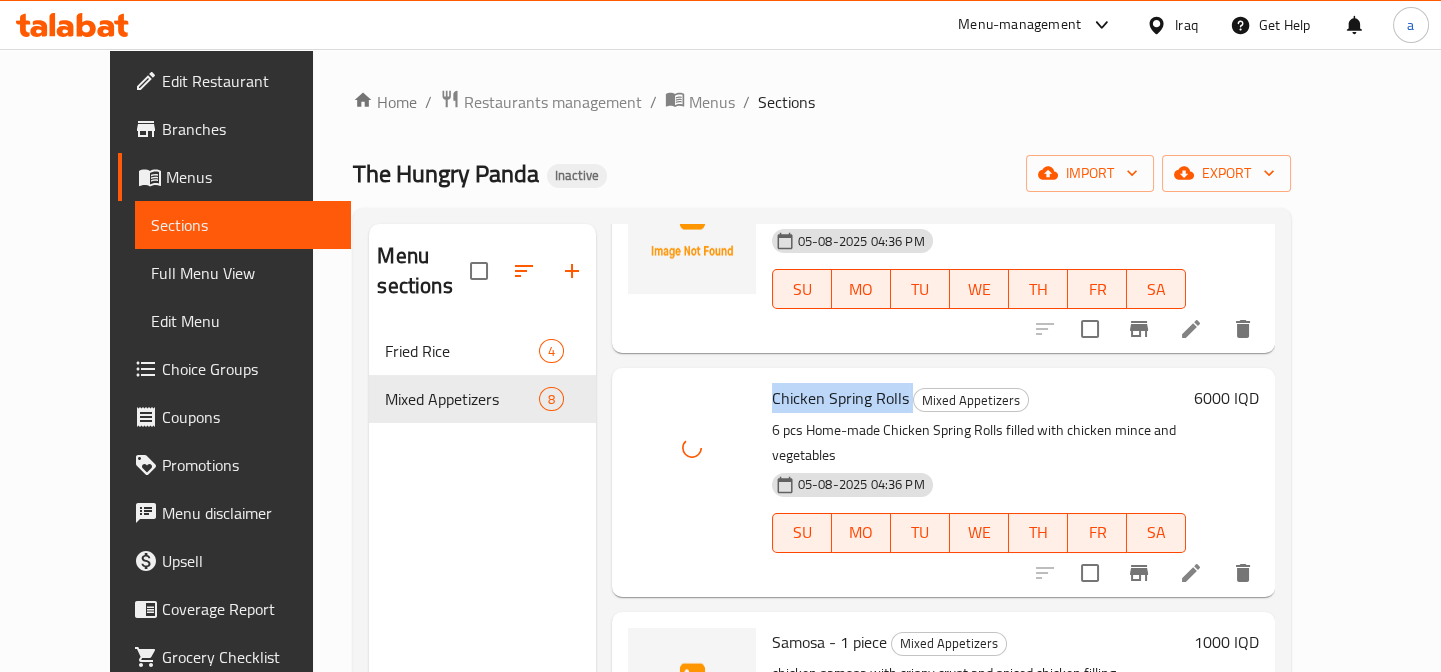 scroll, scrollTop: 909, scrollLeft: 0, axis: vertical 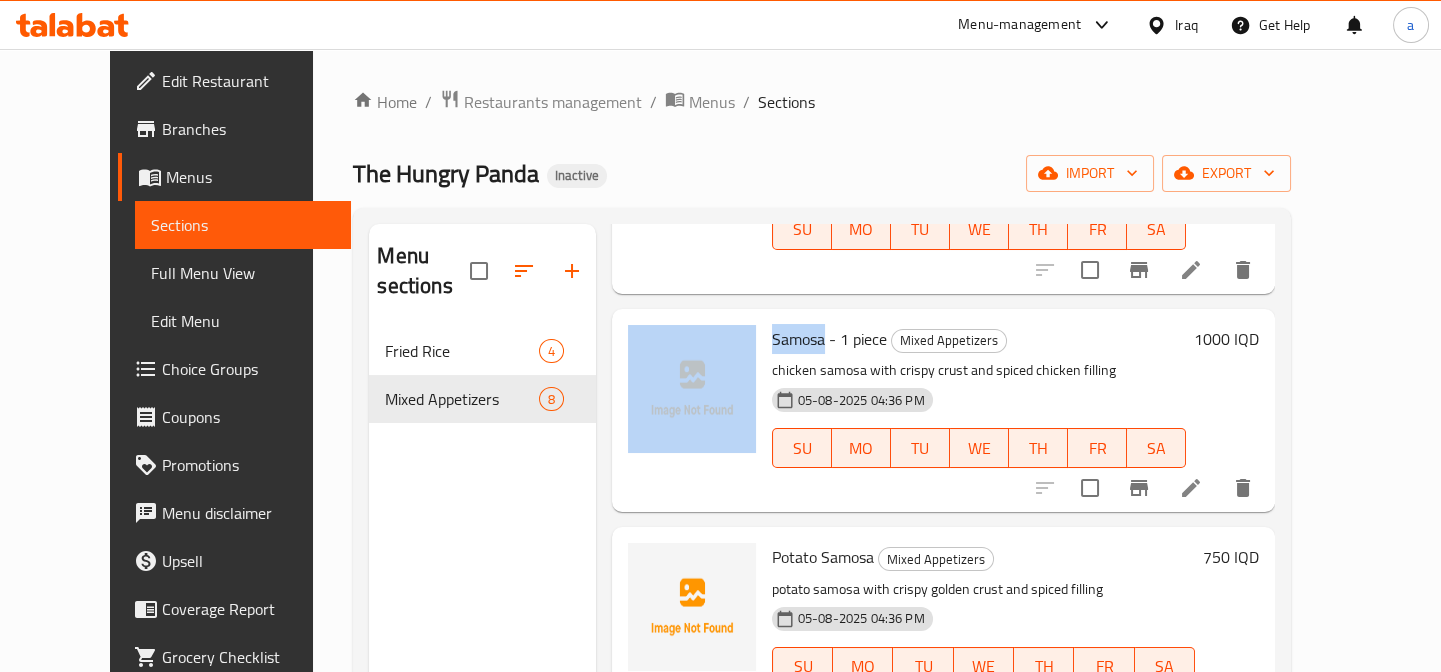 drag, startPoint x: 799, startPoint y: 280, endPoint x: 733, endPoint y: 284, distance: 66.1211 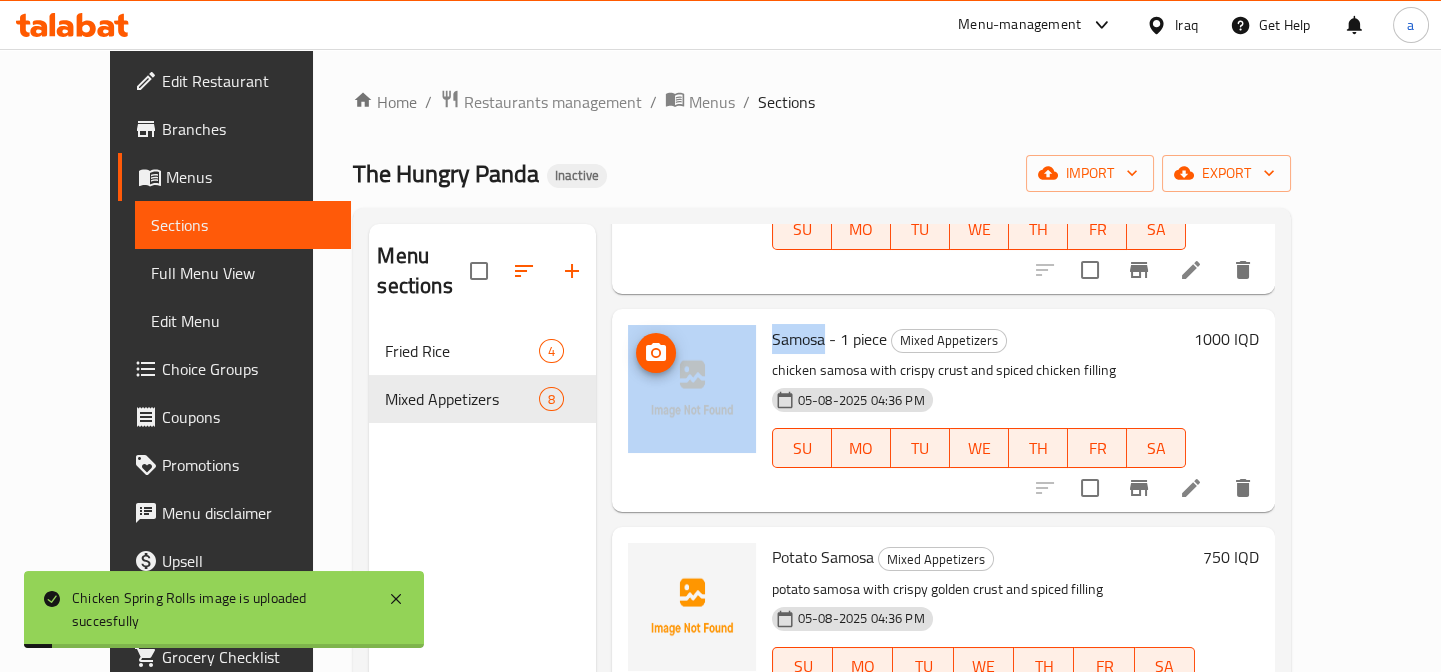 copy on "Samosa" 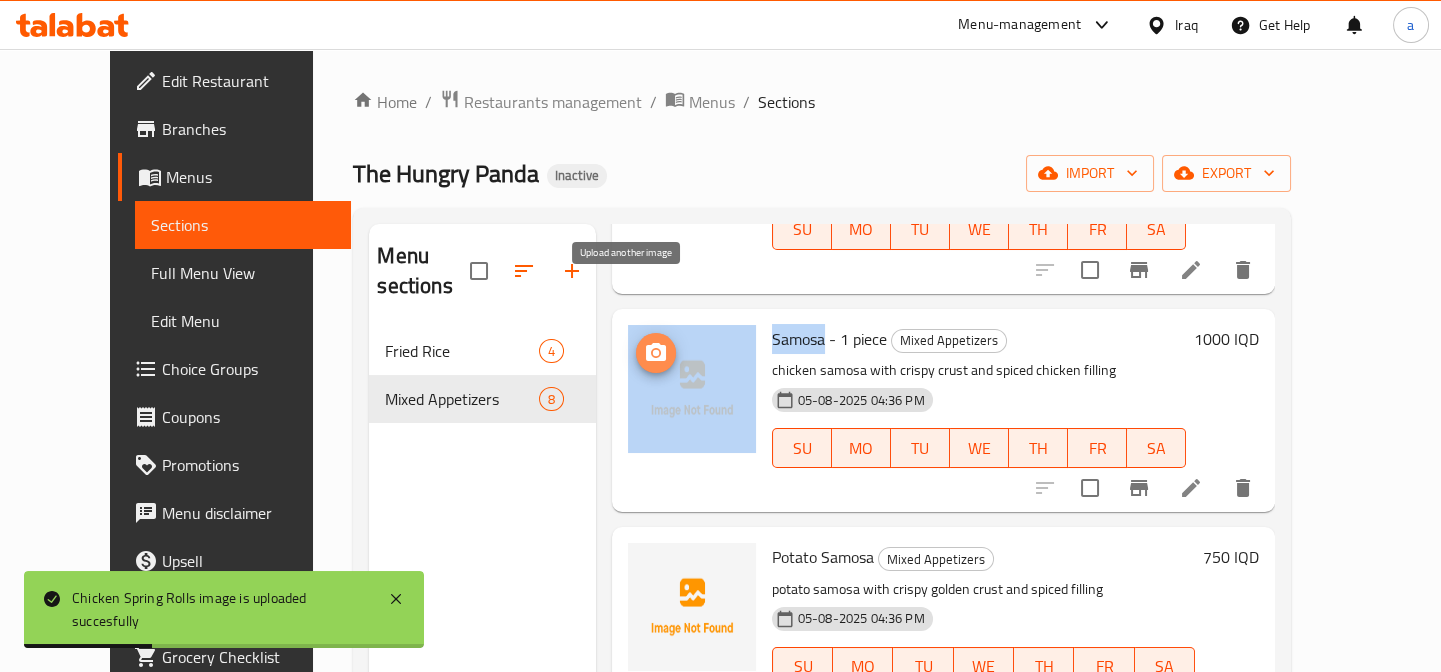 click 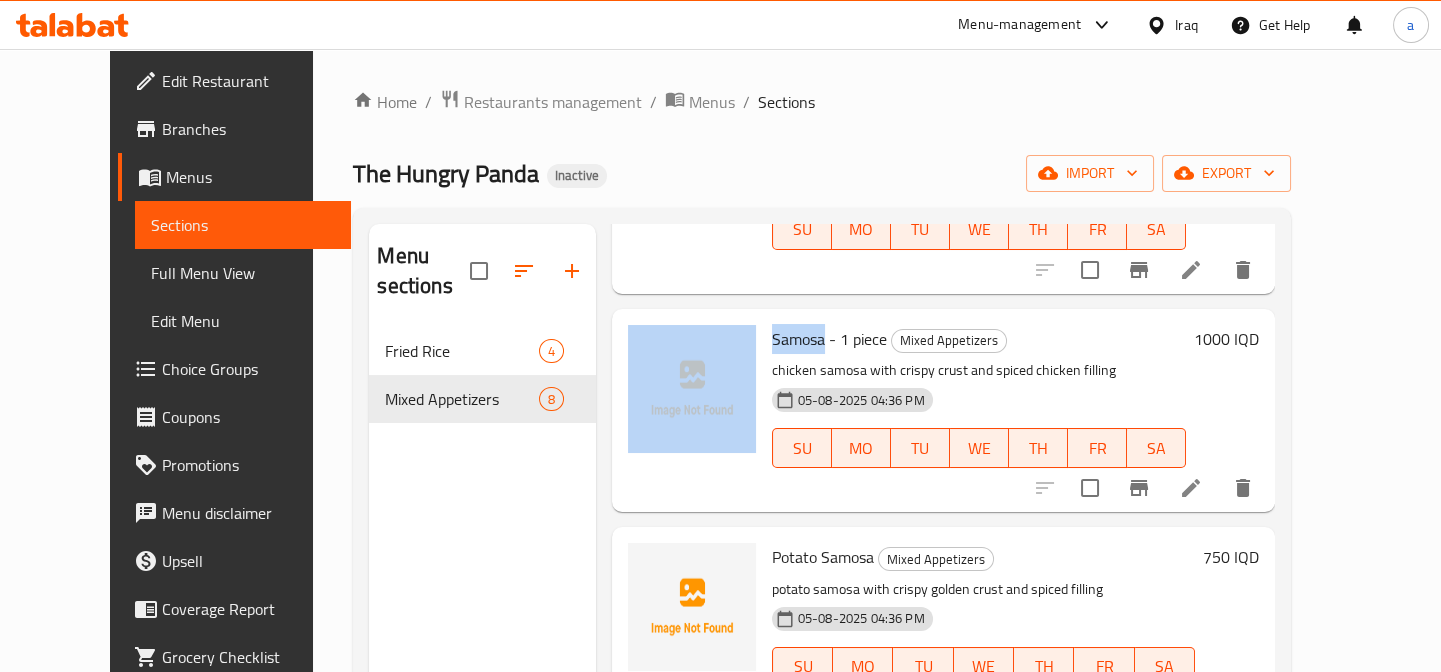 copy on "Samosa" 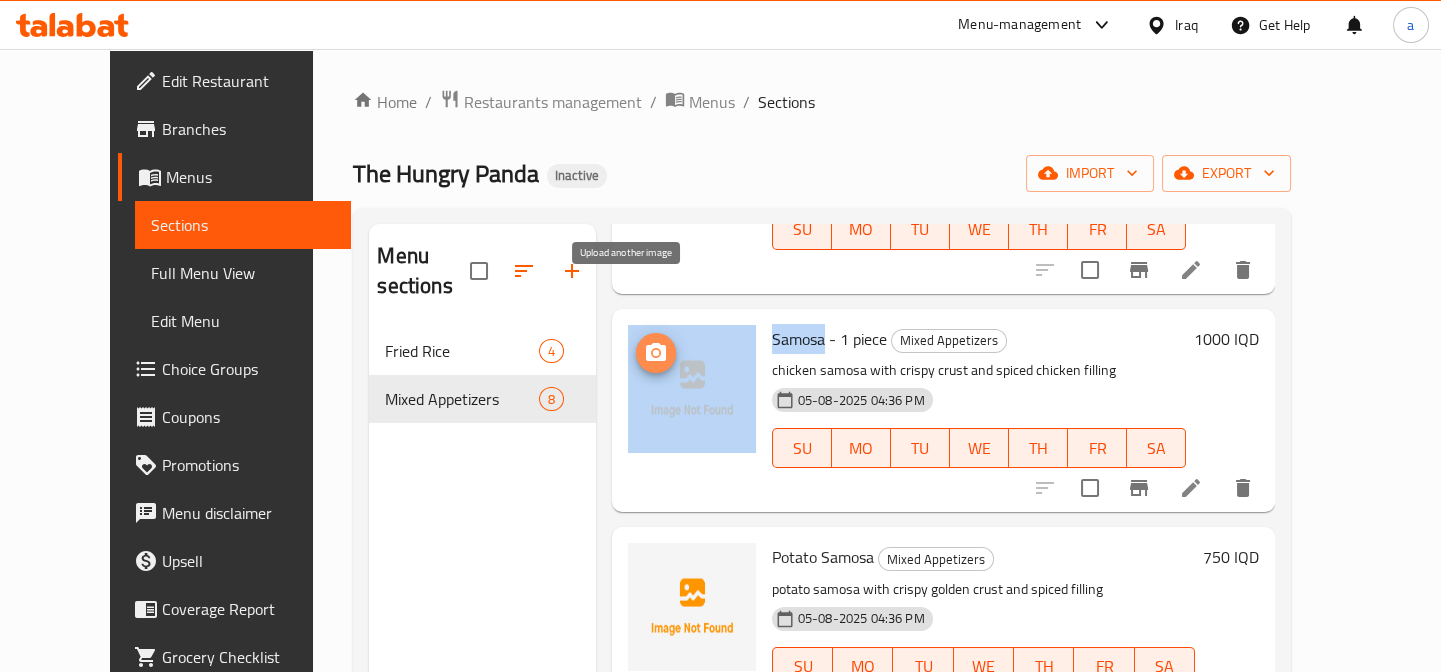 click 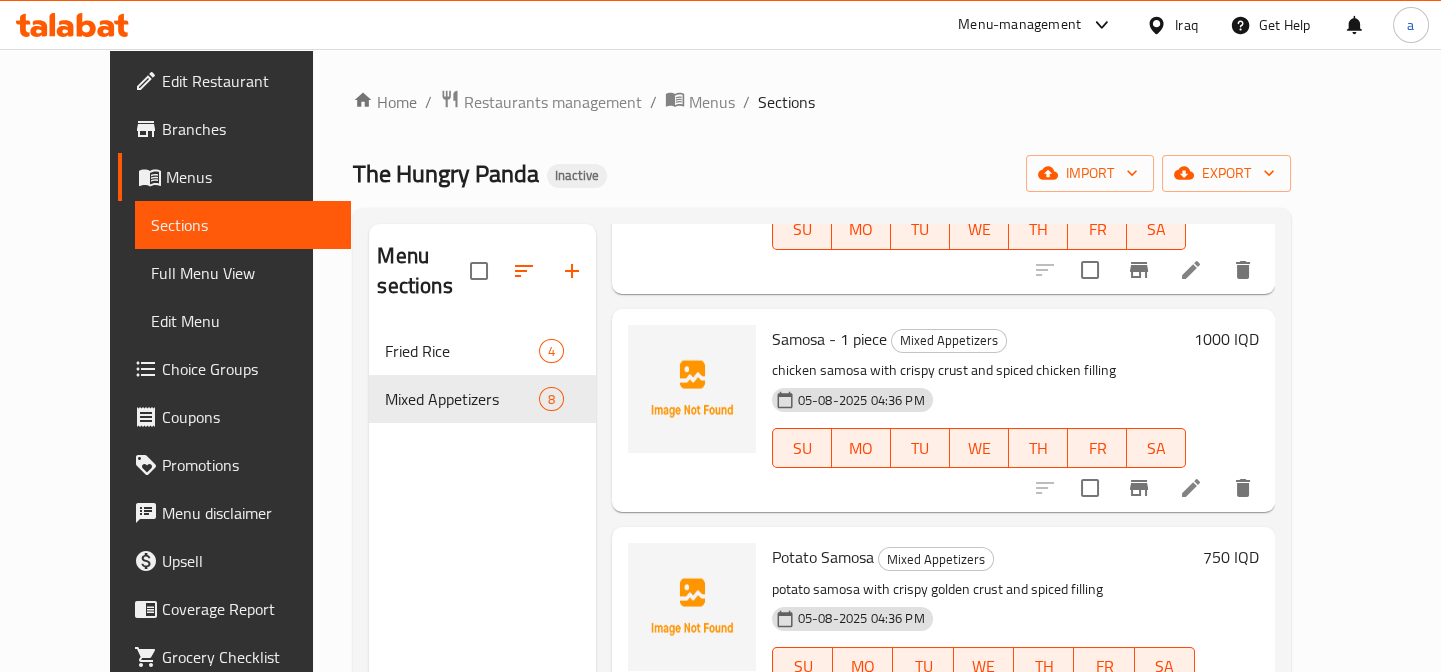 click on "Samosa - 1 piece" at bounding box center [829, 339] 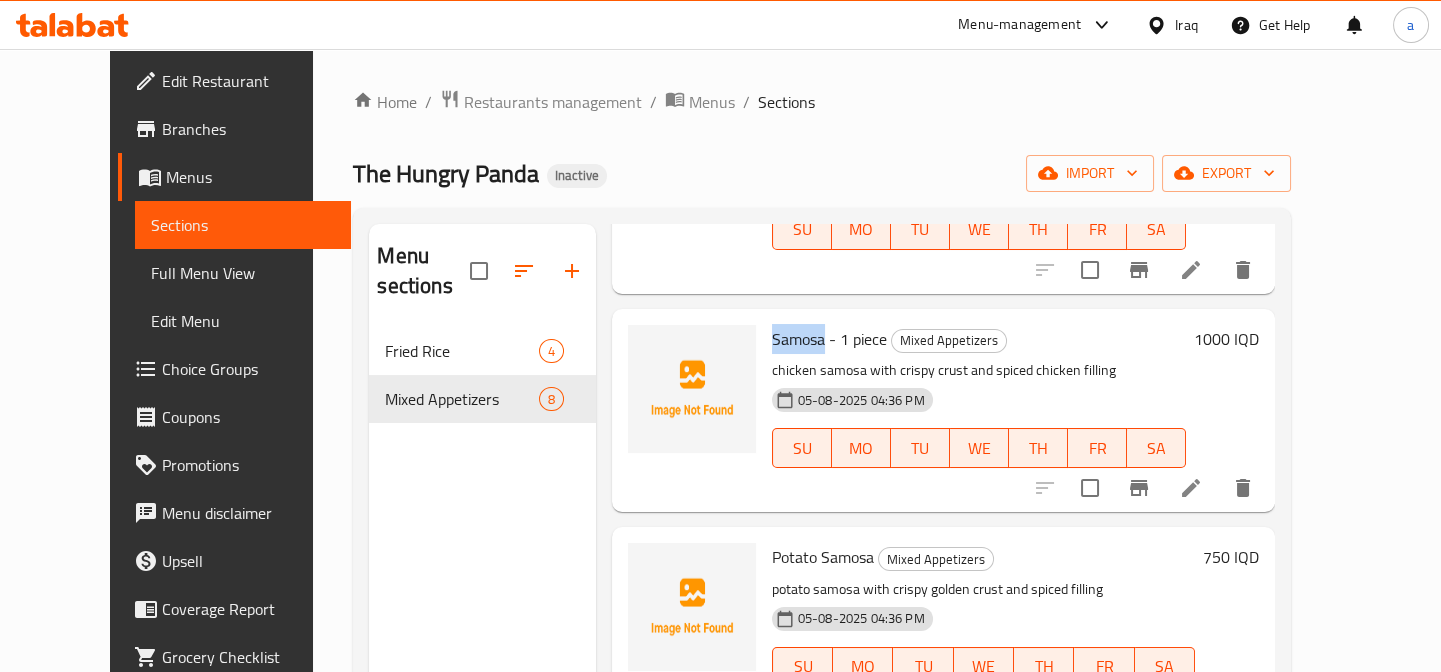 drag, startPoint x: 800, startPoint y: 282, endPoint x: 745, endPoint y: 284, distance: 55.03635 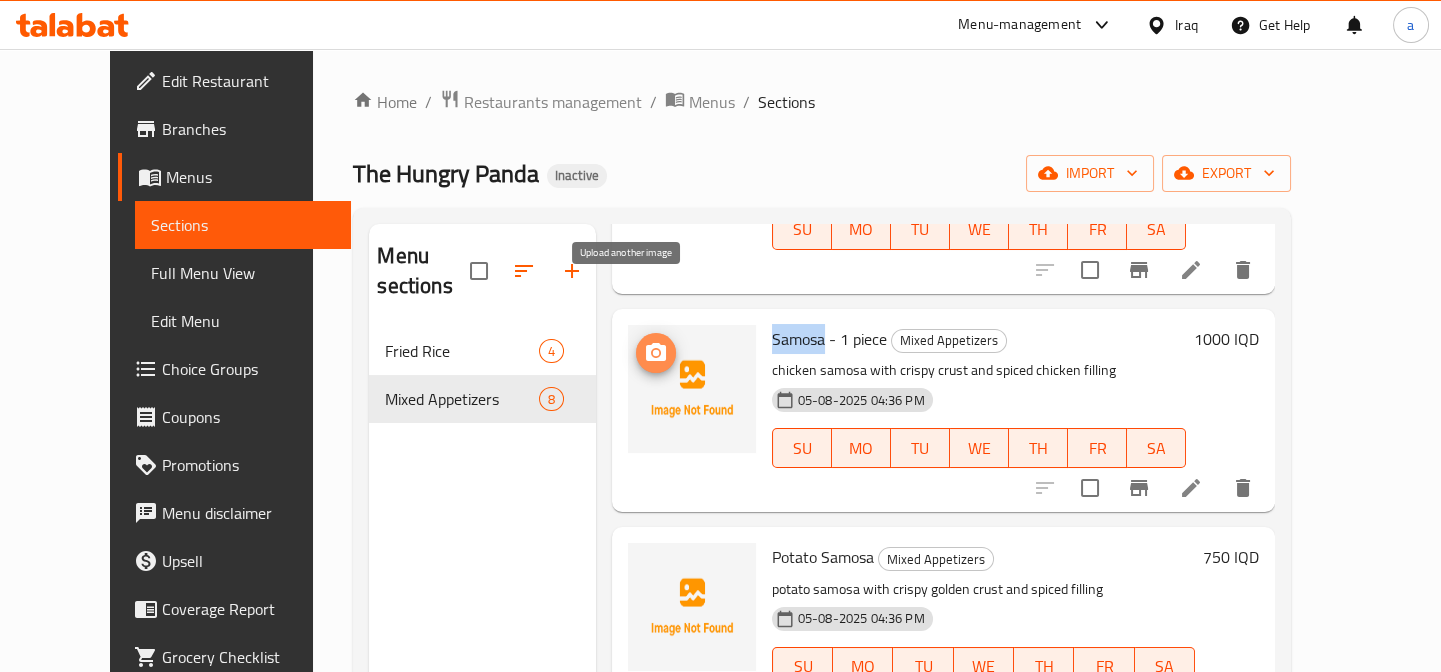 click at bounding box center (656, 353) 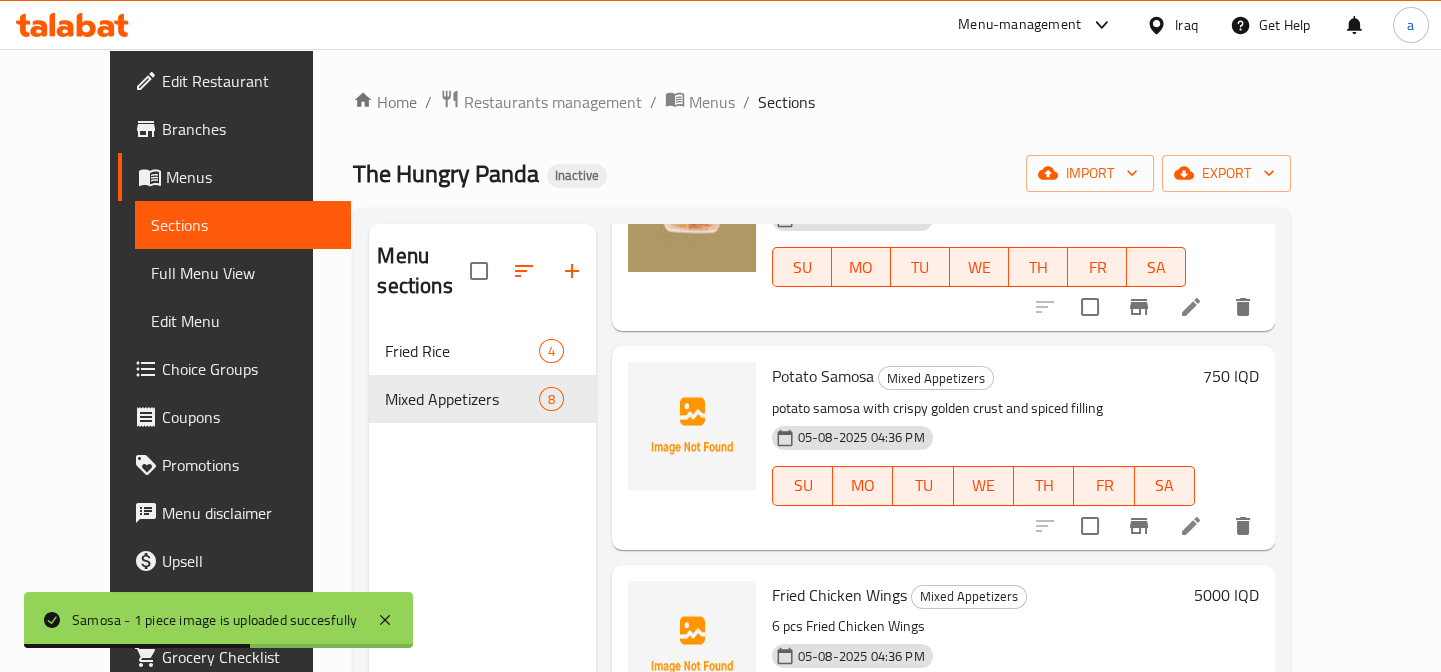 scroll, scrollTop: 998, scrollLeft: 0, axis: vertical 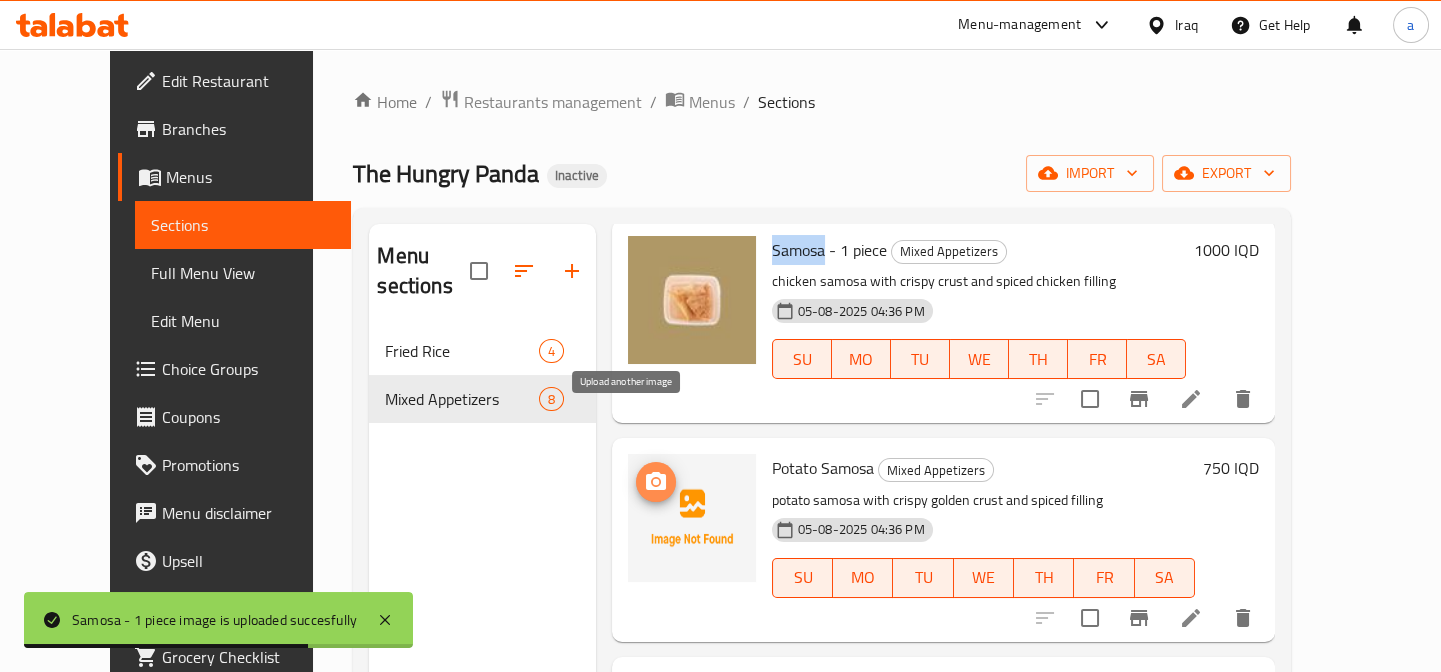 click 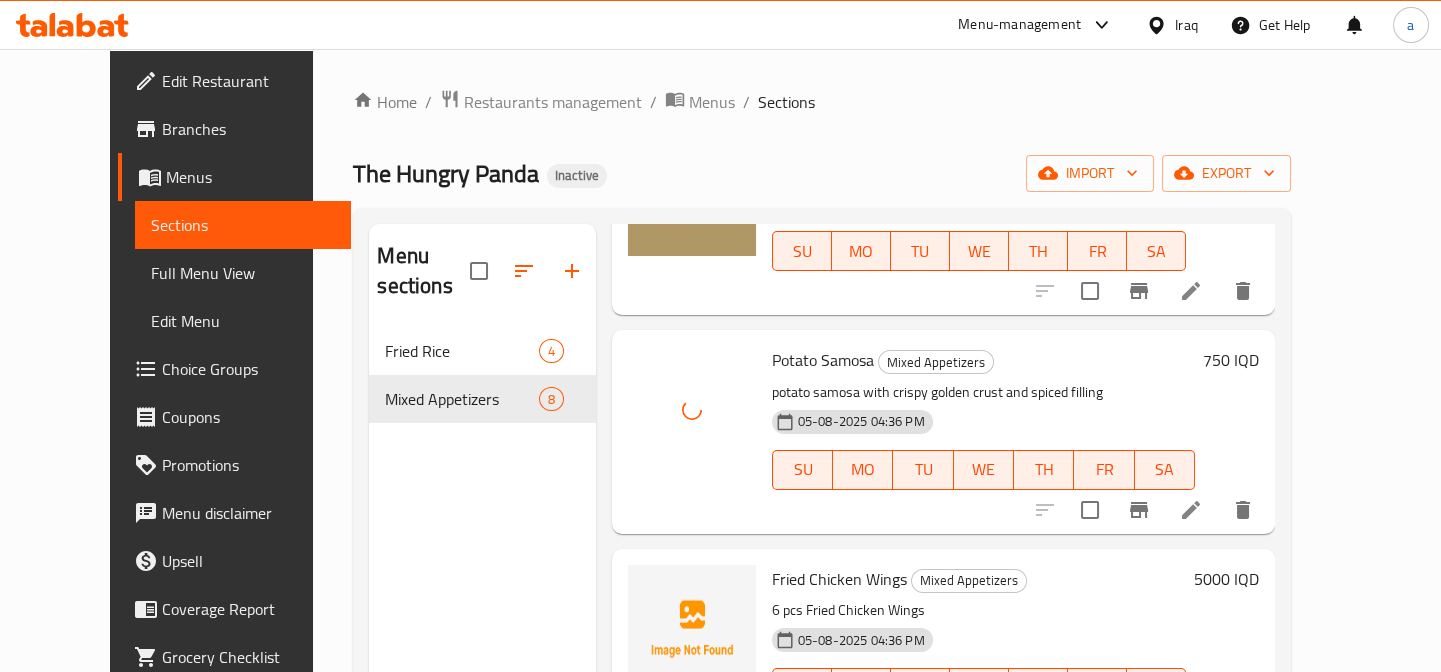 scroll, scrollTop: 1150, scrollLeft: 0, axis: vertical 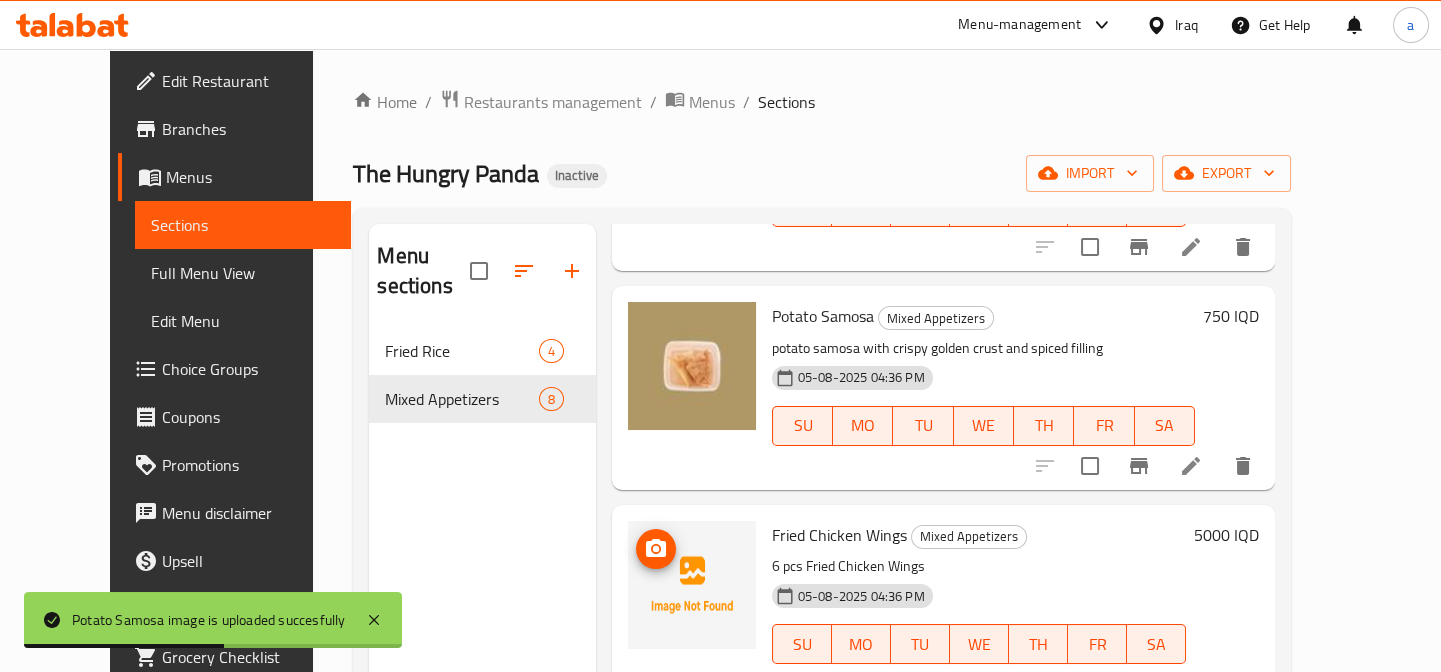 click at bounding box center (692, 585) 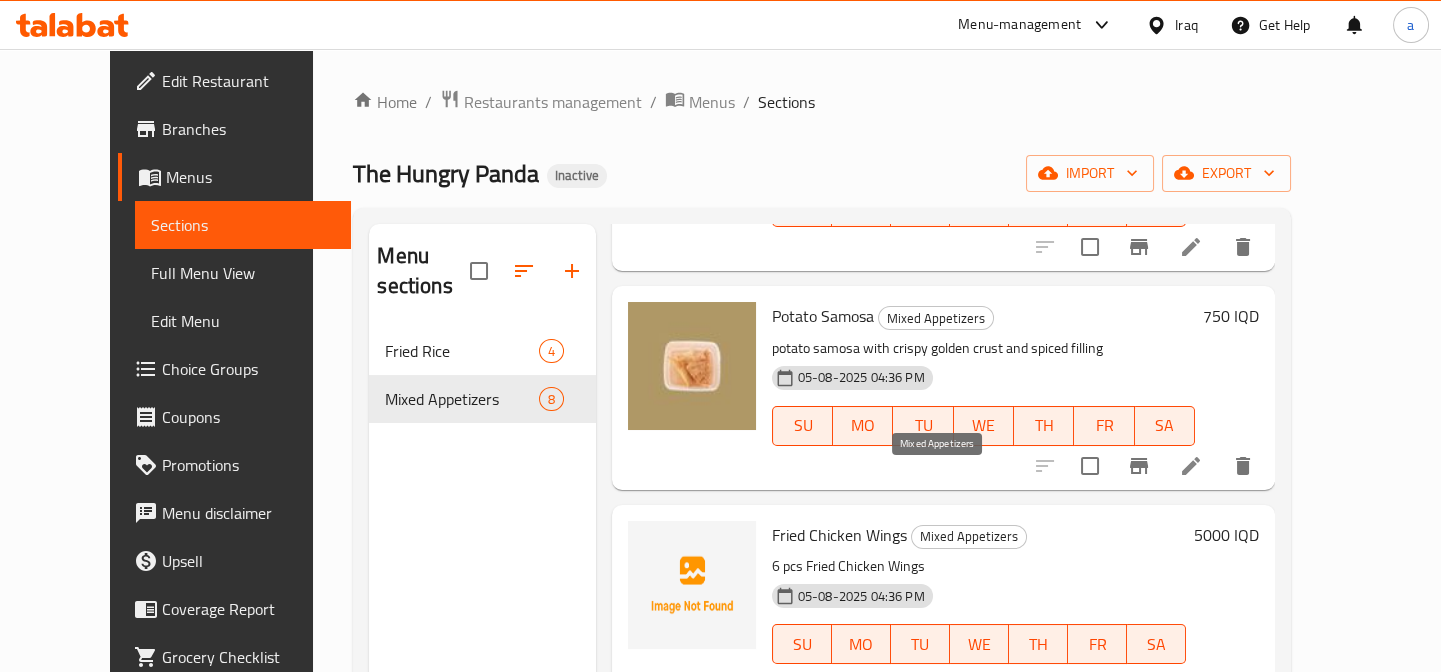 drag, startPoint x: 744, startPoint y: 479, endPoint x: 881, endPoint y: 479, distance: 137 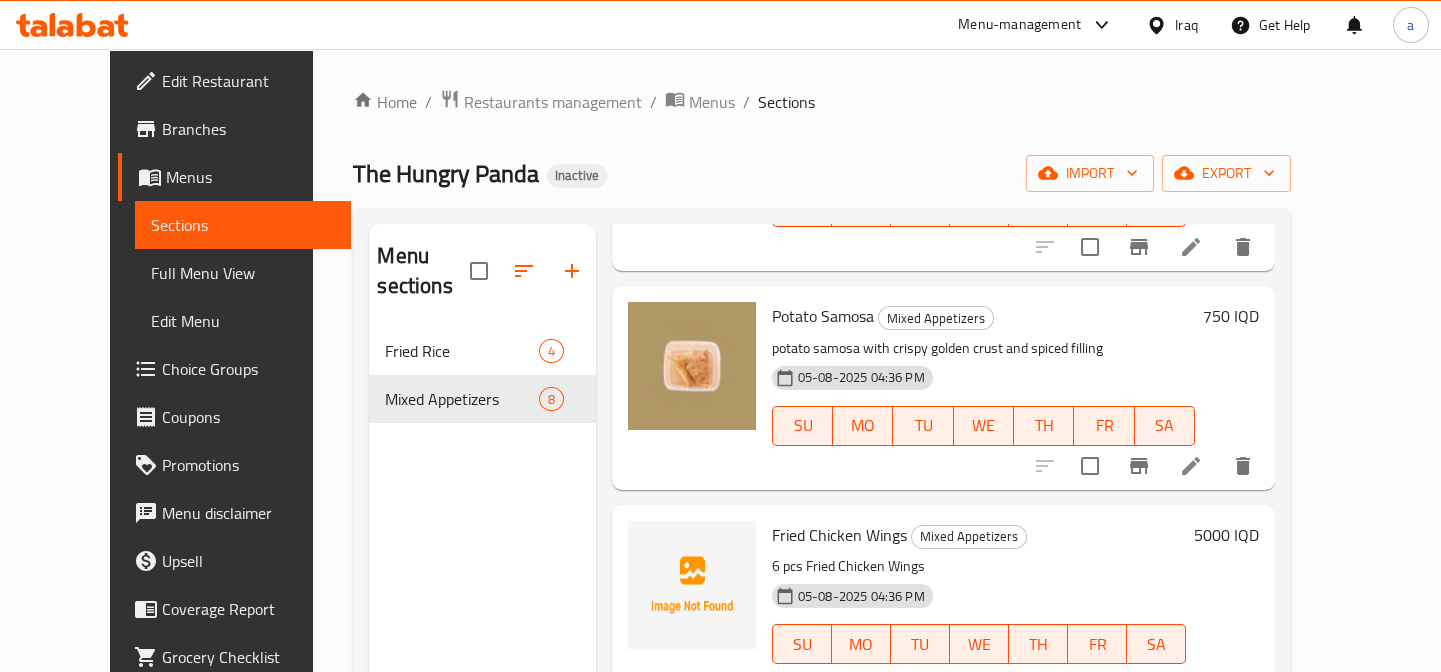 copy on "Fried Chicken Wings" 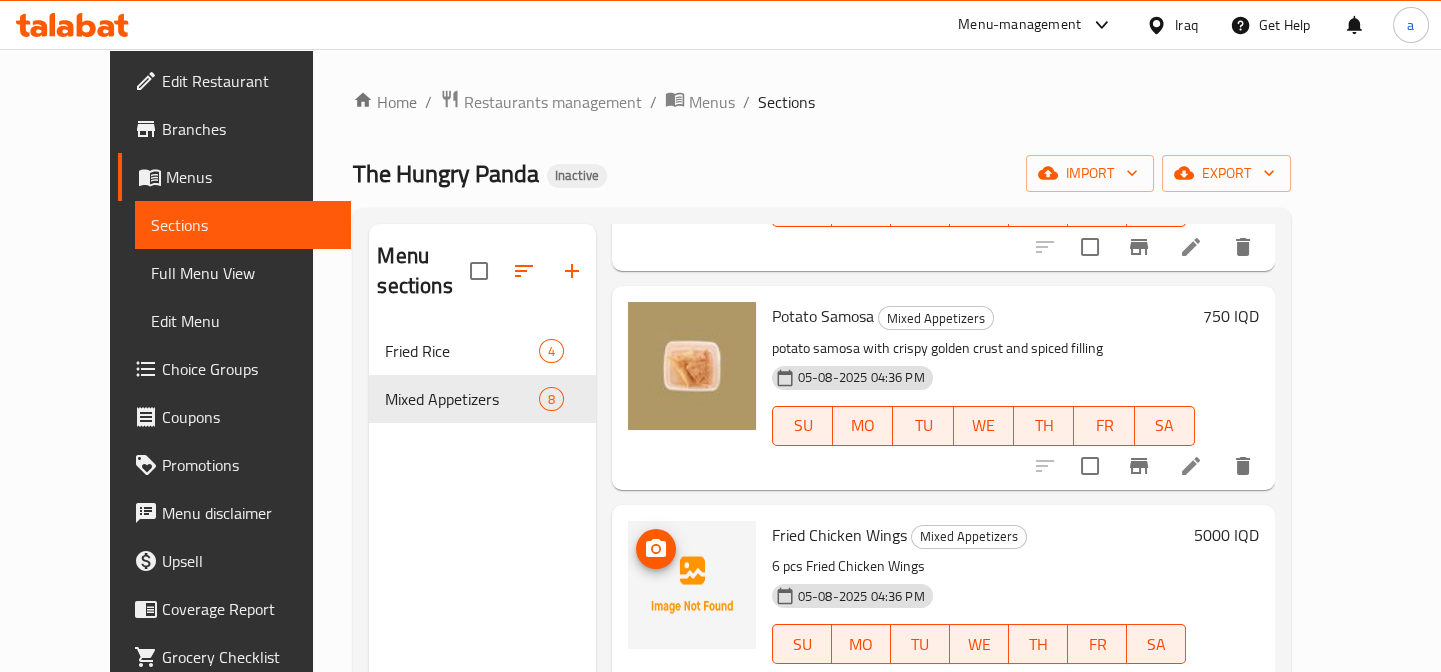 click 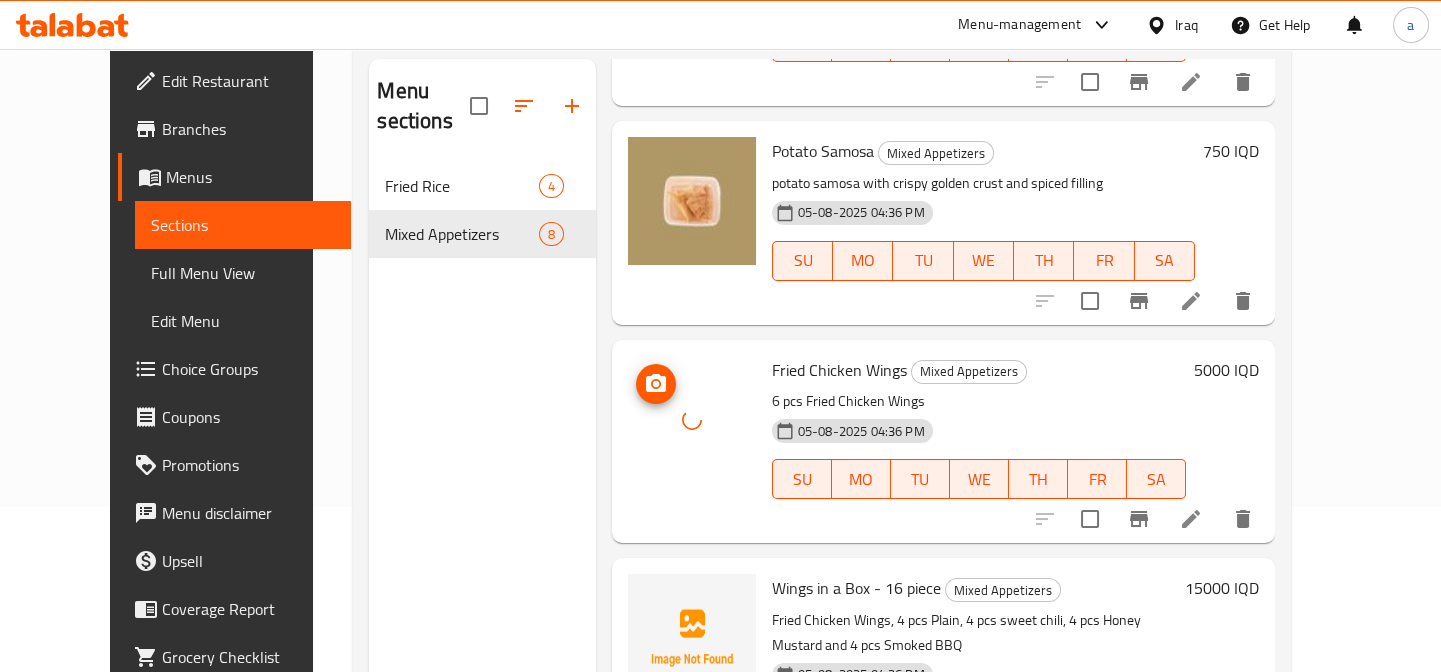 scroll, scrollTop: 280, scrollLeft: 0, axis: vertical 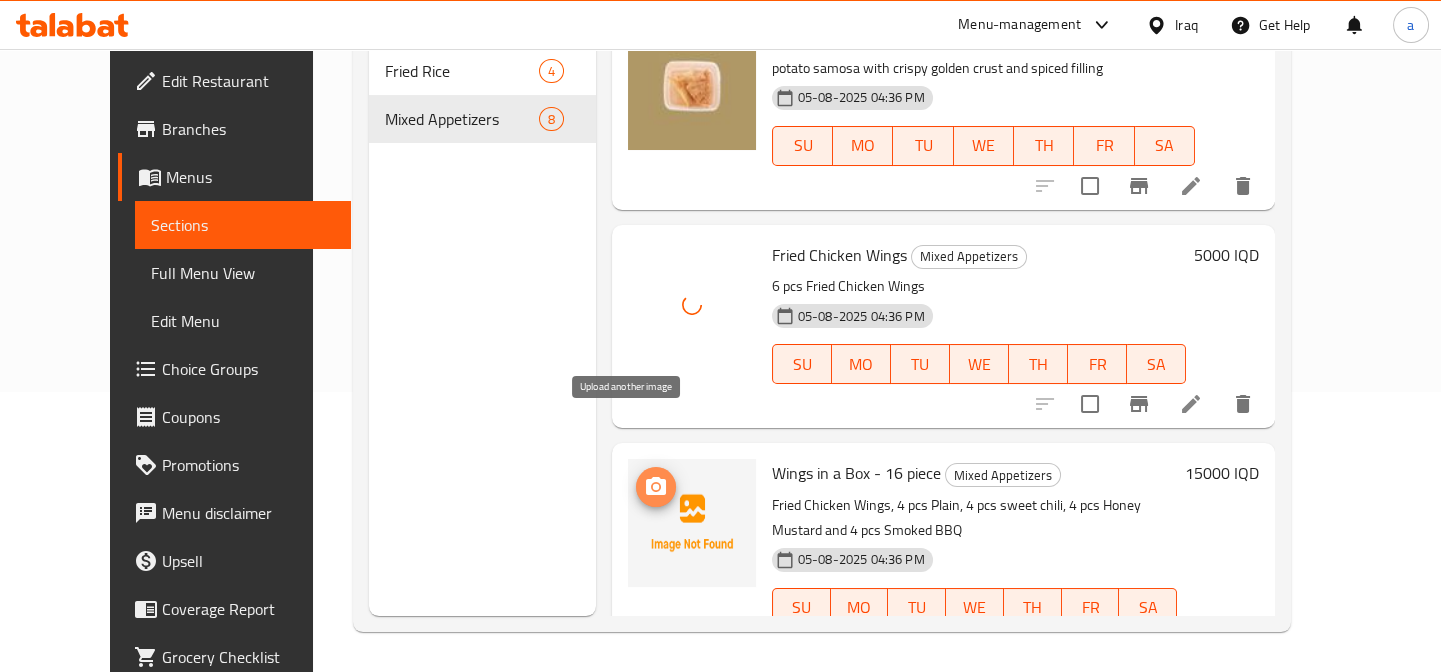 click at bounding box center (656, 487) 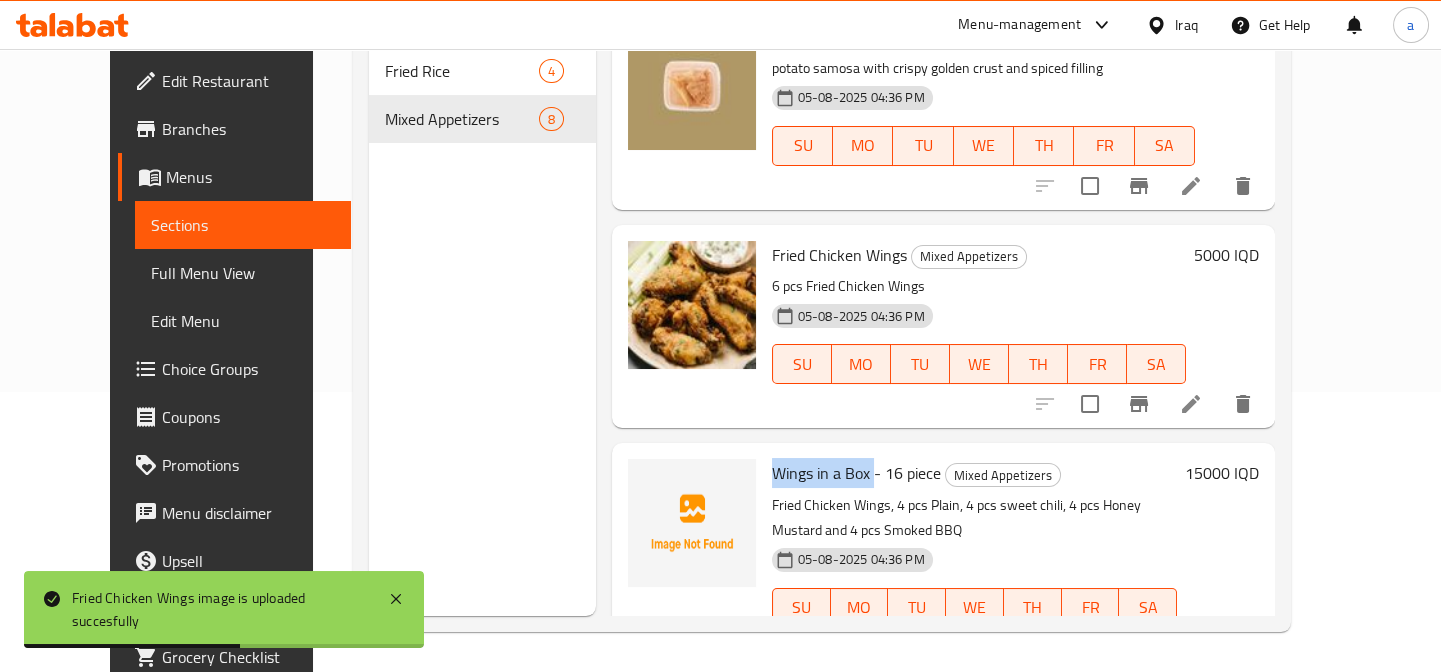 drag, startPoint x: 745, startPoint y: 416, endPoint x: 845, endPoint y: 417, distance: 100.005 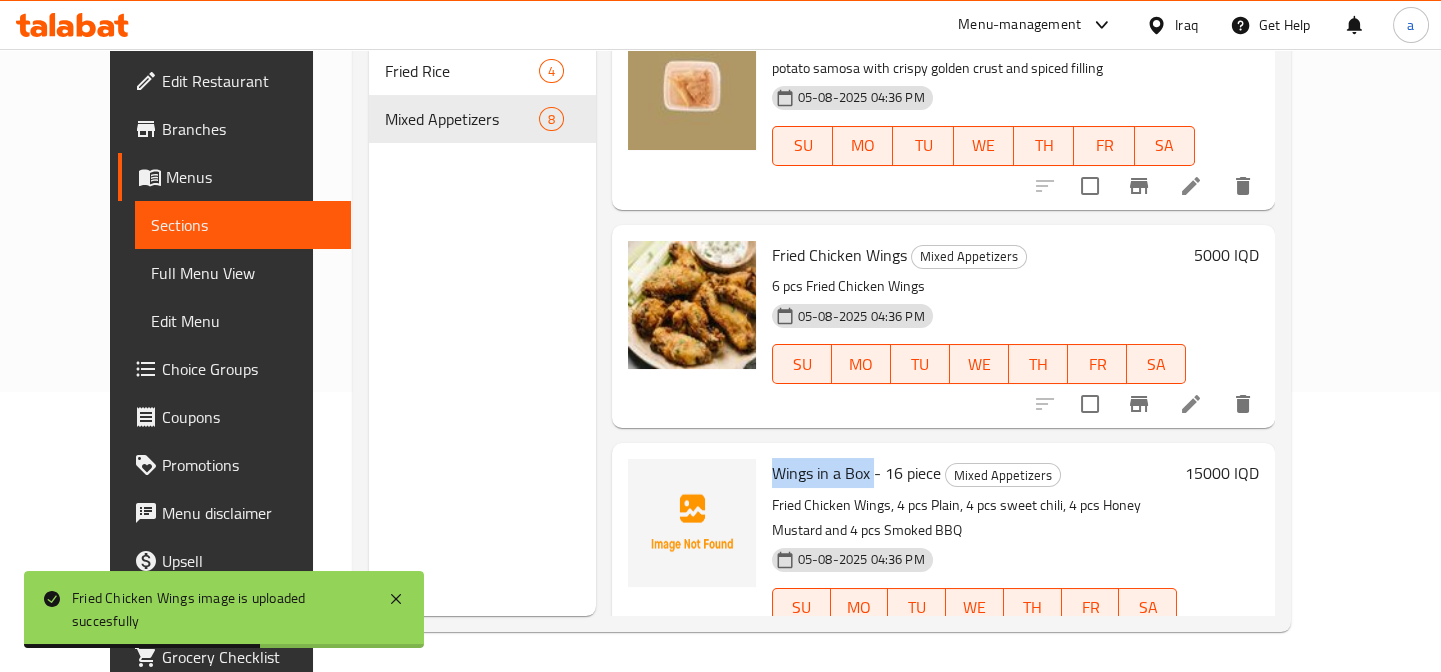 copy on "Wings in a Box" 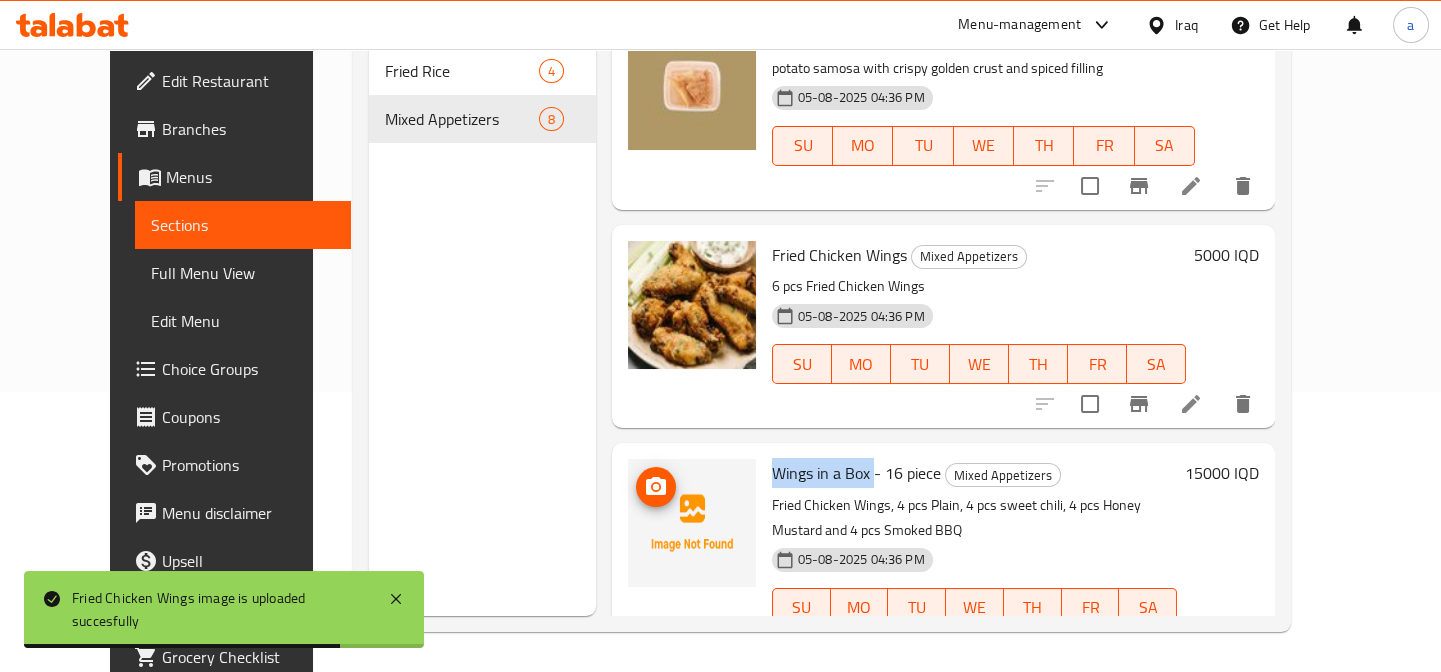 click at bounding box center [692, 523] 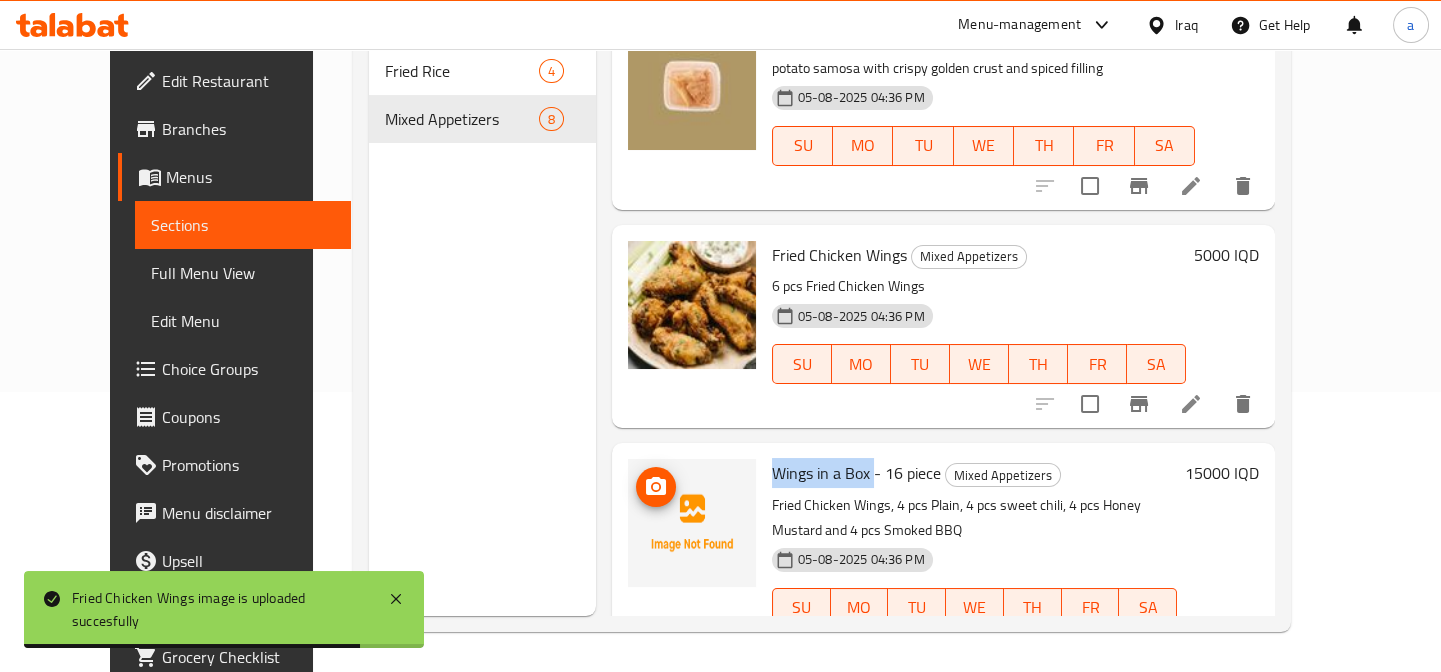 click at bounding box center (656, 487) 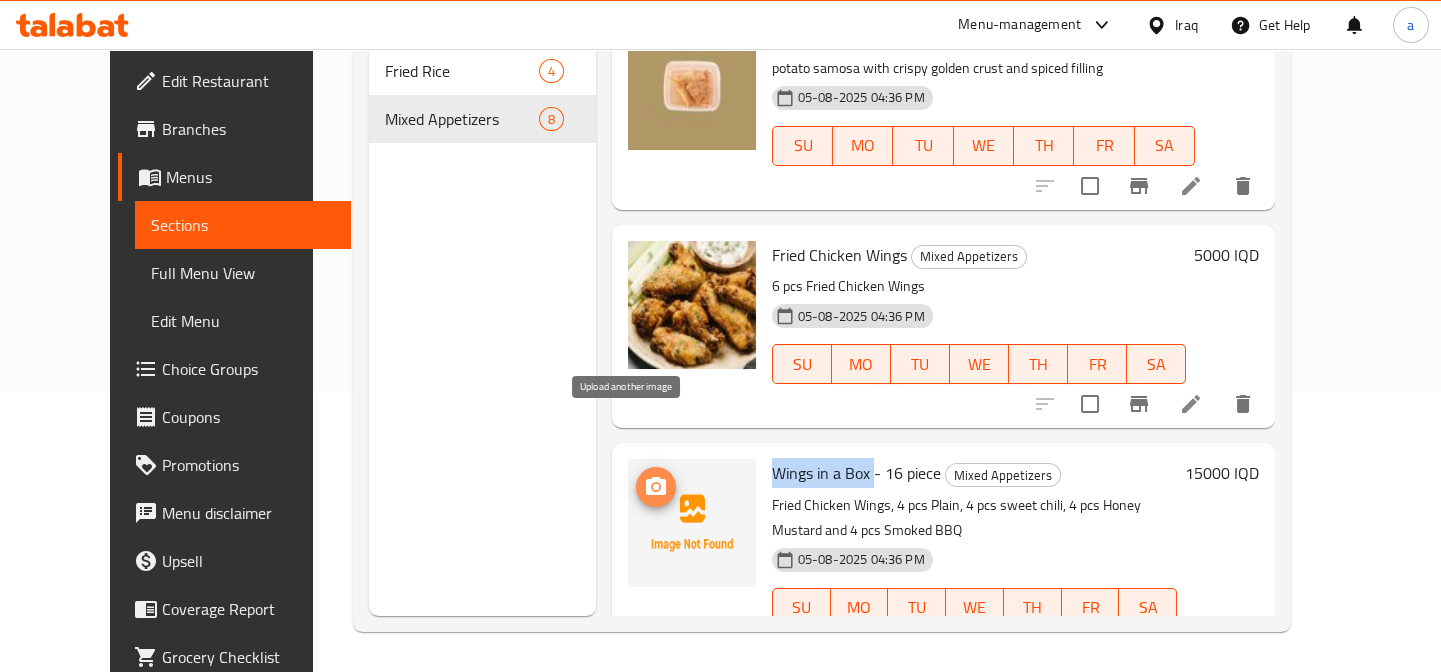 click at bounding box center (656, 487) 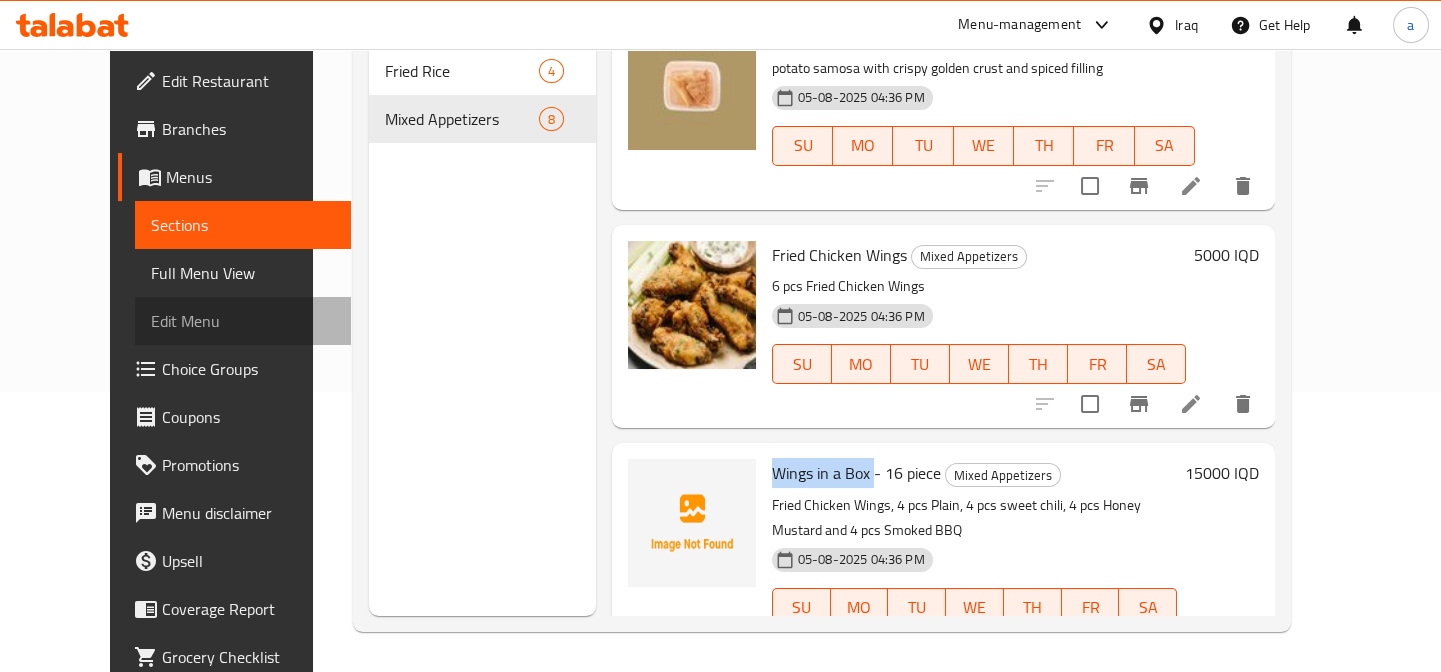 click on "Edit Menu" at bounding box center [243, 321] 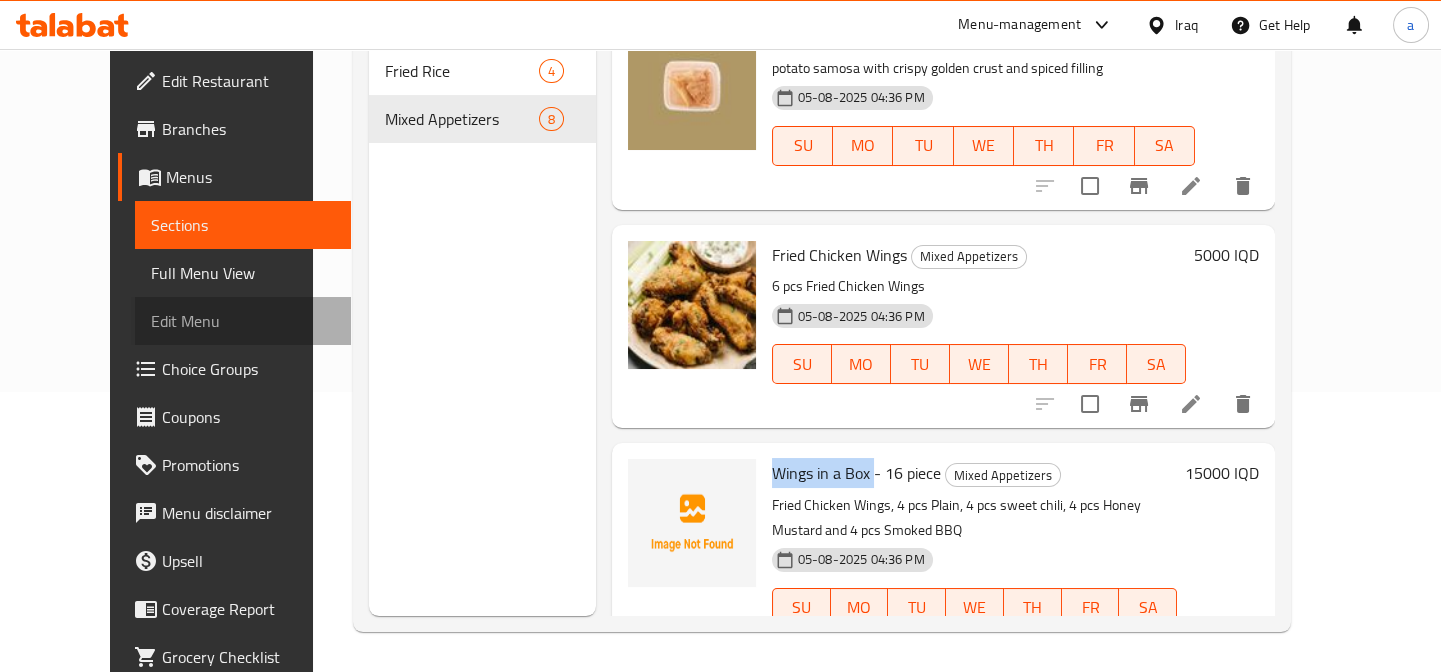 scroll, scrollTop: 0, scrollLeft: 0, axis: both 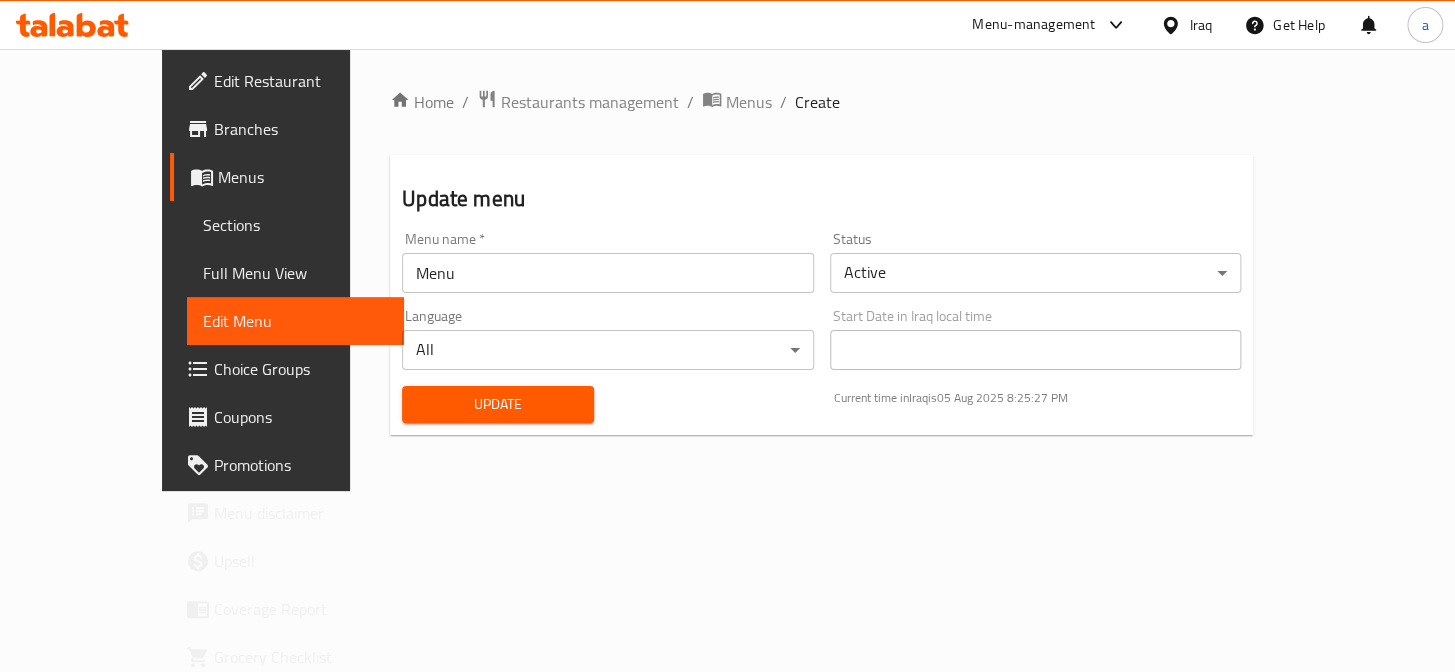 click on "Menus" at bounding box center (303, 177) 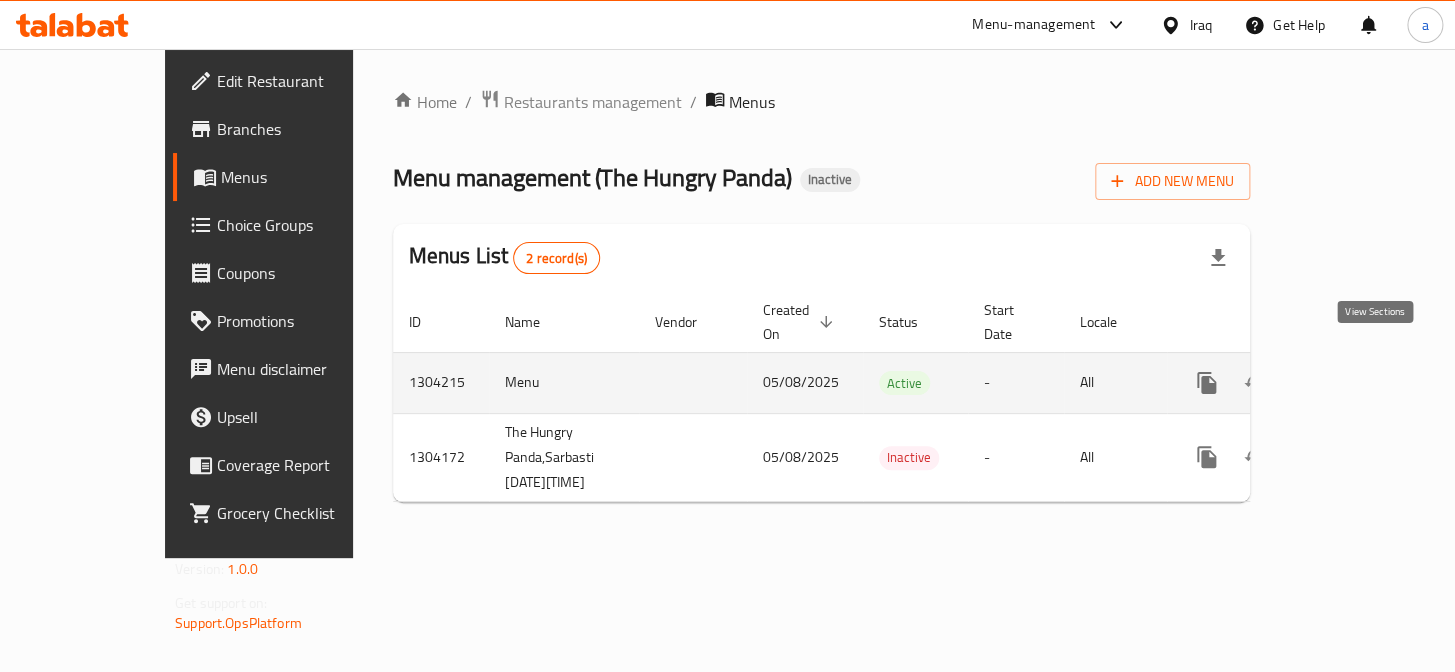 click 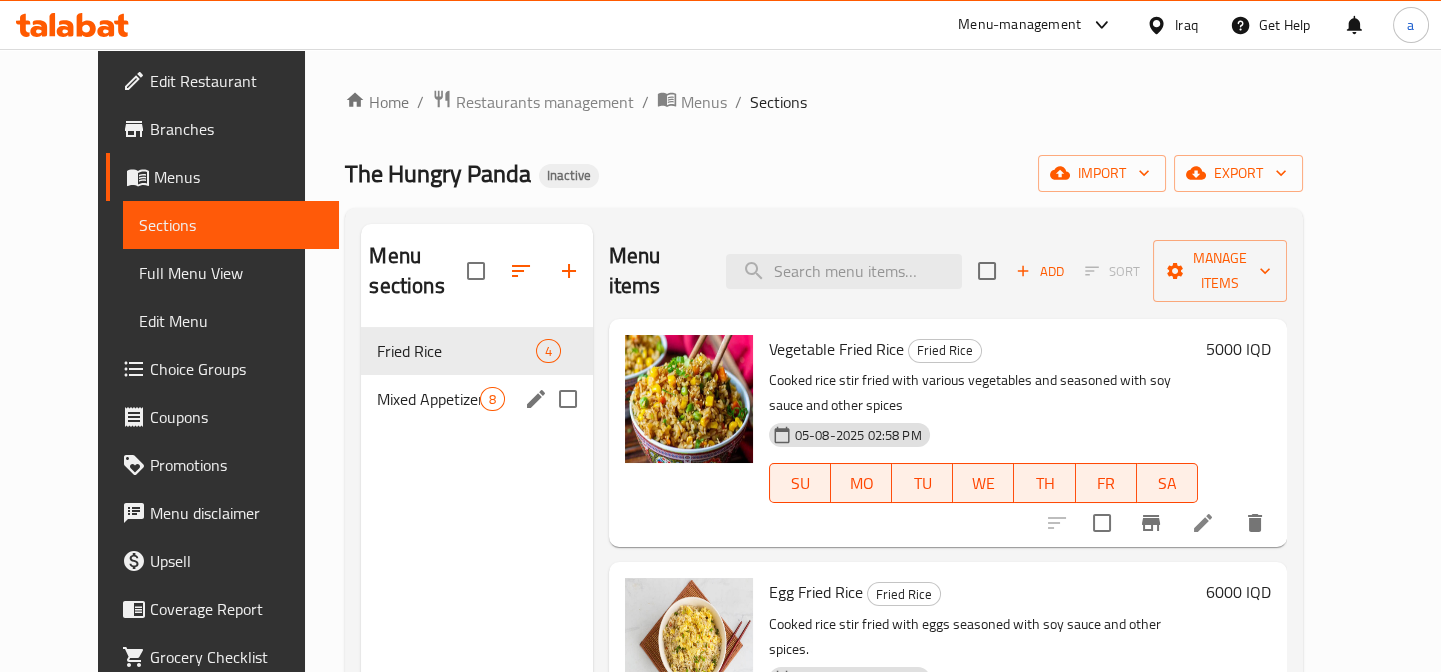 click on "Mixed Appetizers 8" at bounding box center (476, 399) 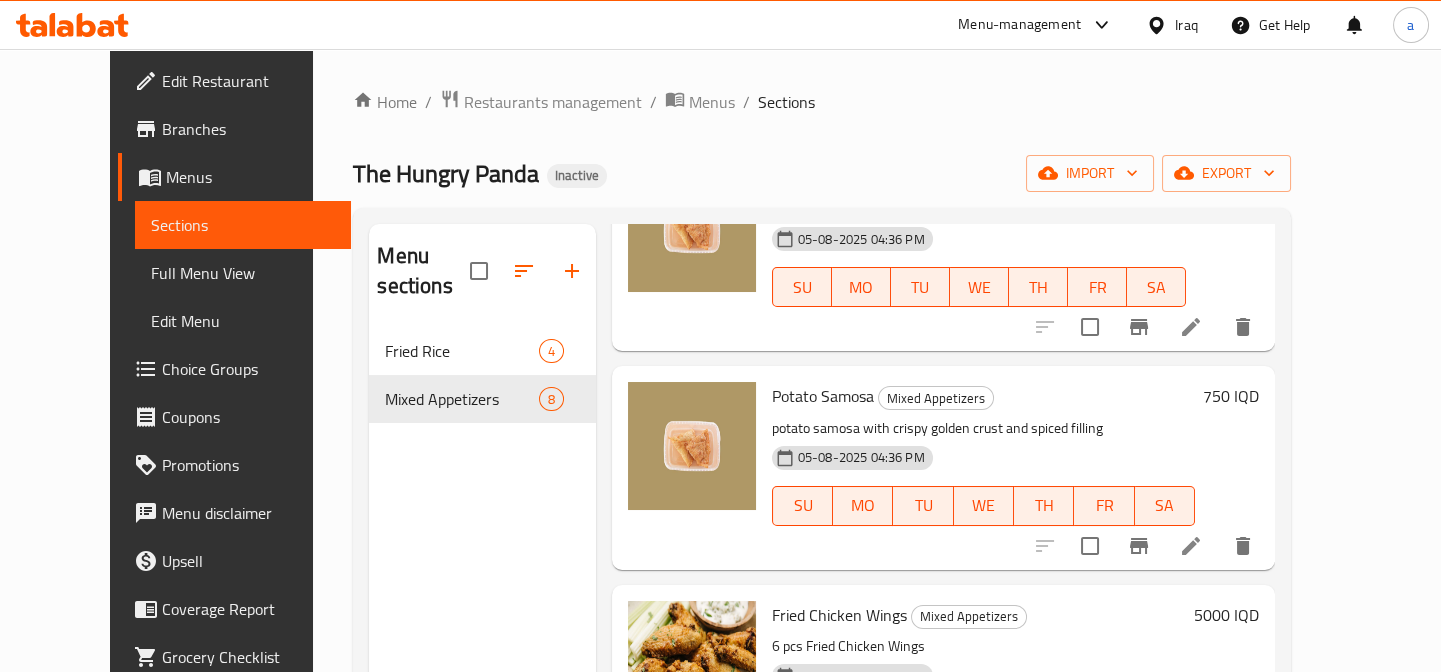 scroll, scrollTop: 1150, scrollLeft: 0, axis: vertical 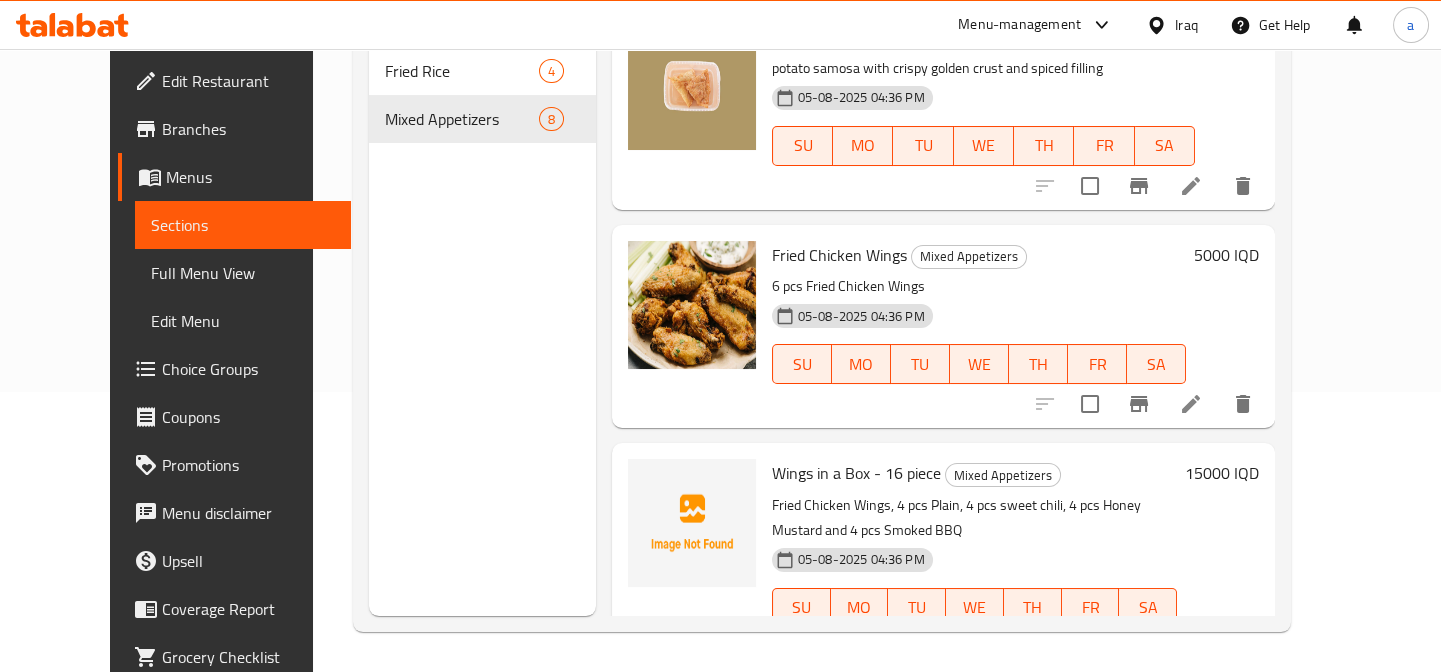 click 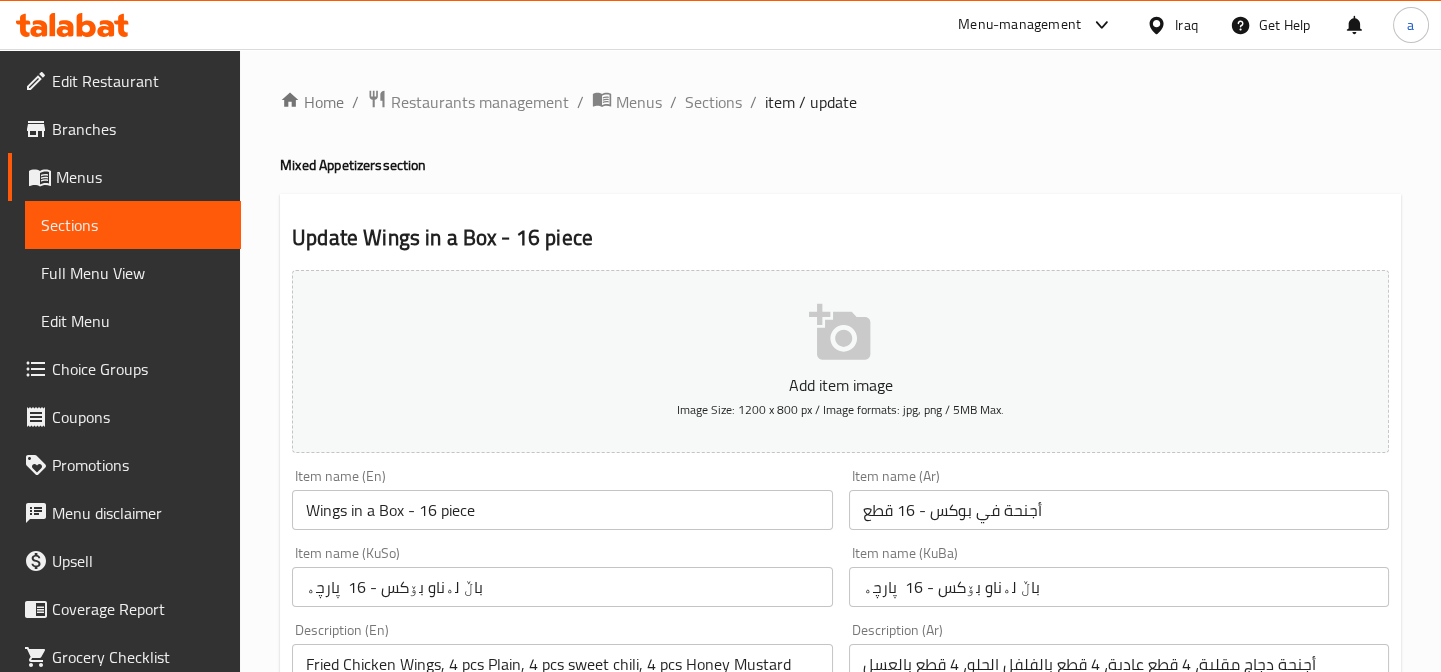 click on "Wings in a Box - 16 piece" at bounding box center (562, 510) 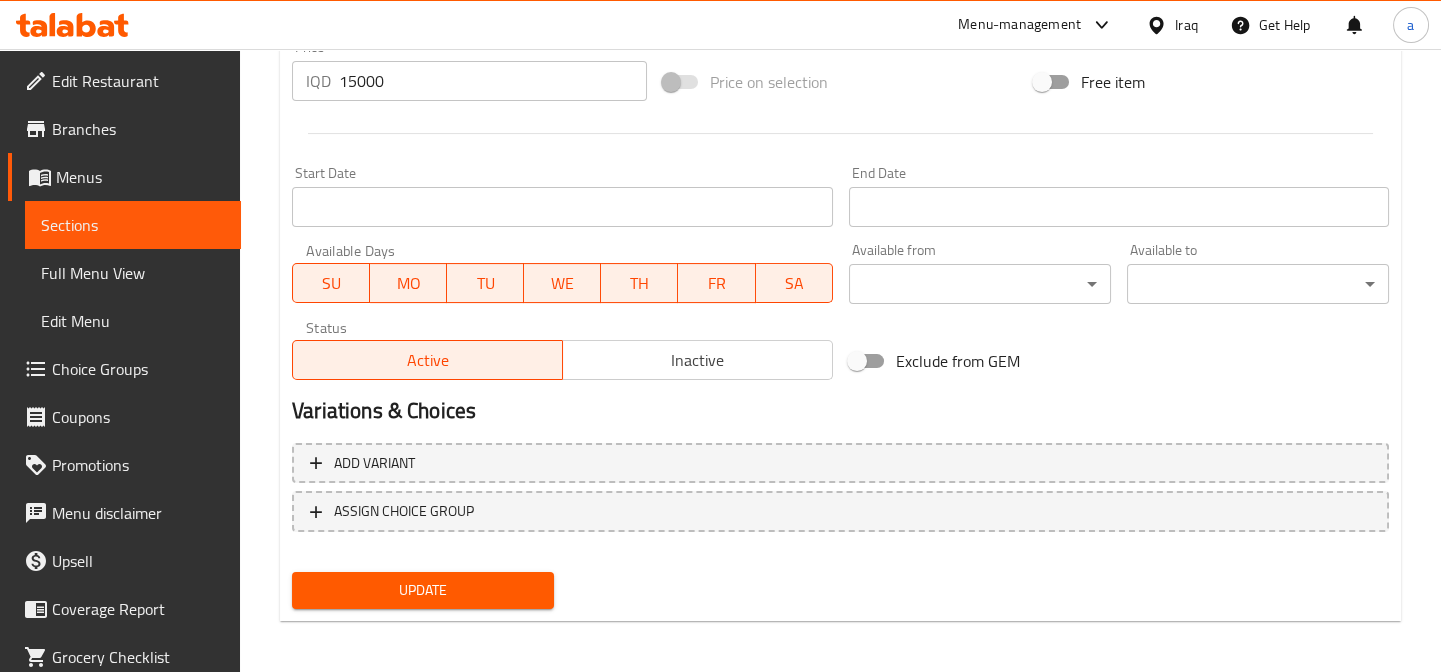 scroll, scrollTop: 970, scrollLeft: 0, axis: vertical 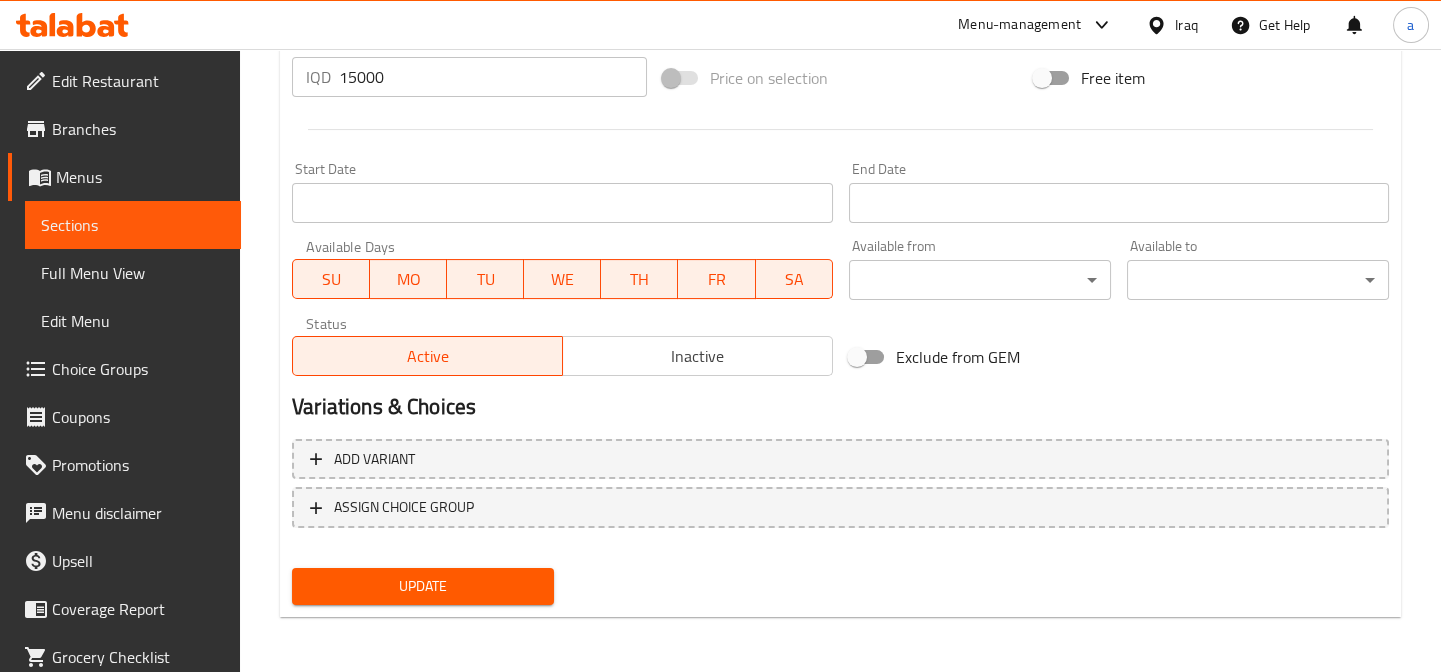 type on "Wings in Box - 16 piece" 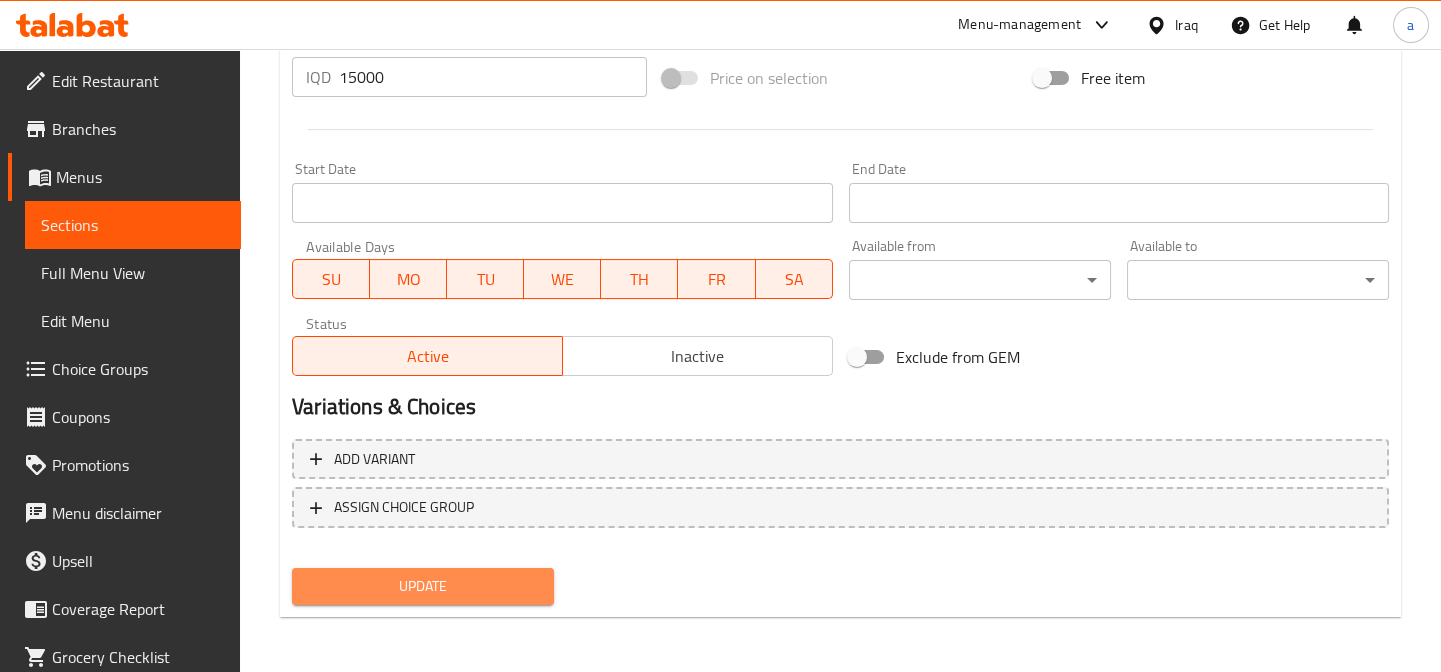 click on "Update" at bounding box center [423, 586] 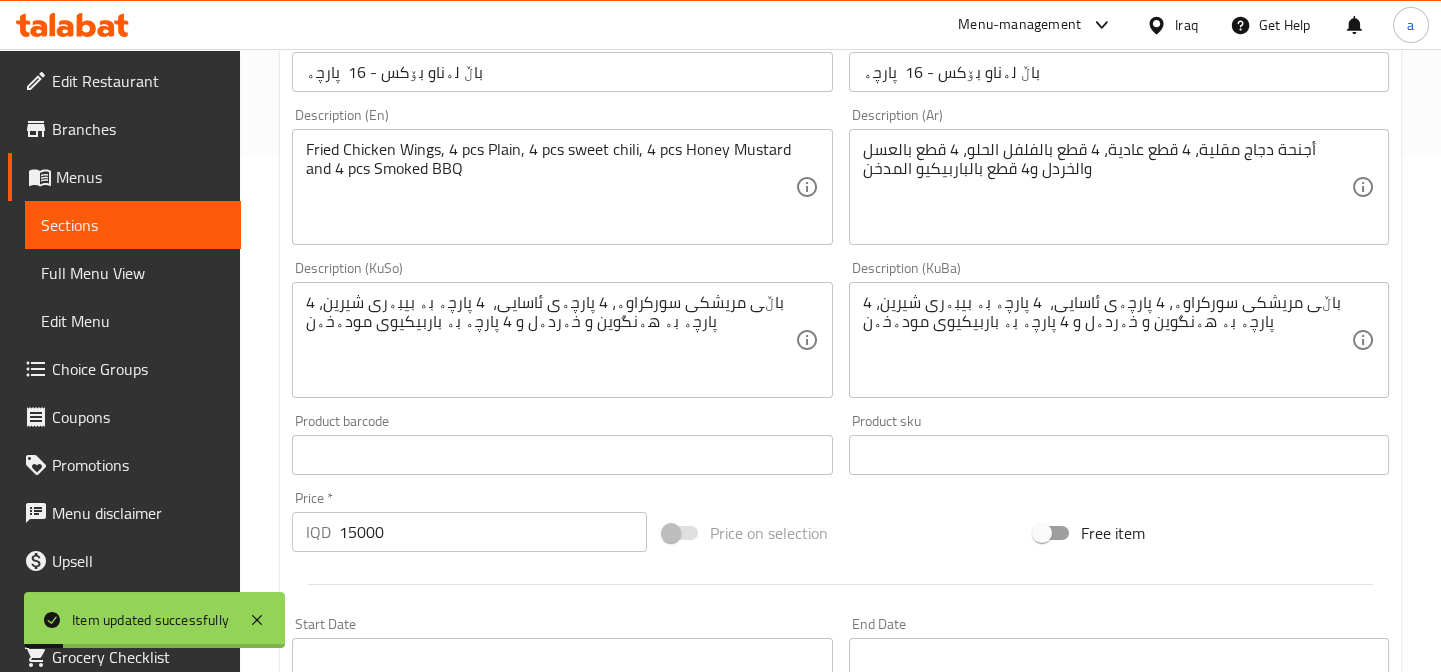 click on "Sections" at bounding box center (133, 225) 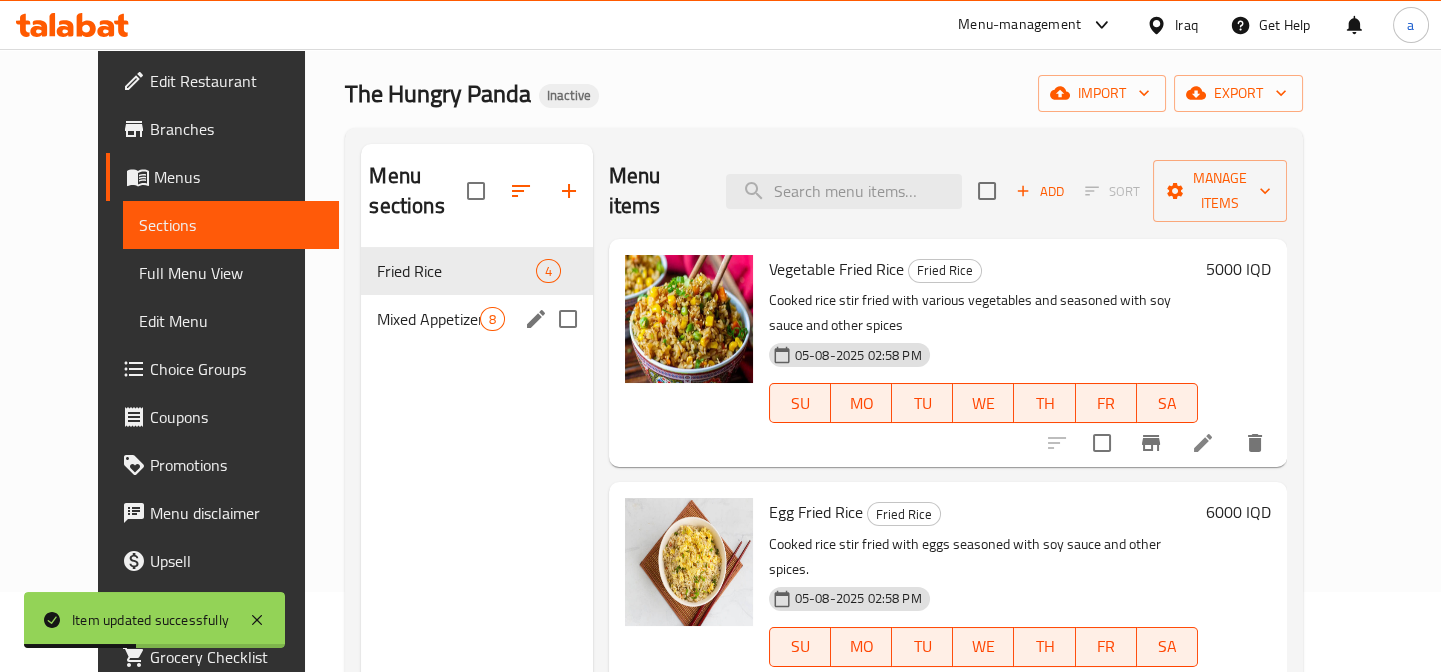 scroll, scrollTop: 0, scrollLeft: 0, axis: both 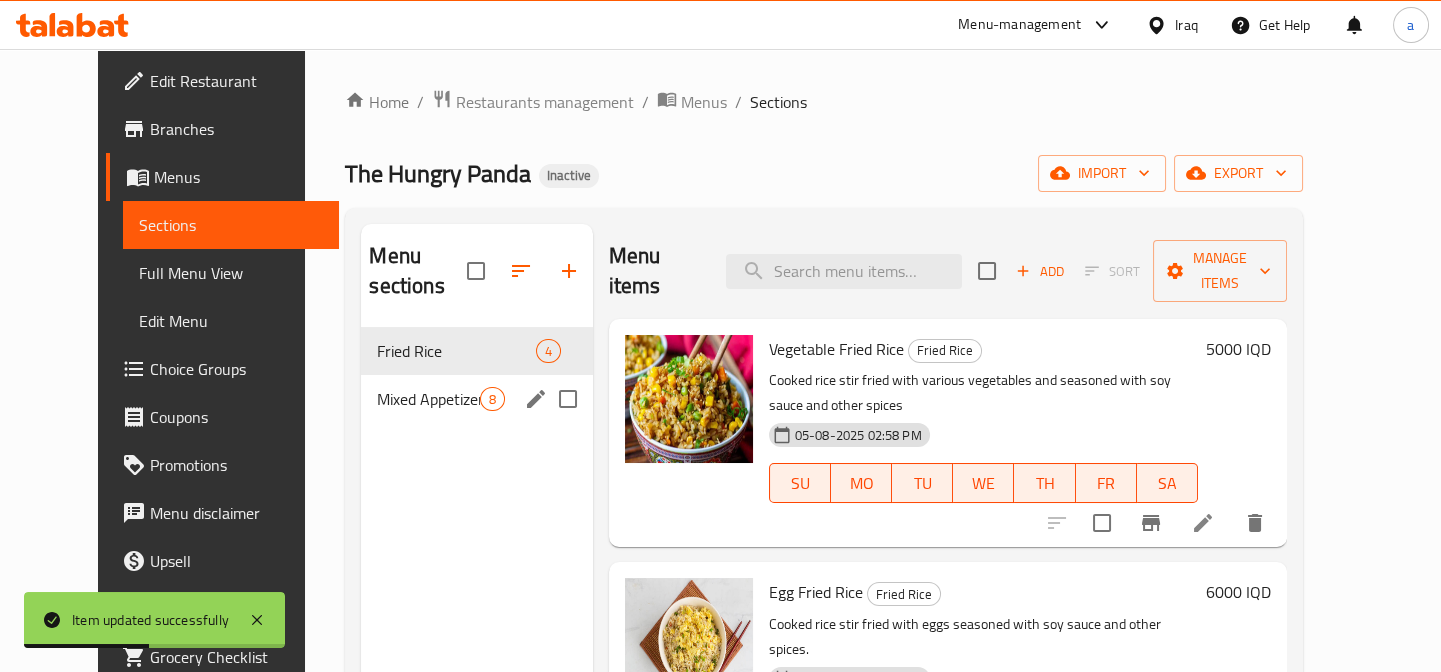 click on "Mixed Appetizers 8" at bounding box center [476, 399] 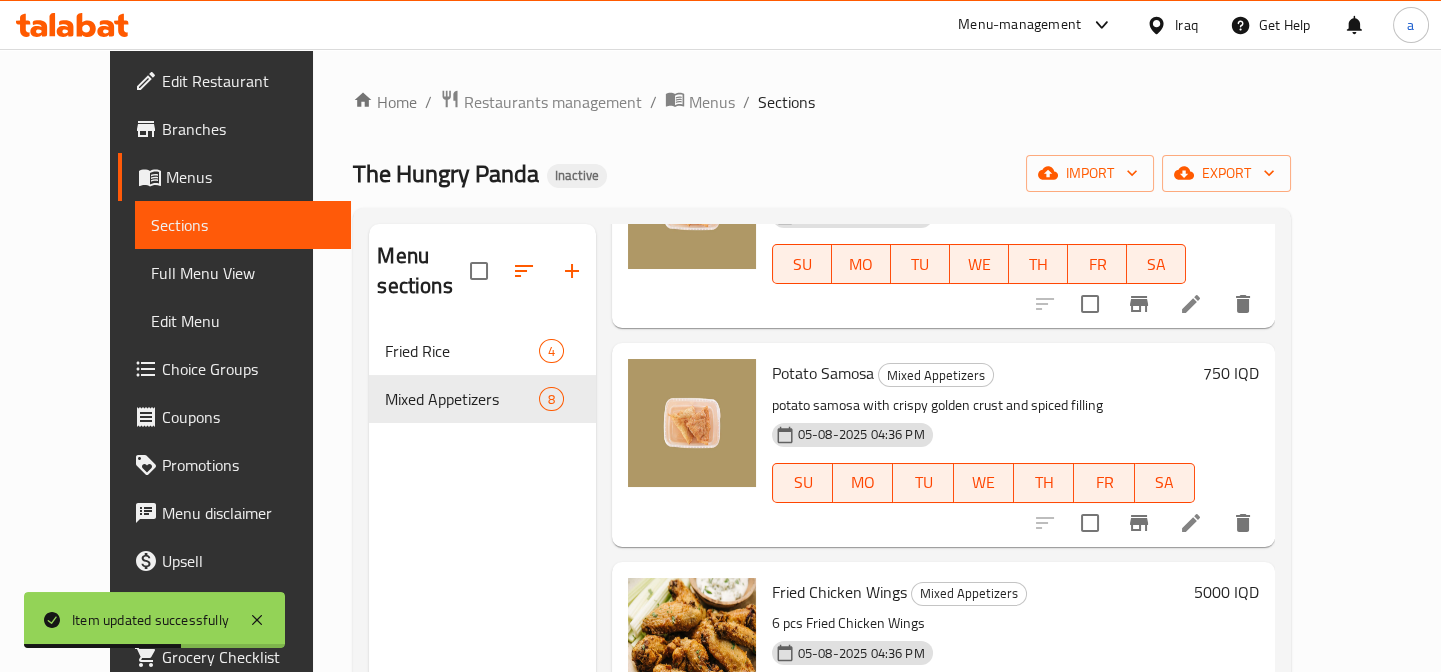 scroll, scrollTop: 1150, scrollLeft: 0, axis: vertical 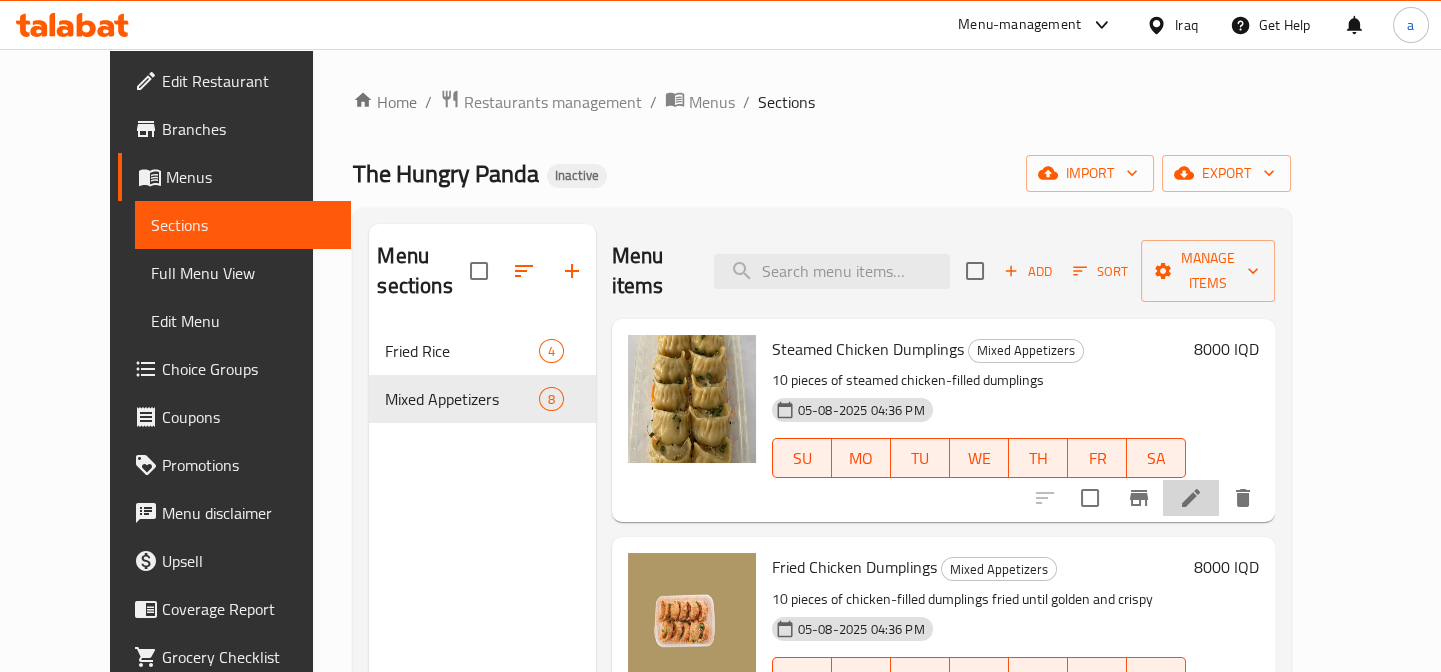 click at bounding box center [1191, 498] 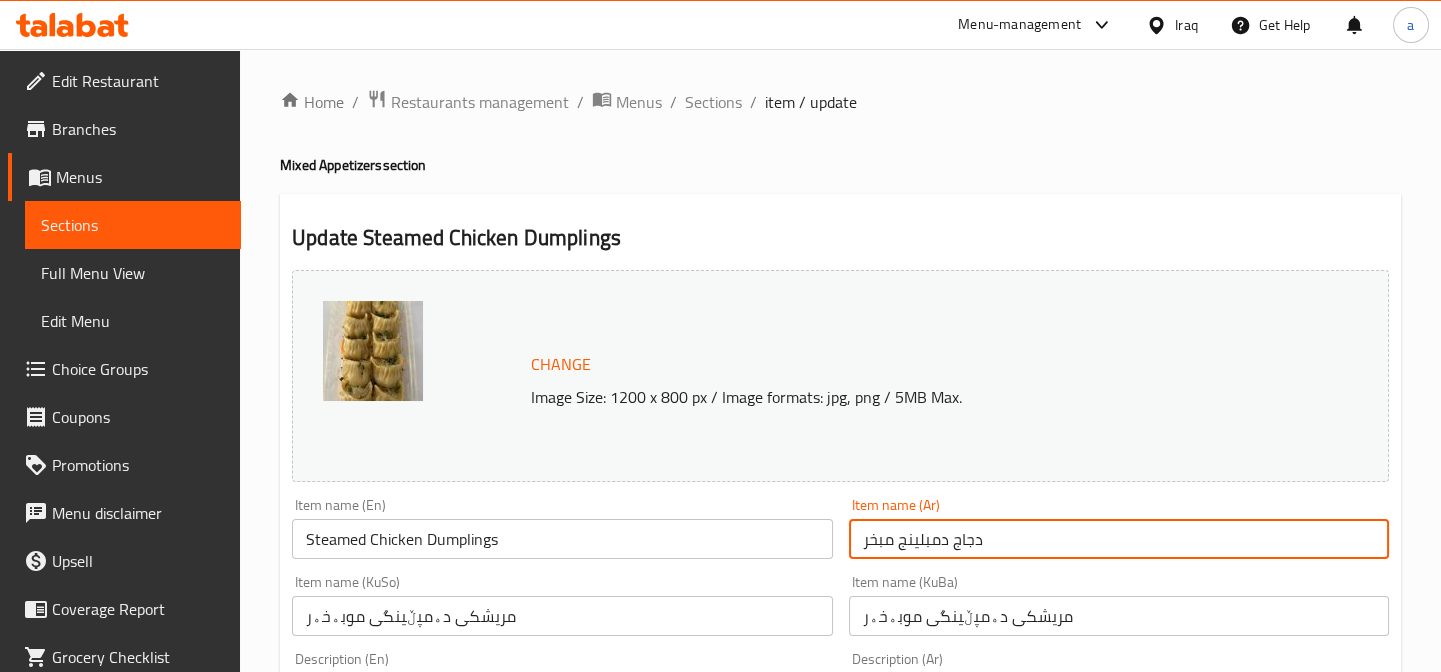 drag, startPoint x: 948, startPoint y: 543, endPoint x: 897, endPoint y: 538, distance: 51.24451 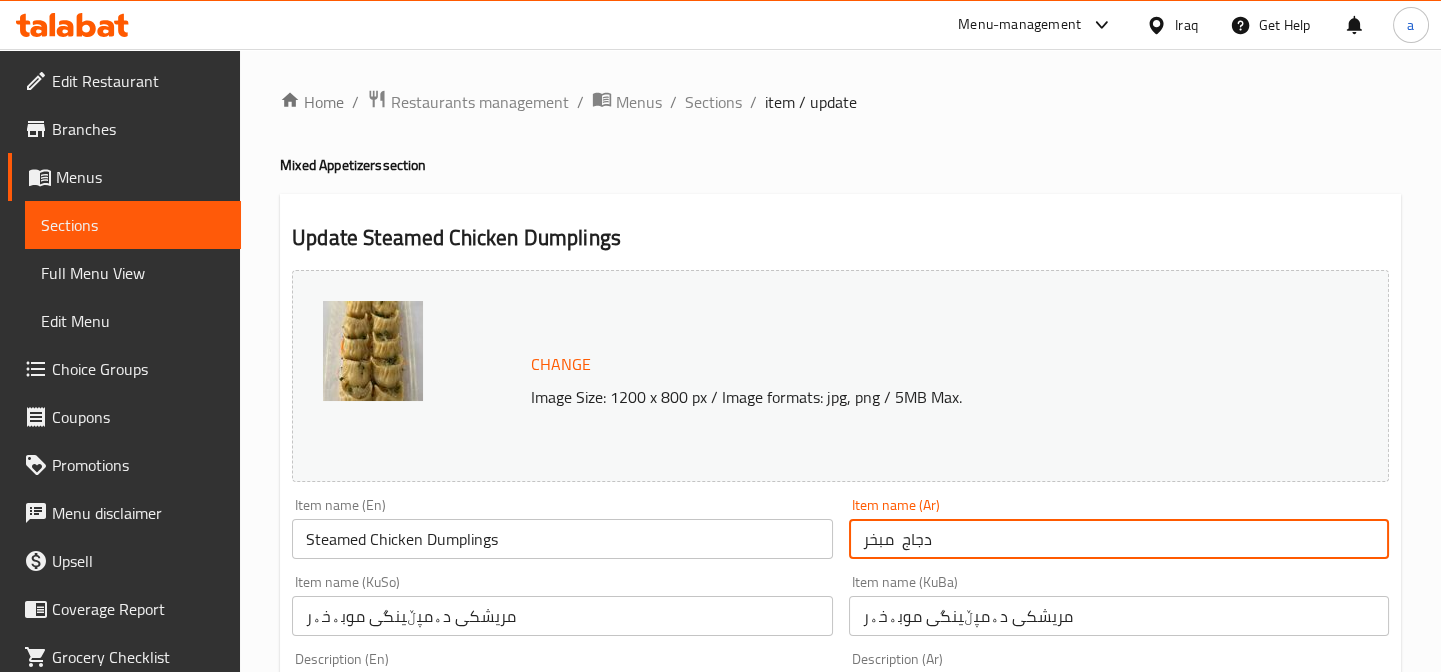 click on "دجاج  مبخر" at bounding box center (1119, 539) 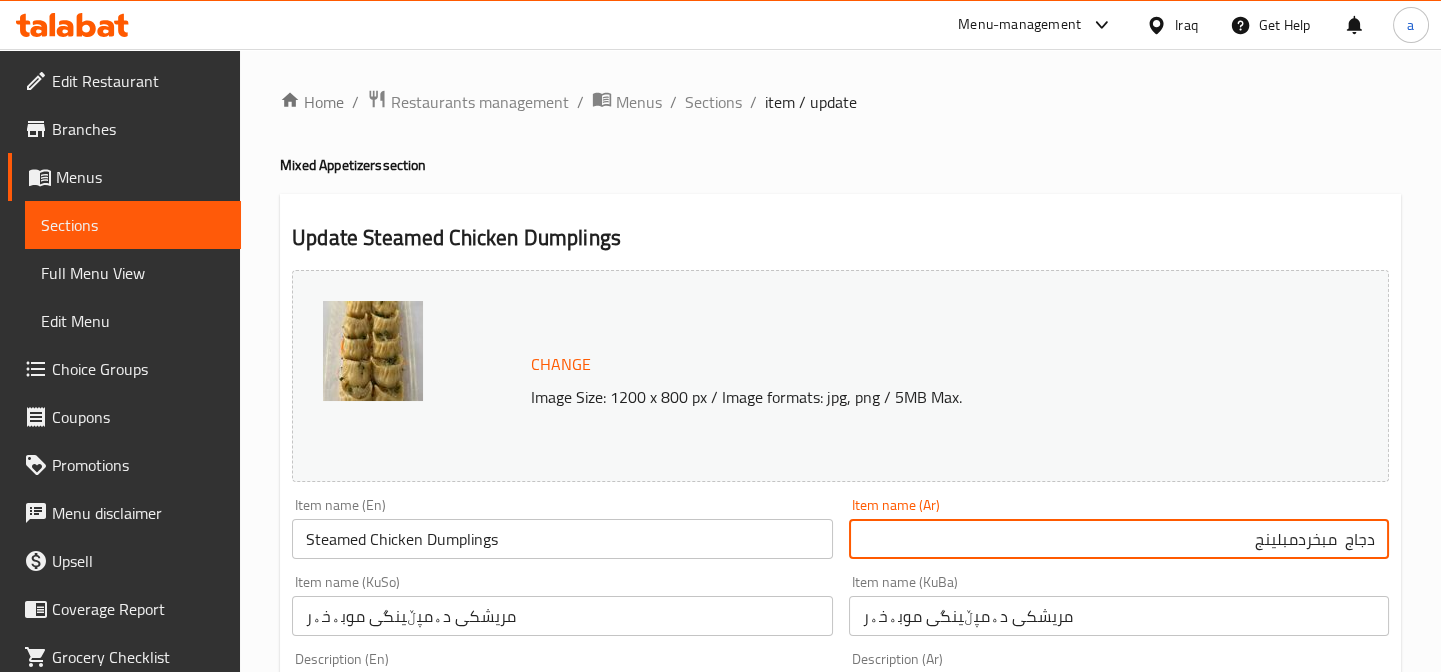 drag, startPoint x: 1298, startPoint y: 539, endPoint x: 1297, endPoint y: 550, distance: 11.045361 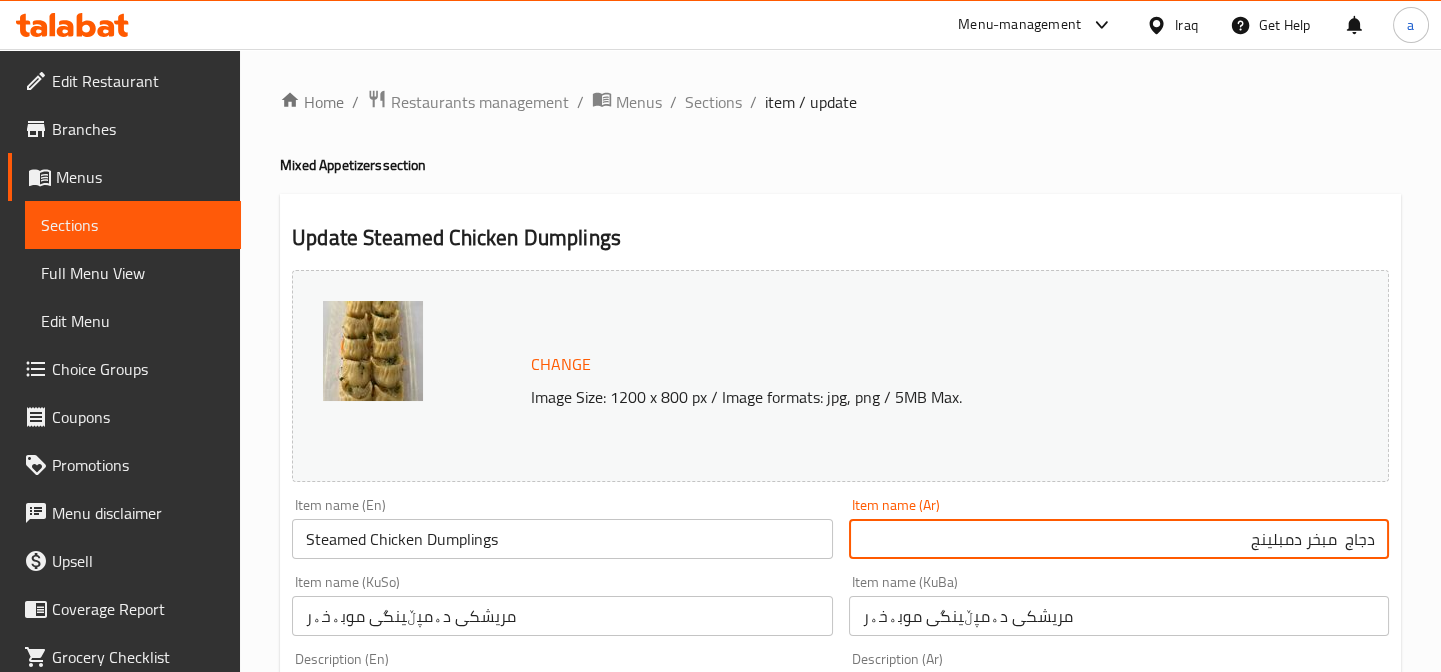 drag, startPoint x: 1299, startPoint y: 542, endPoint x: 1230, endPoint y: 542, distance: 69 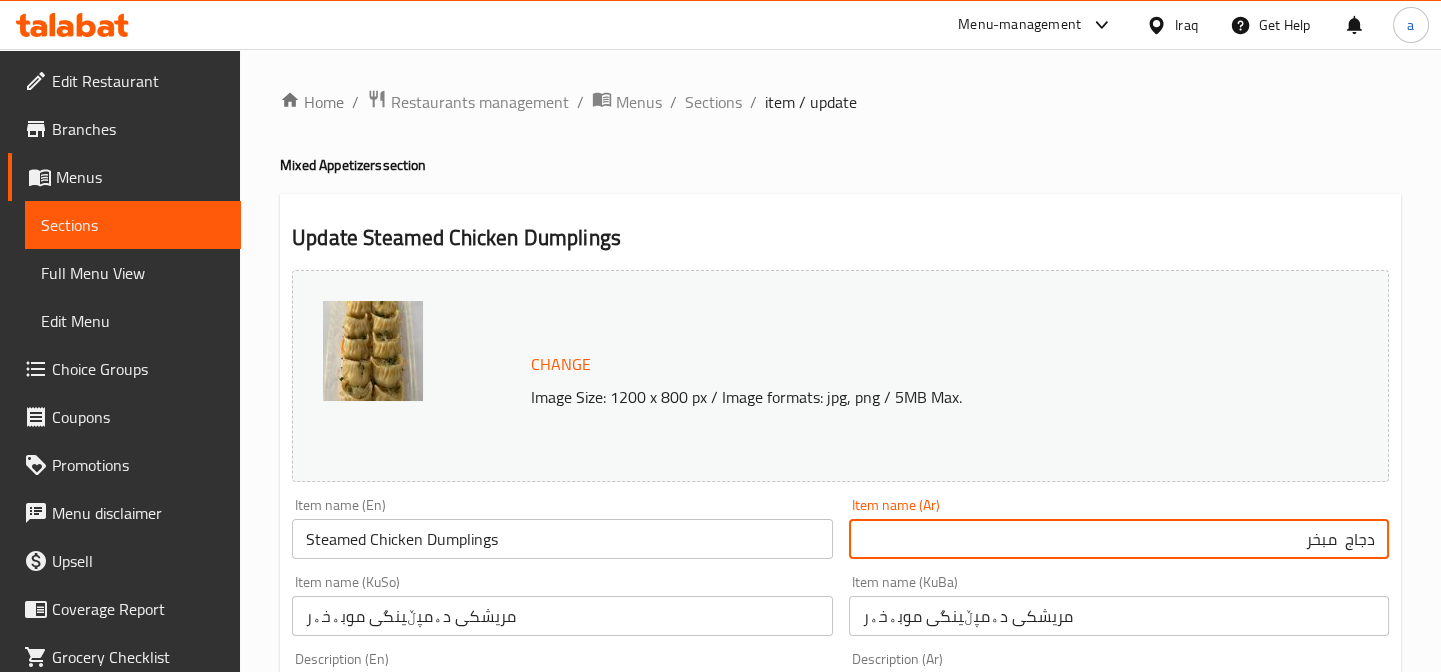 click on "دجاج  مبخر" at bounding box center (1119, 539) 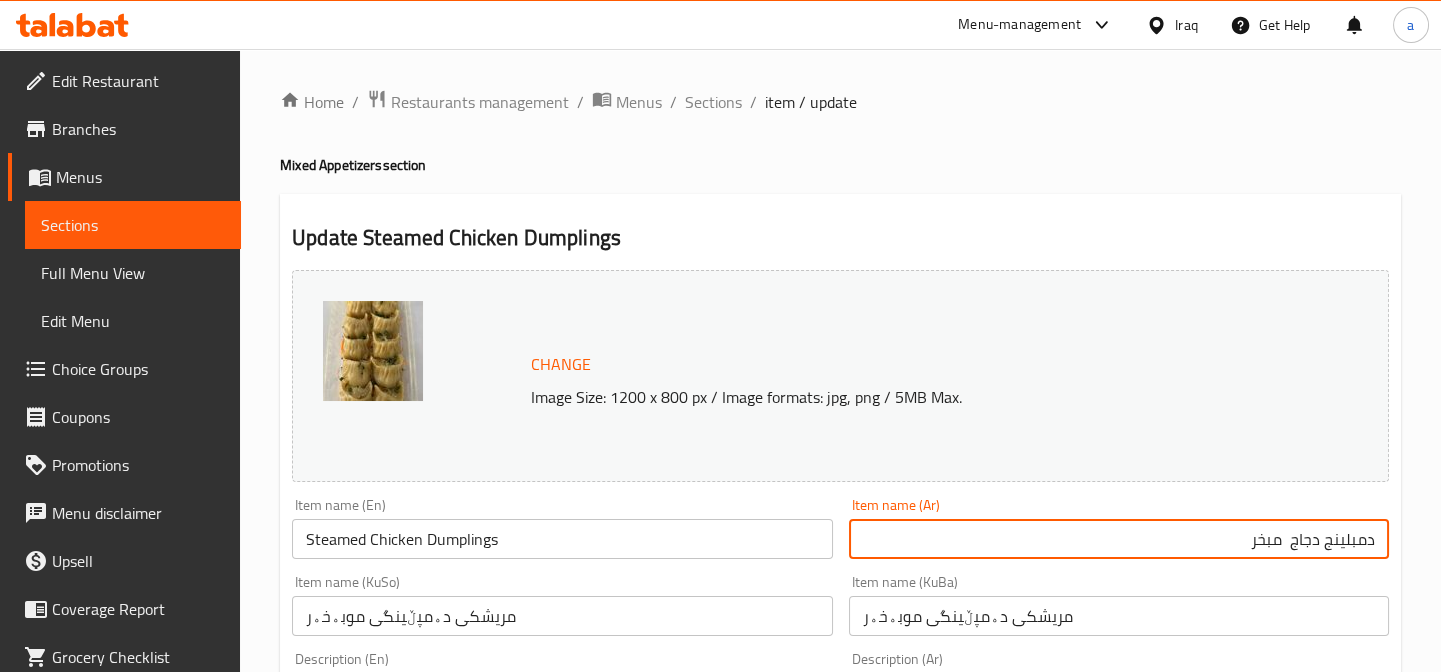 click on "دمبلينج دجاج  مبخر" at bounding box center [1119, 539] 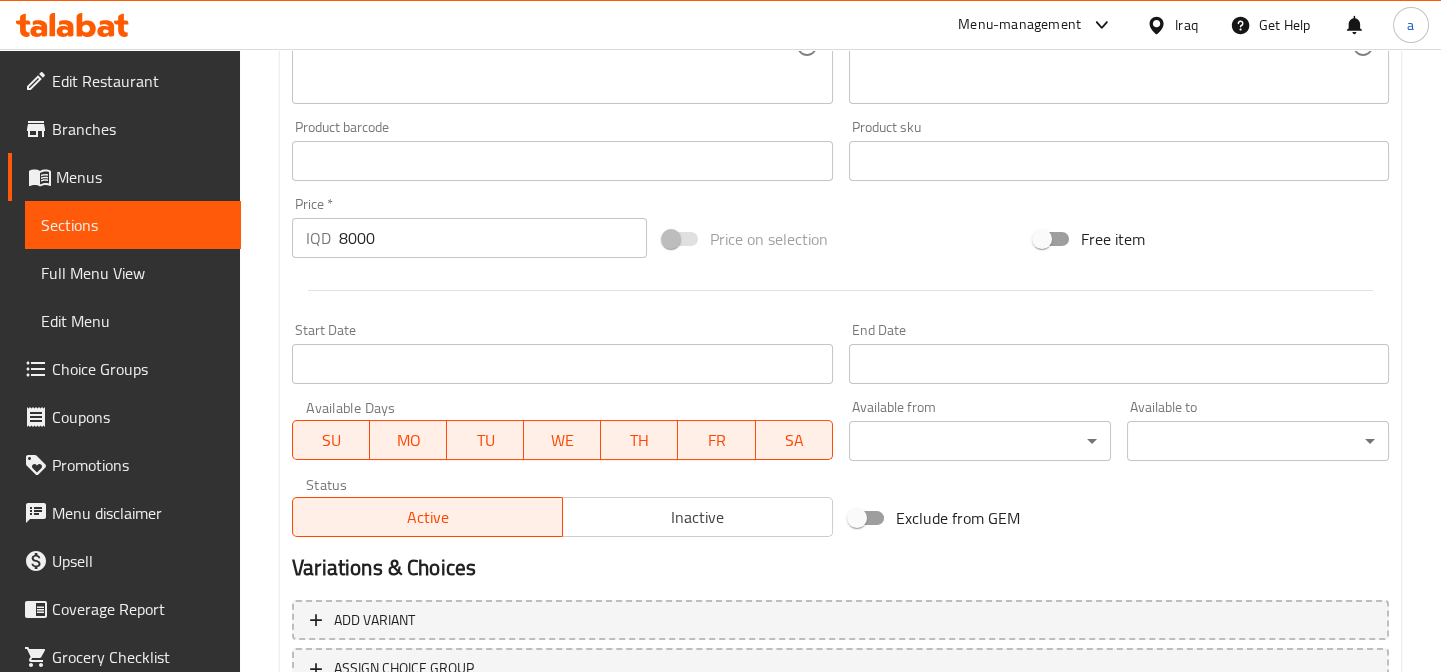 scroll, scrollTop: 1000, scrollLeft: 0, axis: vertical 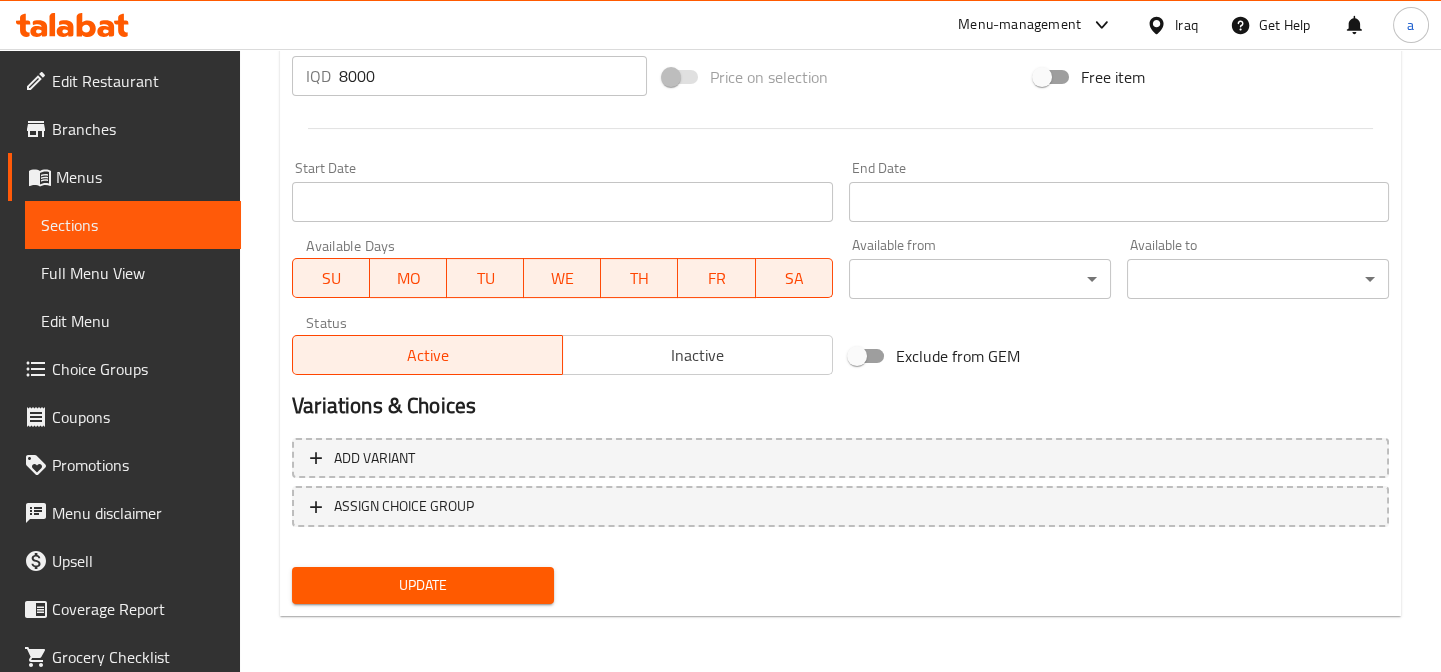 type on "دمبلينج دجاج مبخر" 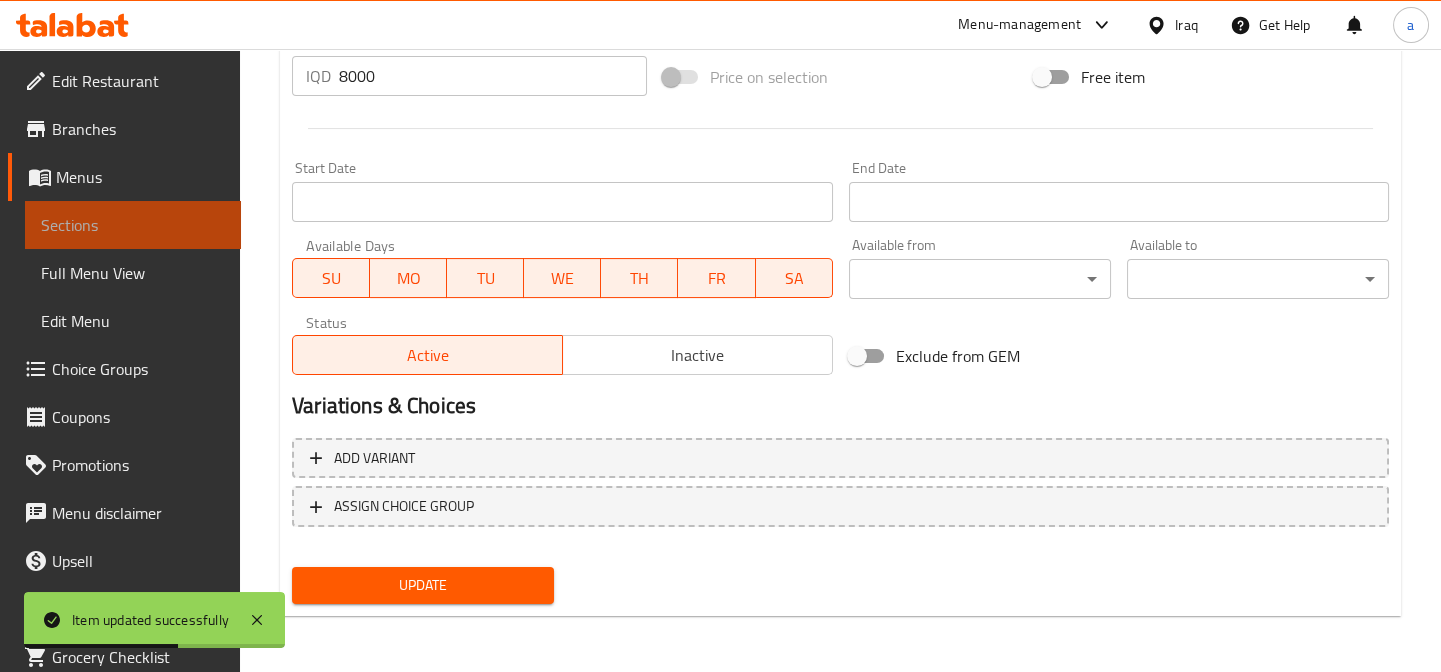 click on "Sections" at bounding box center [133, 225] 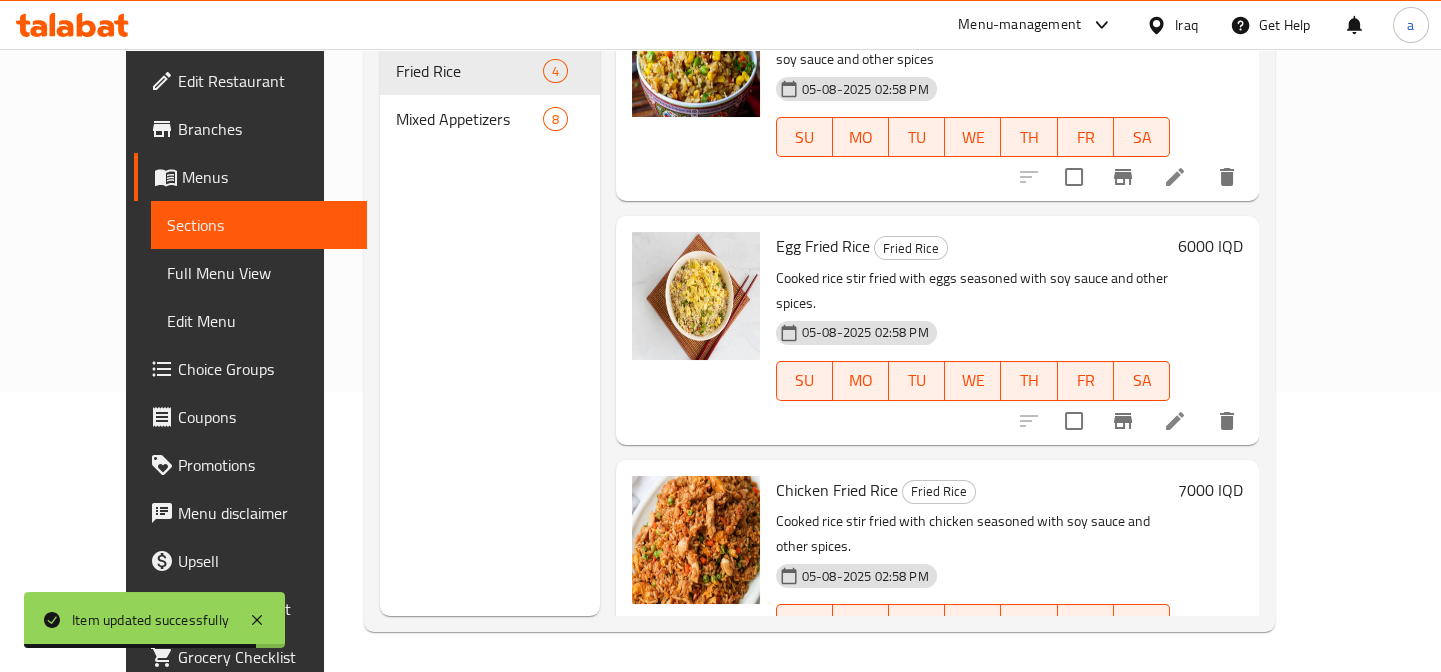 scroll, scrollTop: 0, scrollLeft: 0, axis: both 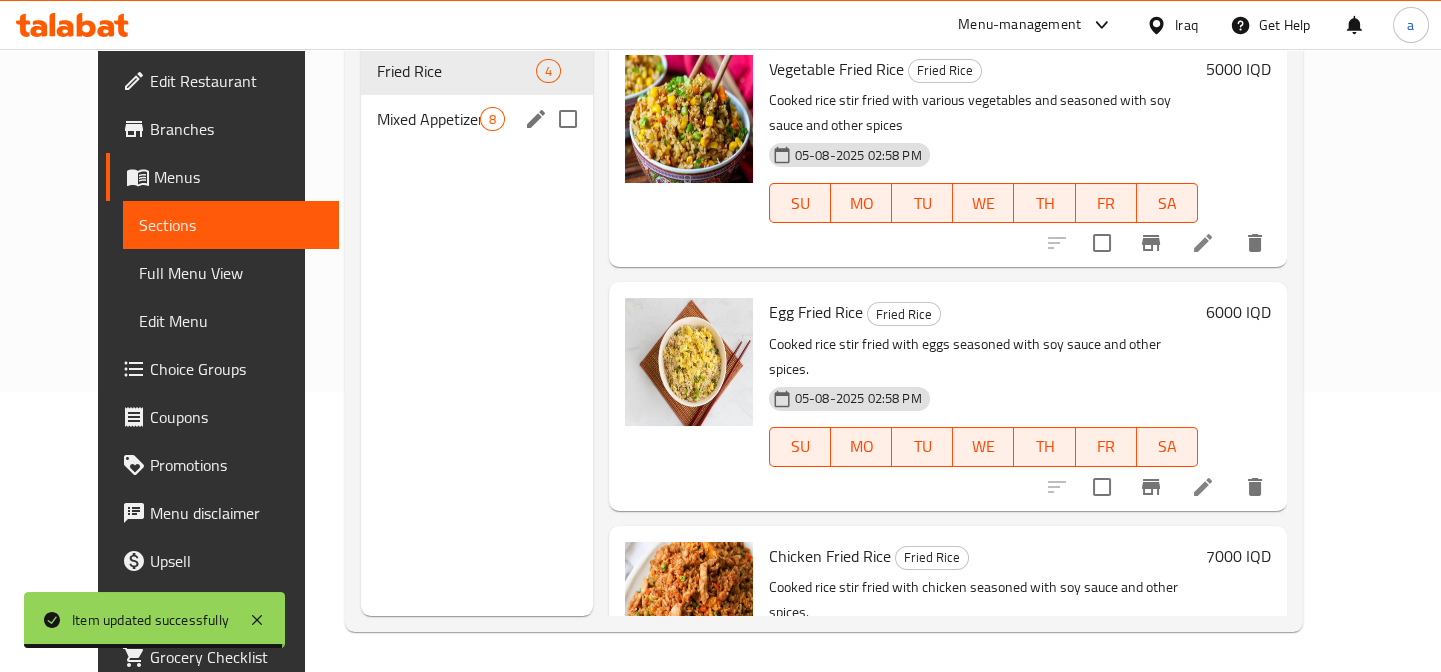 click on "Mixed Appetizers 8" at bounding box center (476, 119) 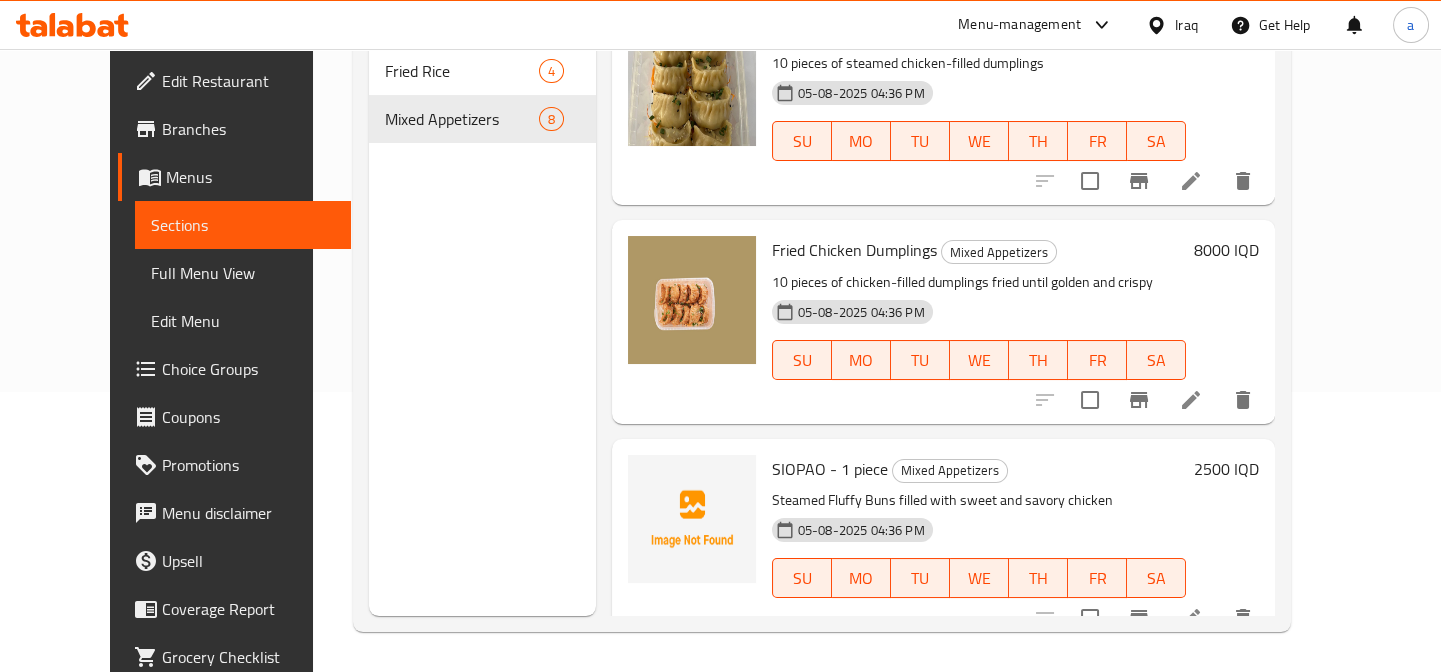 scroll, scrollTop: 0, scrollLeft: 0, axis: both 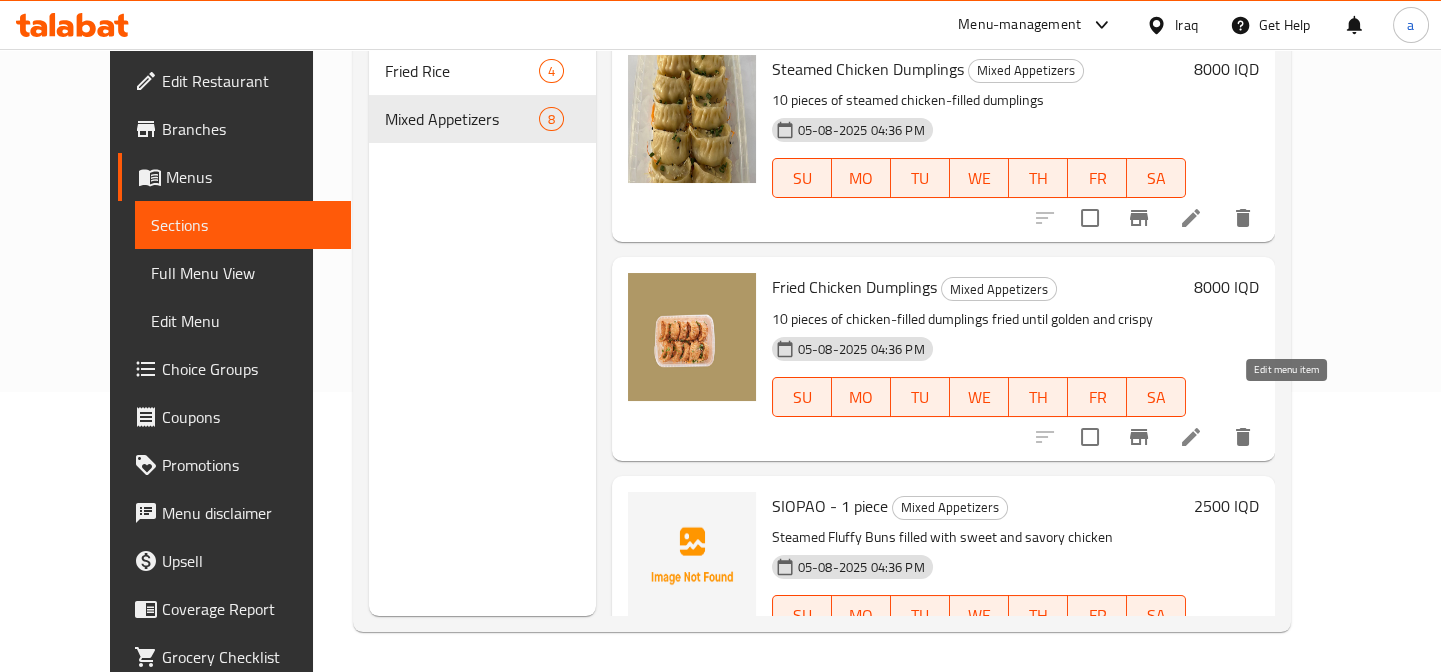 click 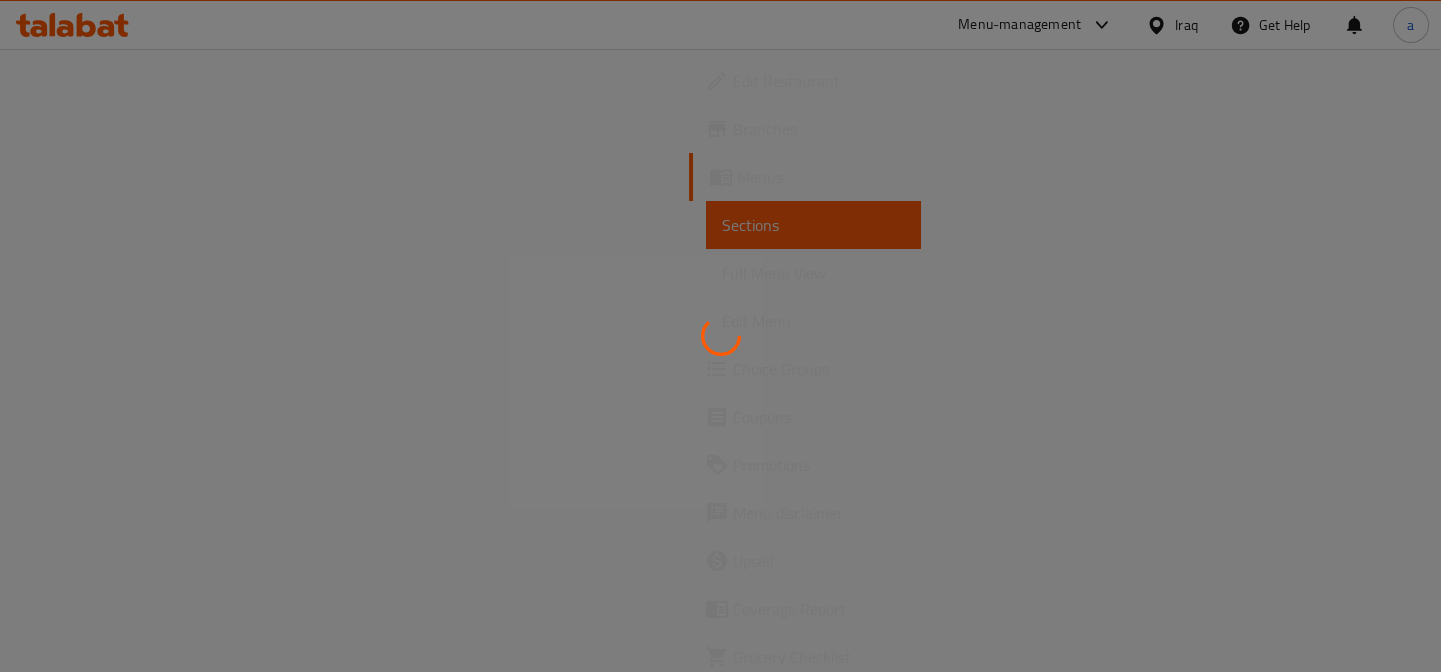 scroll, scrollTop: 0, scrollLeft: 0, axis: both 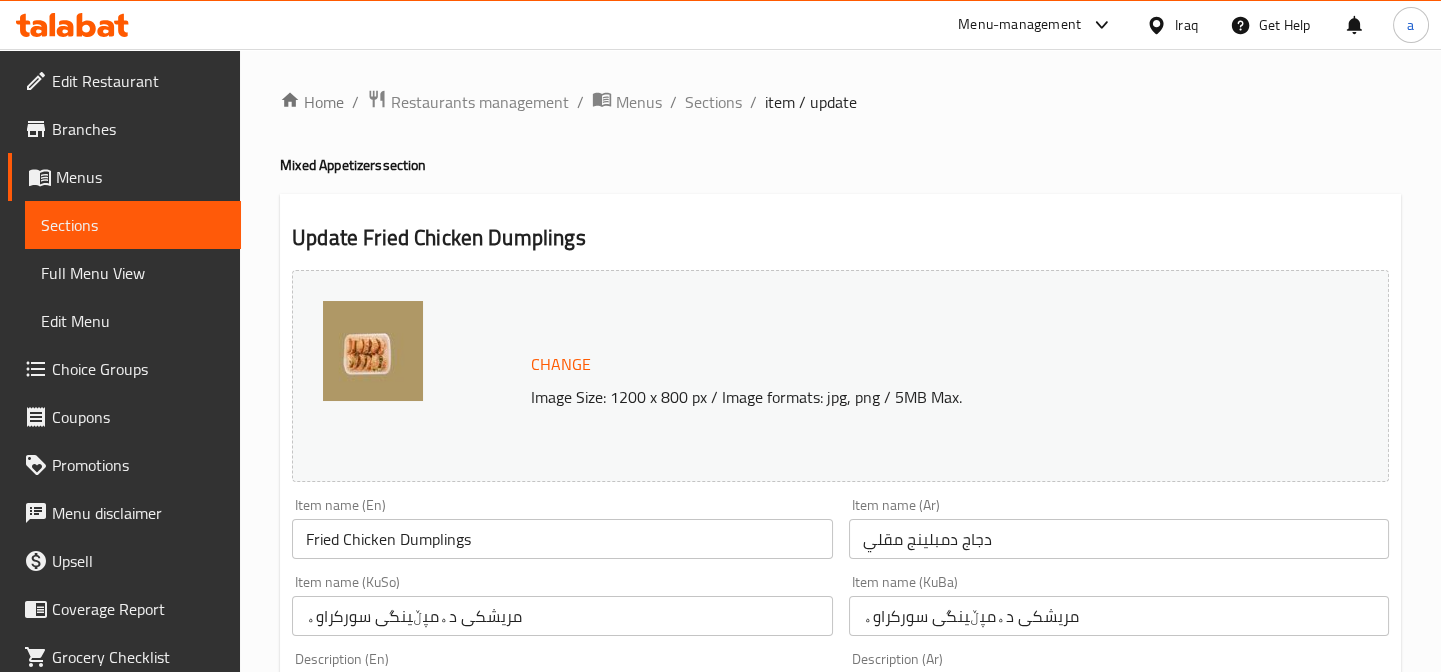 click on "Item name (Ar) دجاج دمبلينج مقلي Item name (Ar)" at bounding box center (1119, 528) 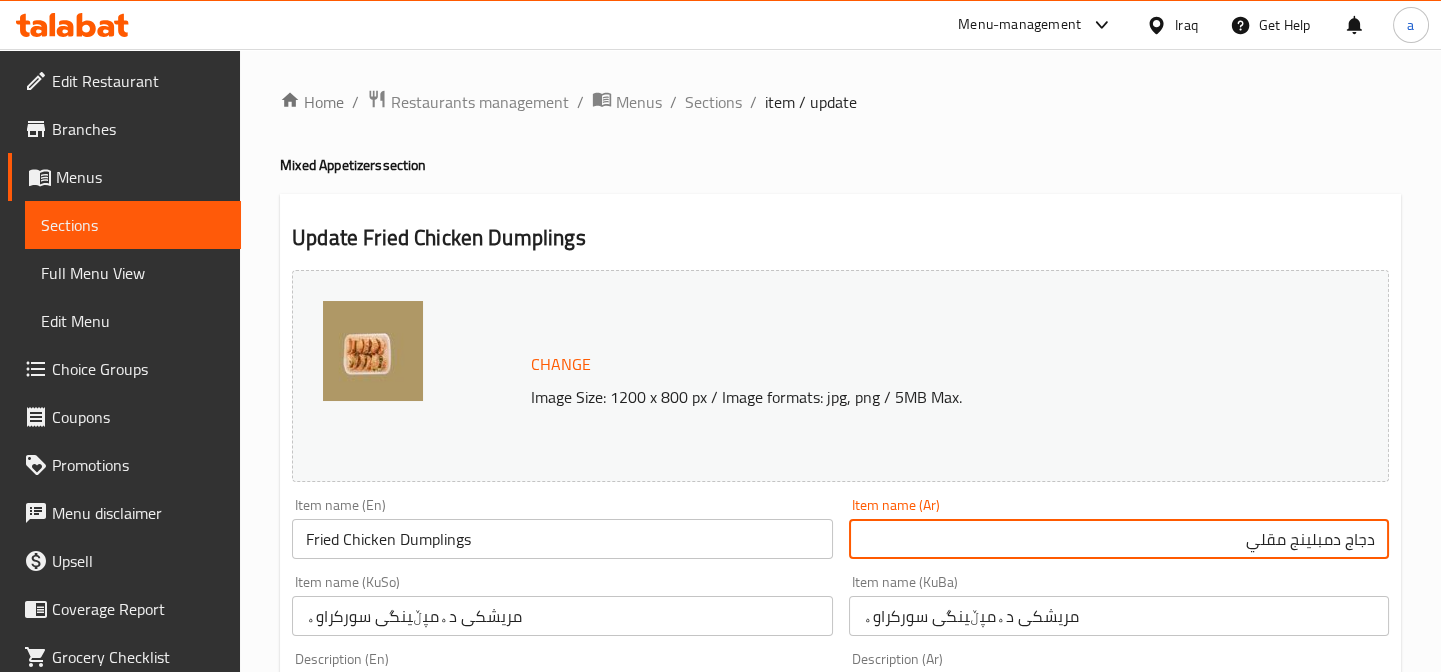 drag, startPoint x: 1340, startPoint y: 545, endPoint x: 1286, endPoint y: 565, distance: 57.58472 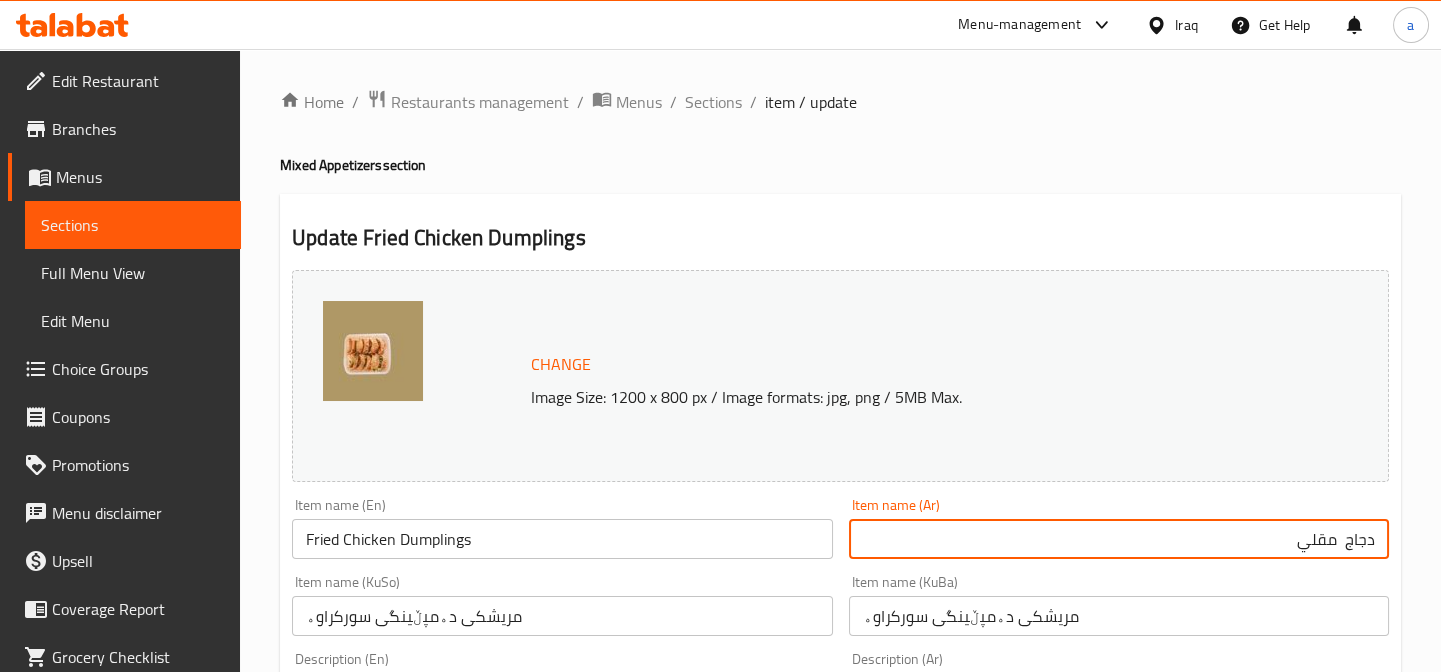 click on "دجاج  مقلي" at bounding box center (1119, 539) 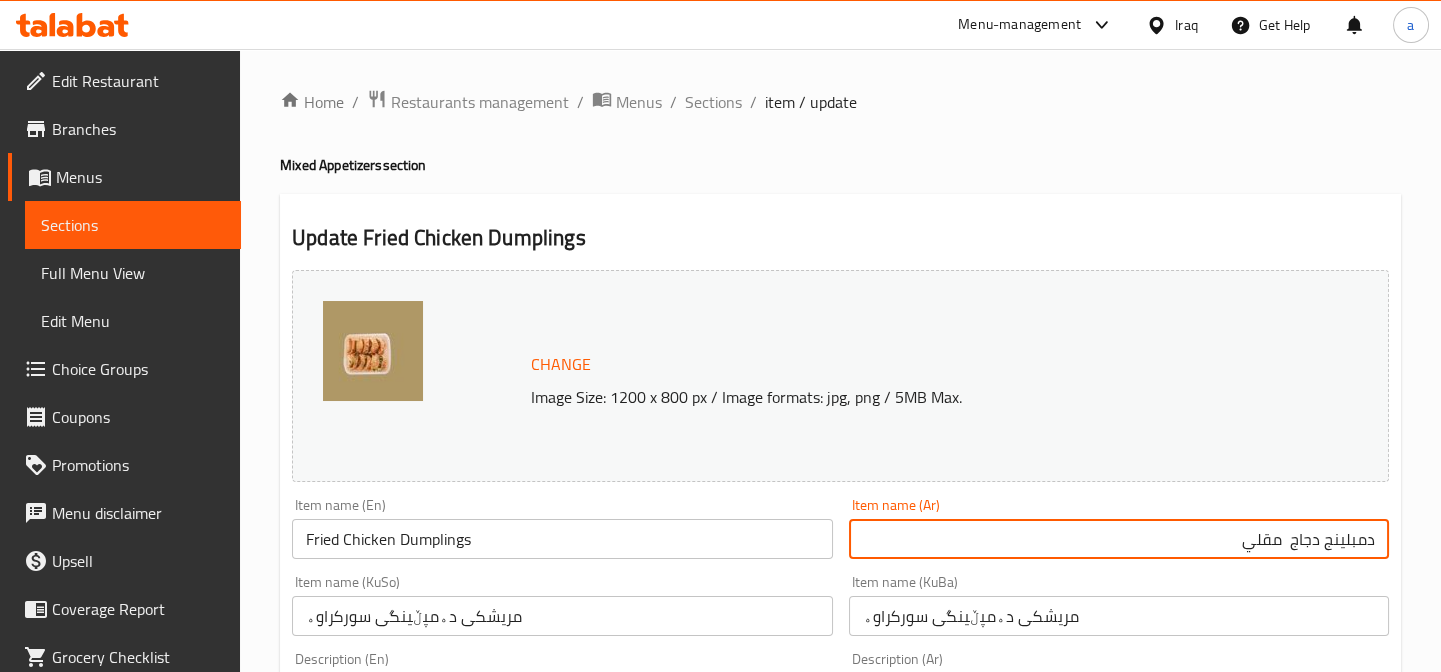 drag, startPoint x: 1287, startPoint y: 538, endPoint x: 1298, endPoint y: 577, distance: 40.5216 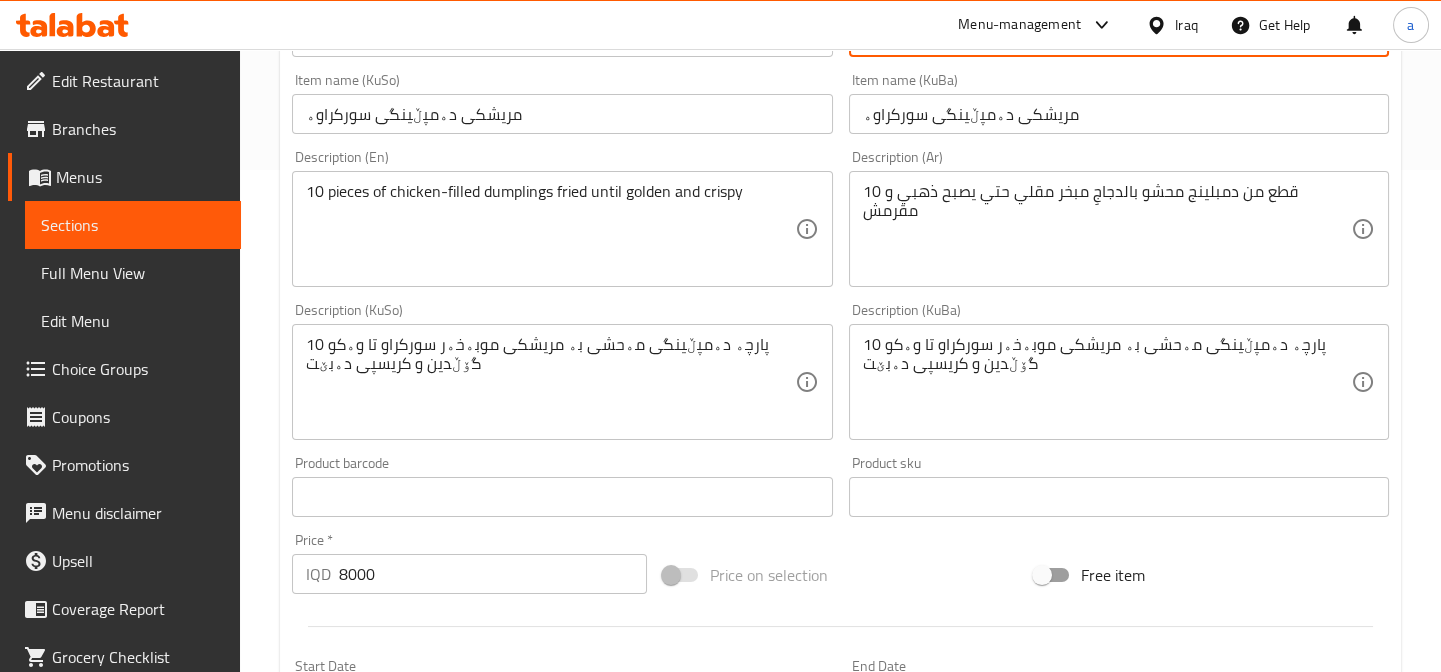 scroll, scrollTop: 1000, scrollLeft: 0, axis: vertical 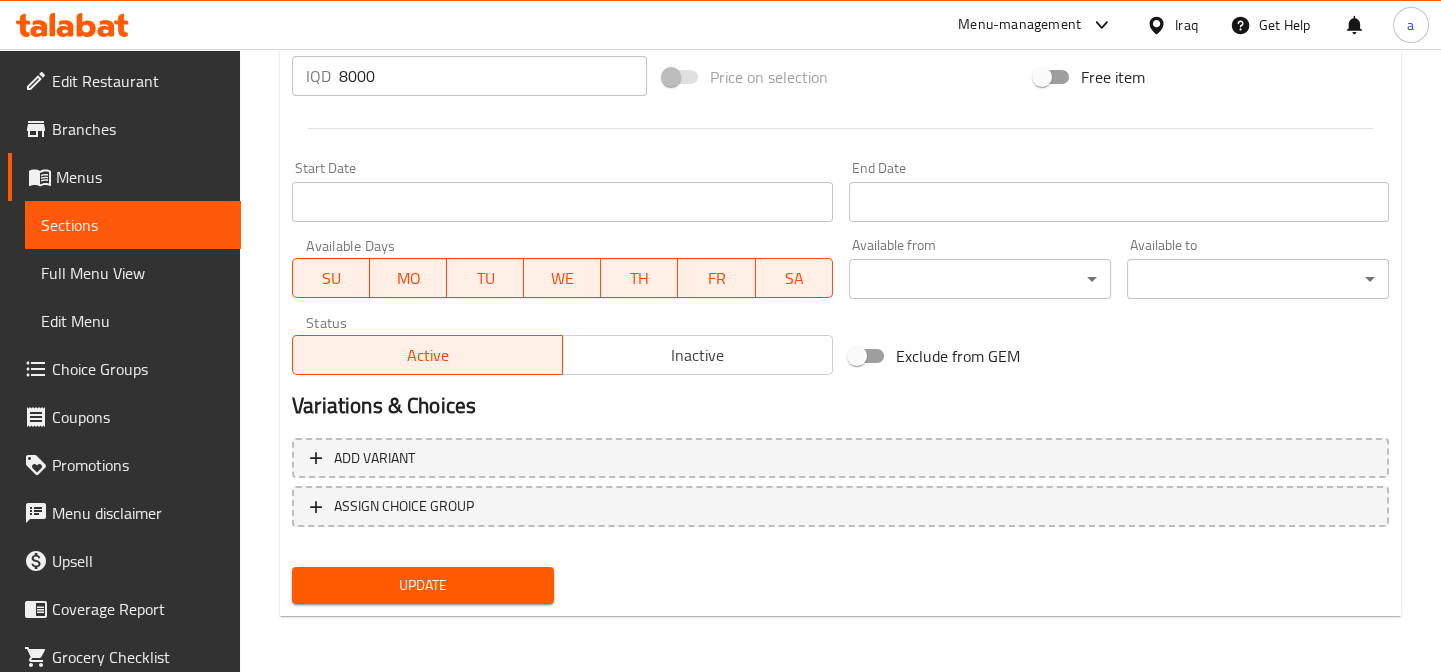 type on "دمبلينج دجاج مقلي" 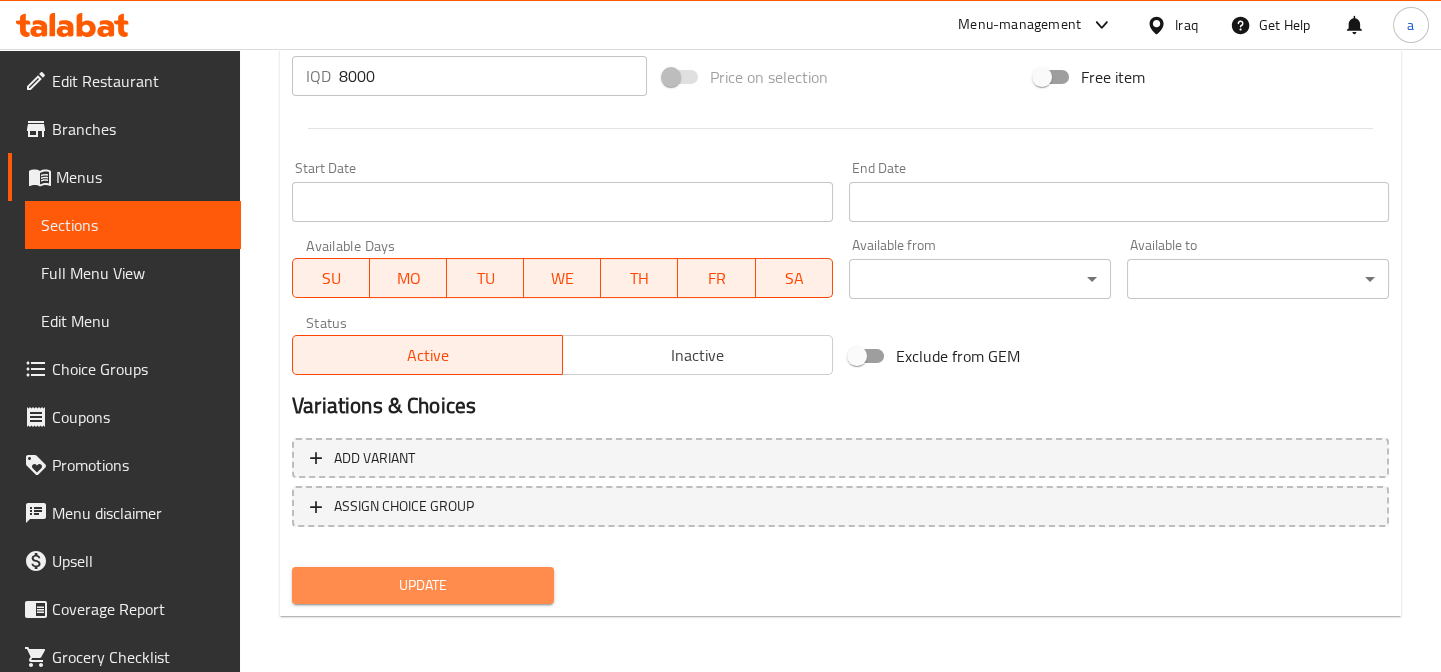click on "Update" at bounding box center [423, 585] 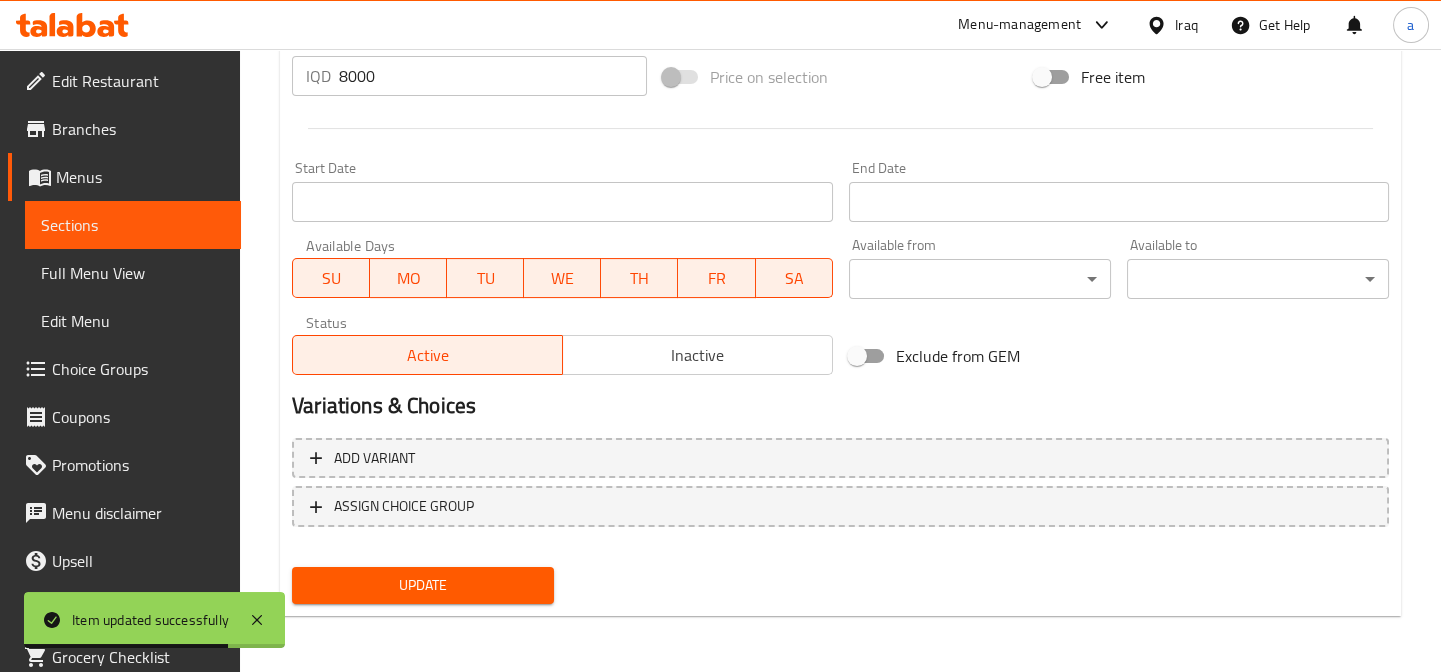 click on "Sections" at bounding box center [133, 225] 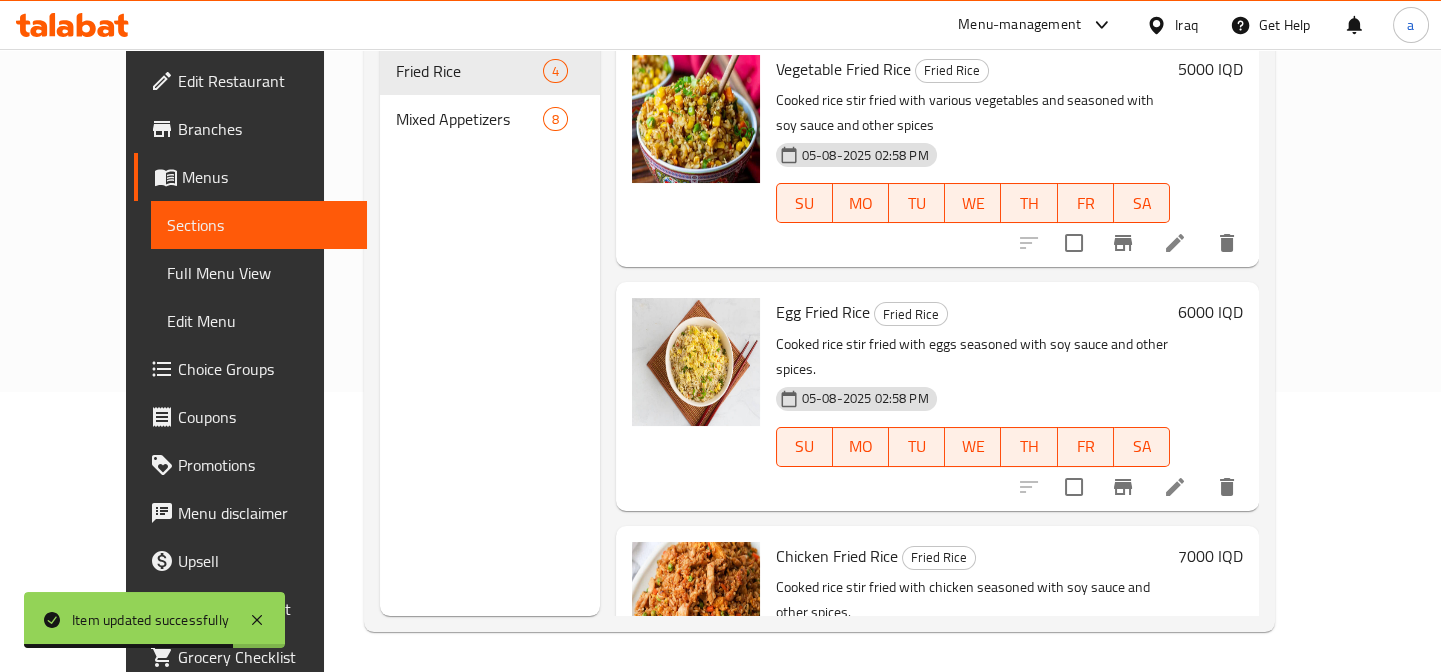 scroll, scrollTop: 280, scrollLeft: 0, axis: vertical 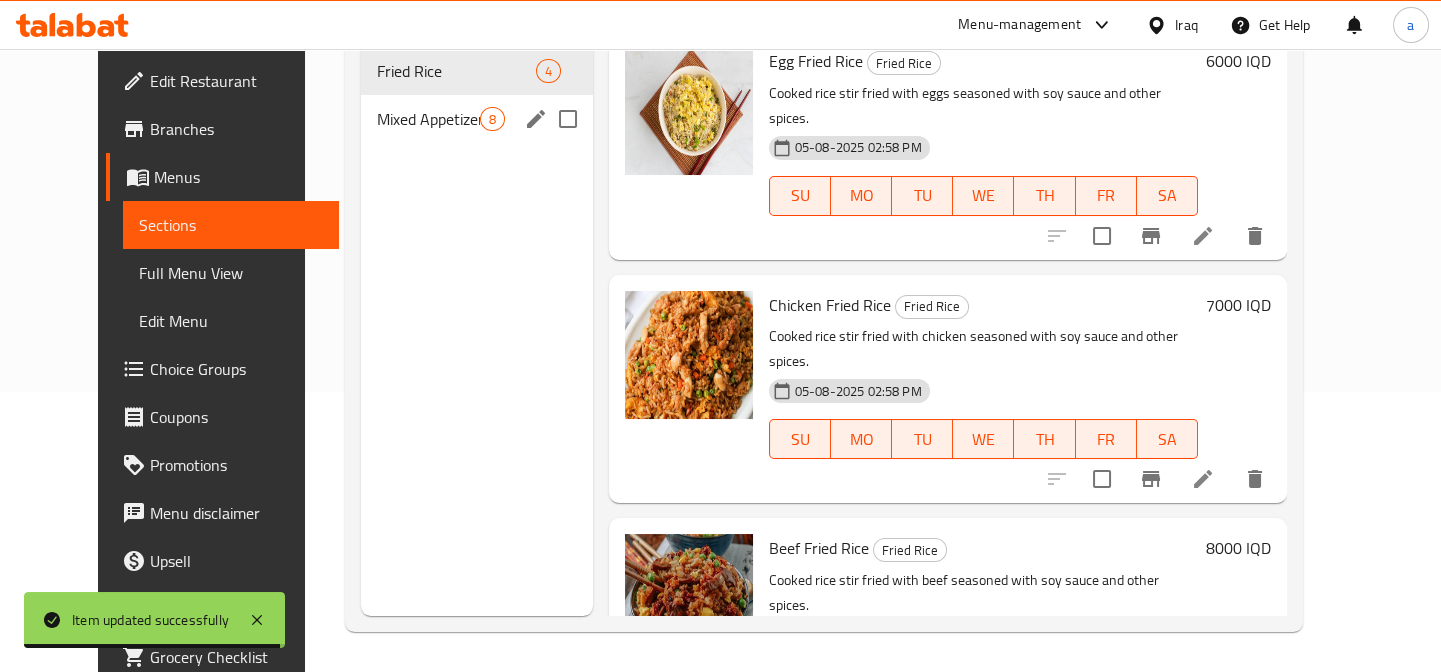 click on "Mixed Appetizers" at bounding box center (428, 119) 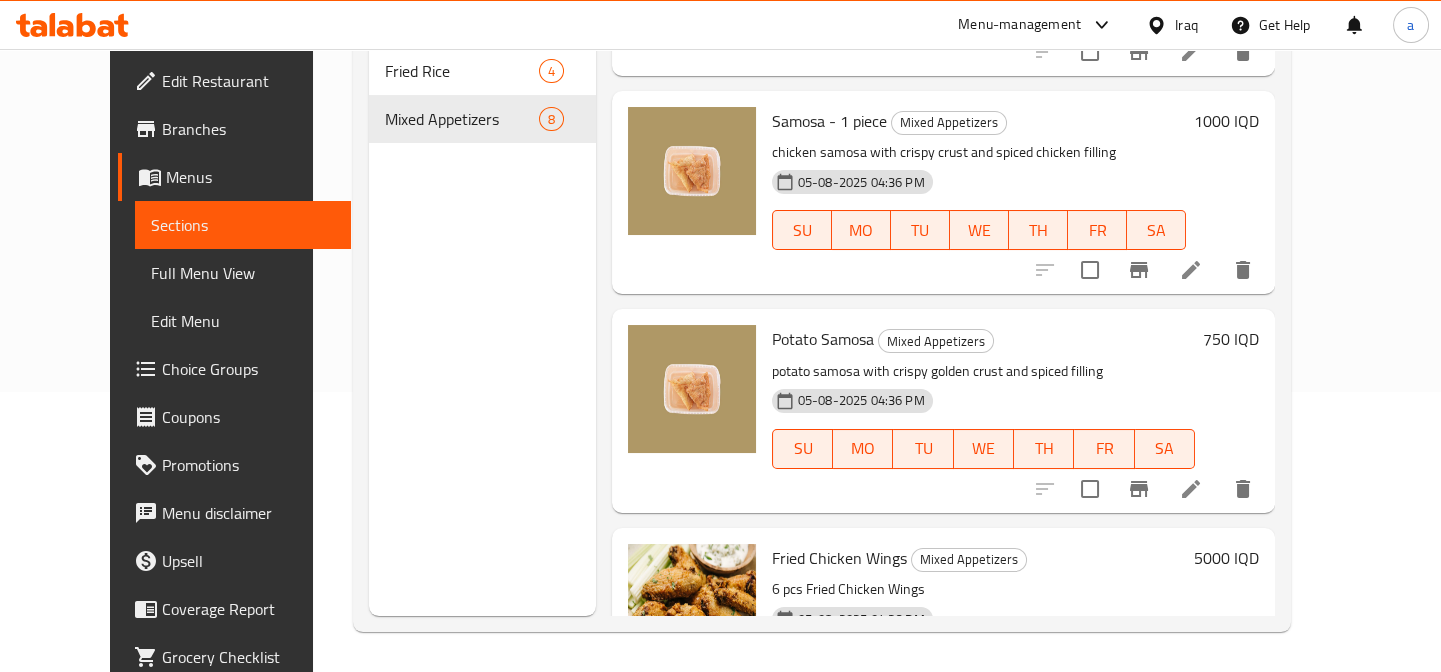 scroll, scrollTop: 543, scrollLeft: 0, axis: vertical 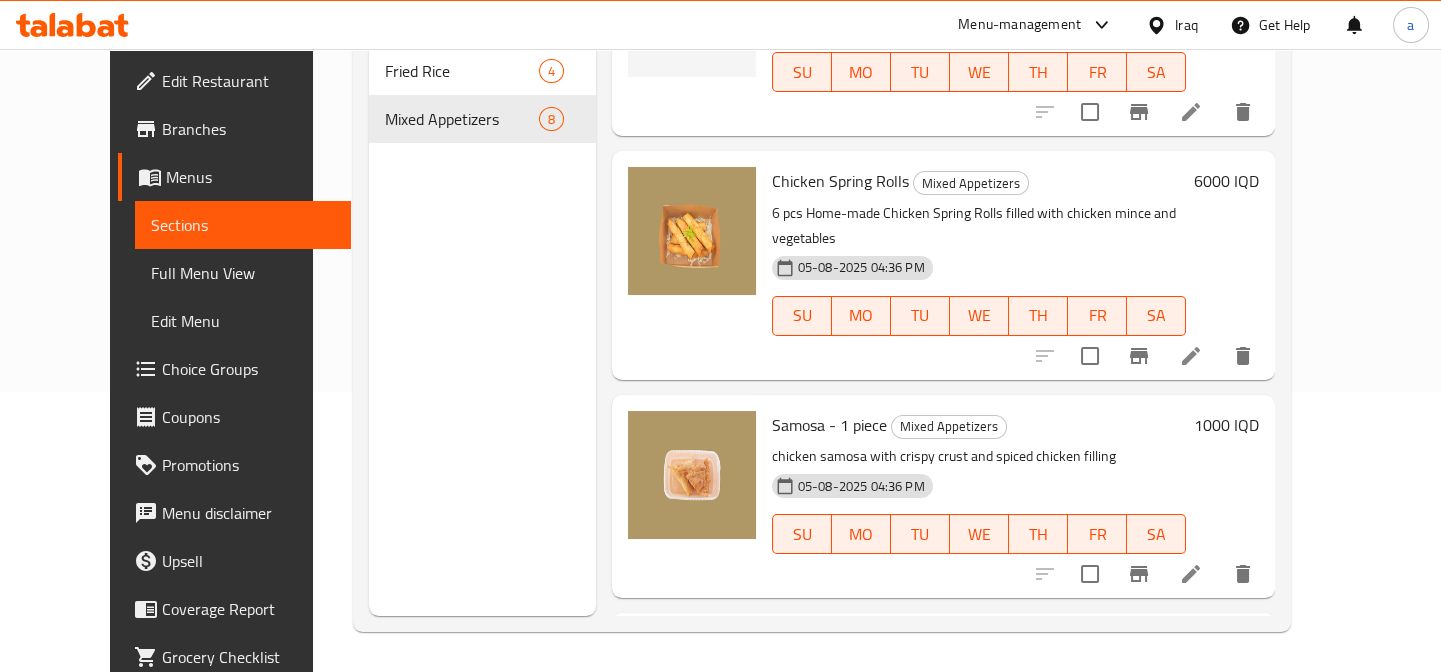 click at bounding box center (1191, 574) 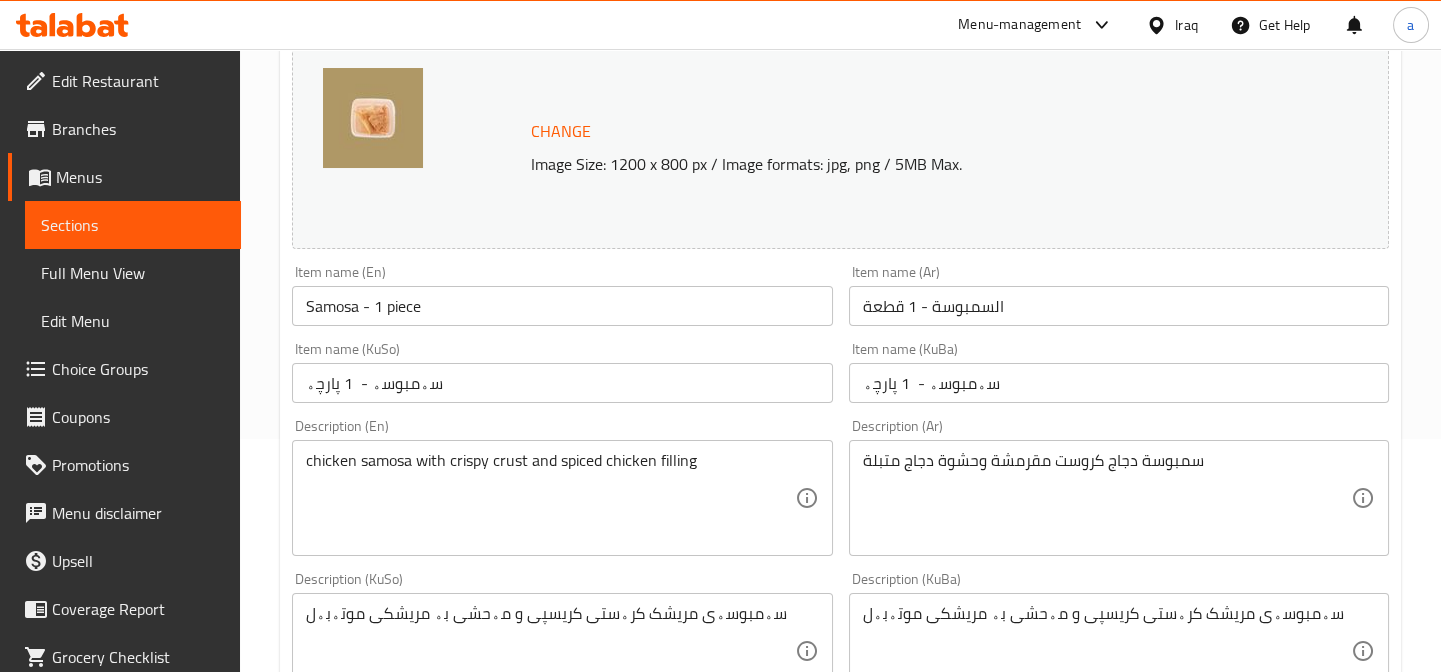 scroll, scrollTop: 302, scrollLeft: 0, axis: vertical 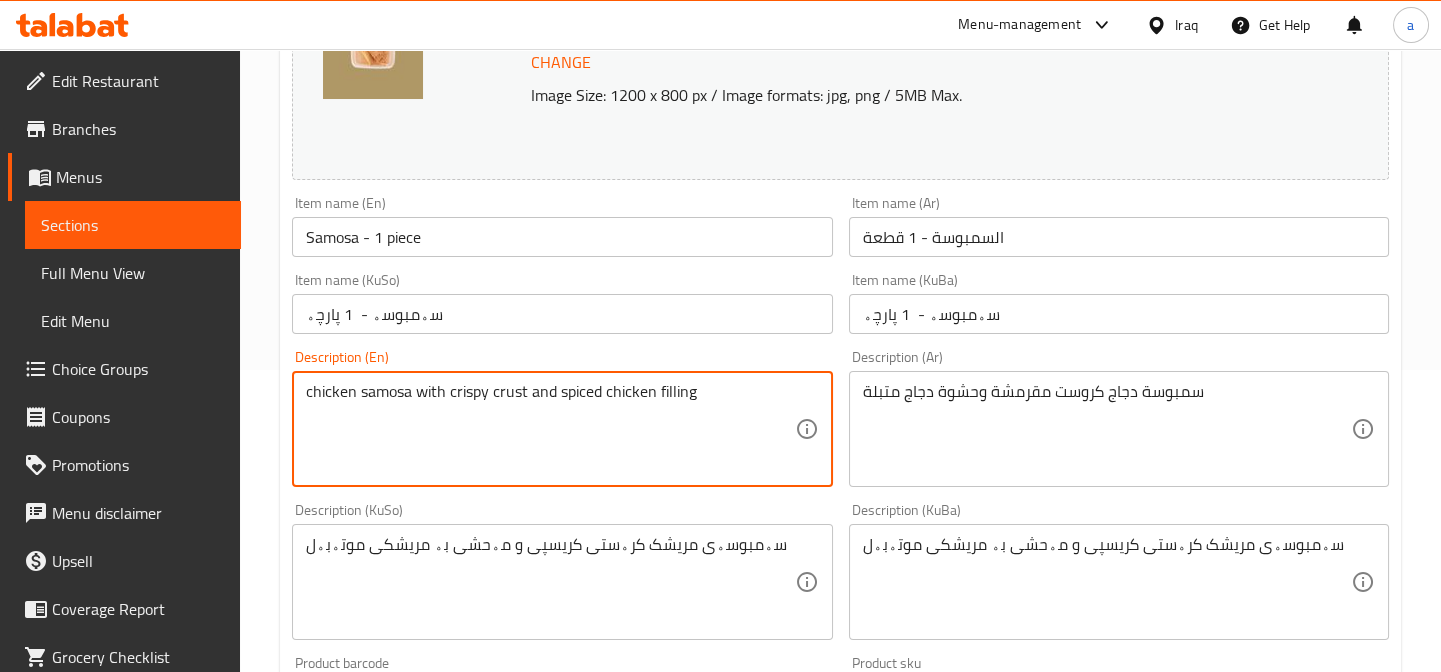 drag, startPoint x: 311, startPoint y: 388, endPoint x: 316, endPoint y: 397, distance: 10.29563 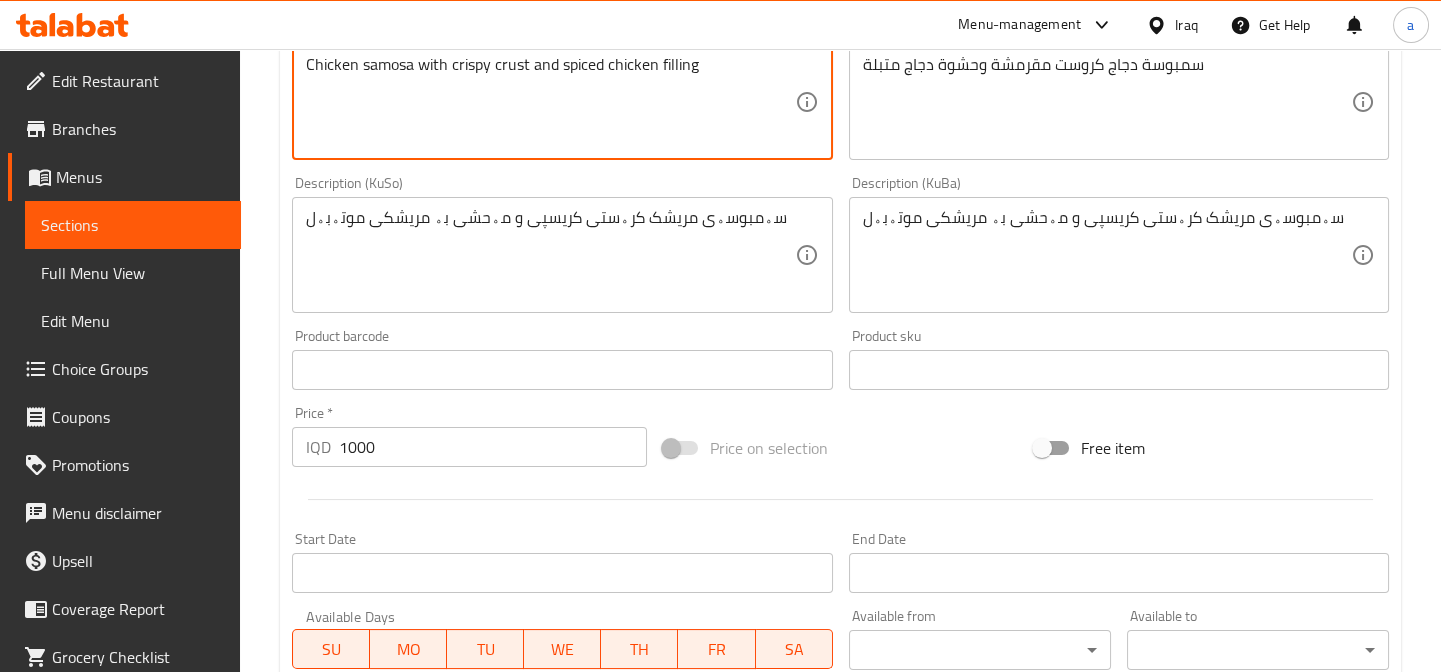 scroll, scrollTop: 1000, scrollLeft: 0, axis: vertical 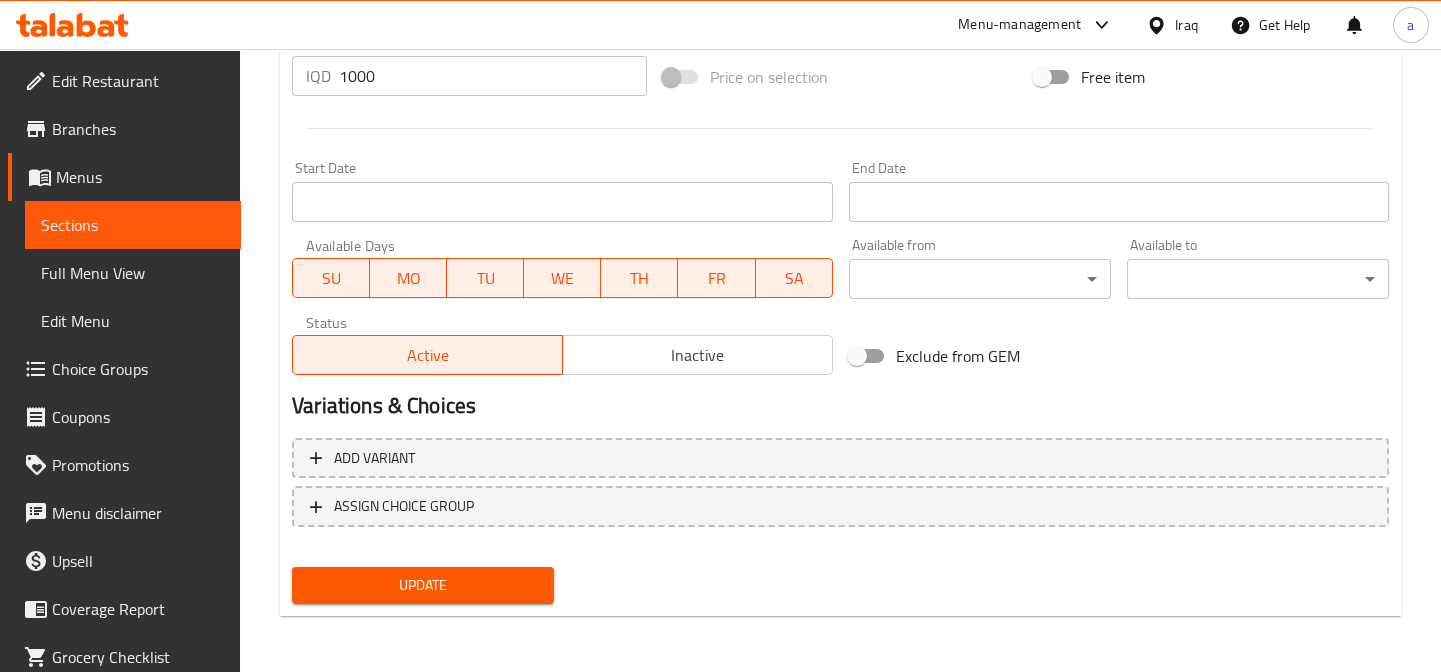 type on "Chicken samosa with crispy crust and spiced chicken filling" 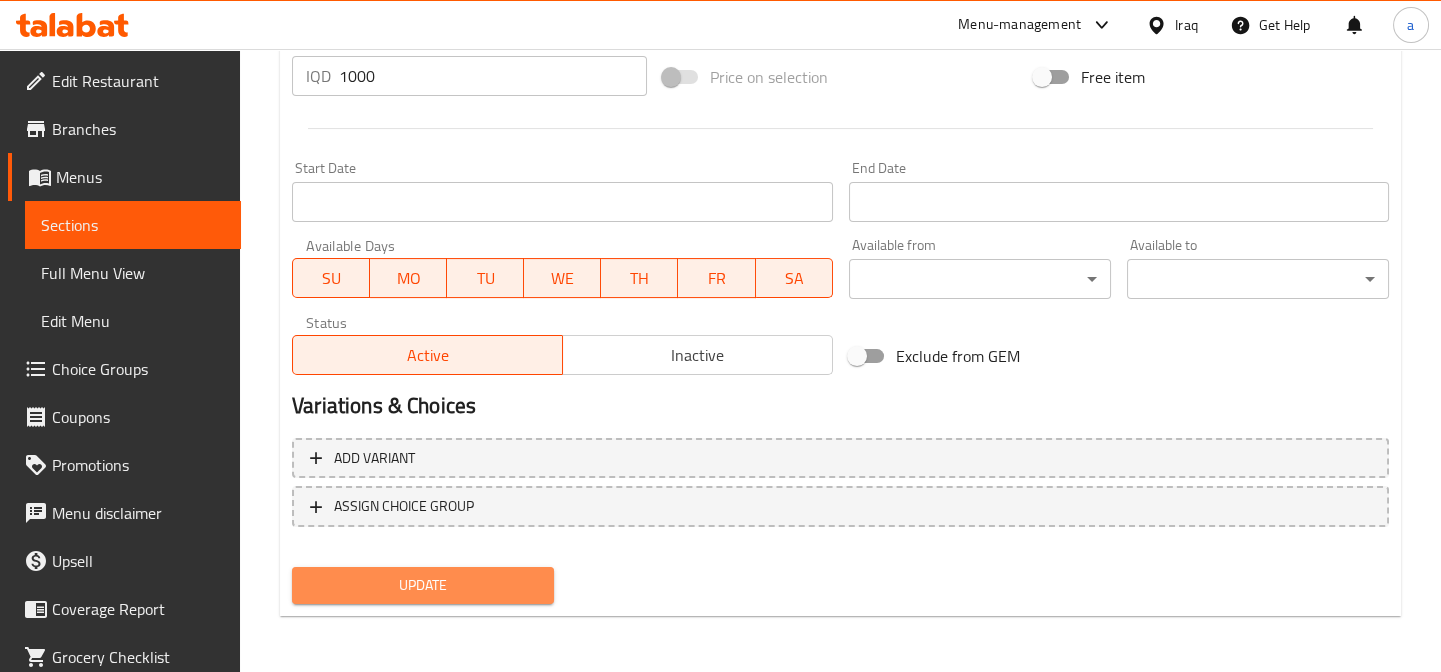 click on "Update" at bounding box center (423, 585) 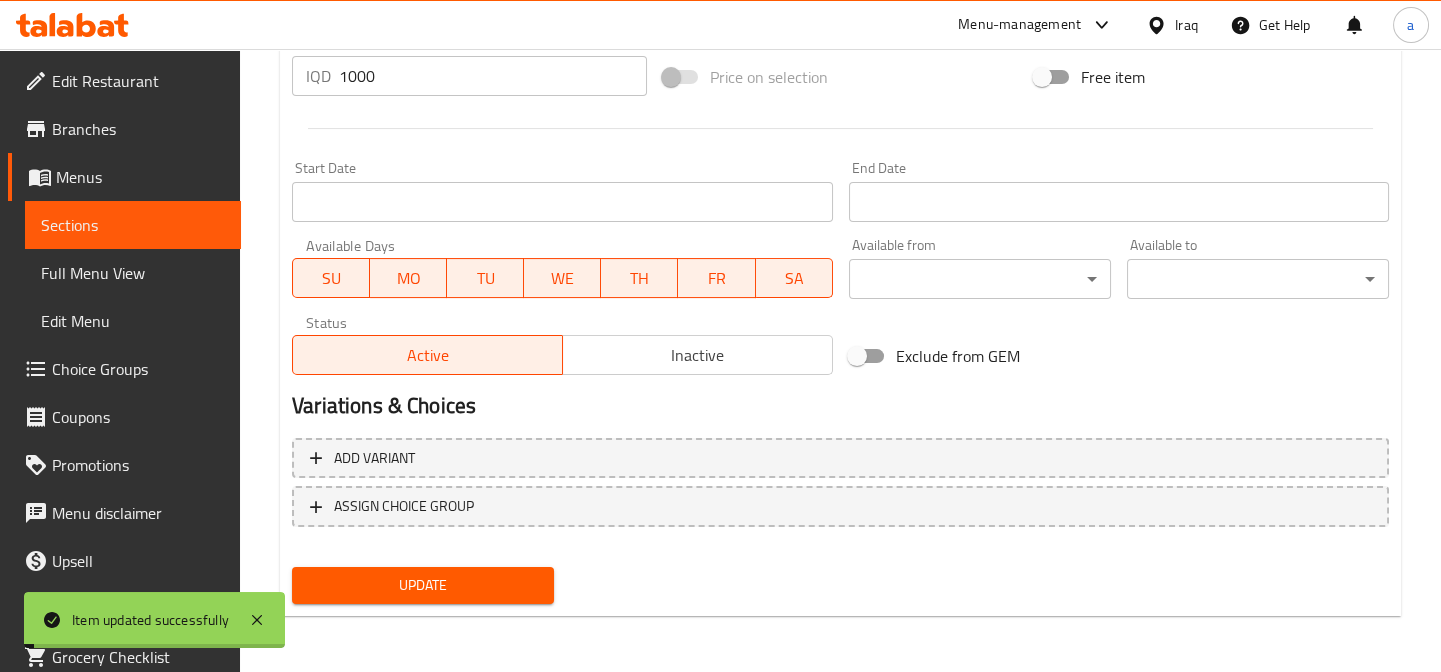 click on "Sections" at bounding box center (133, 225) 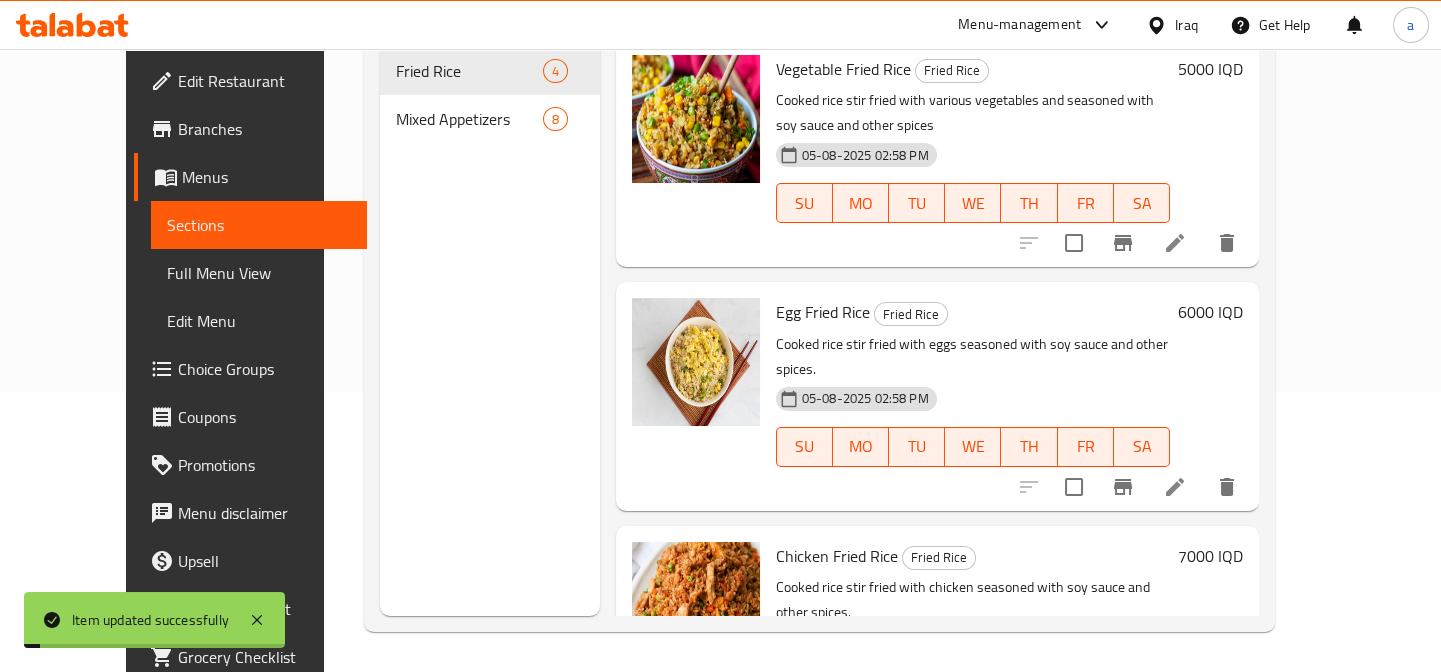 scroll, scrollTop: 280, scrollLeft: 0, axis: vertical 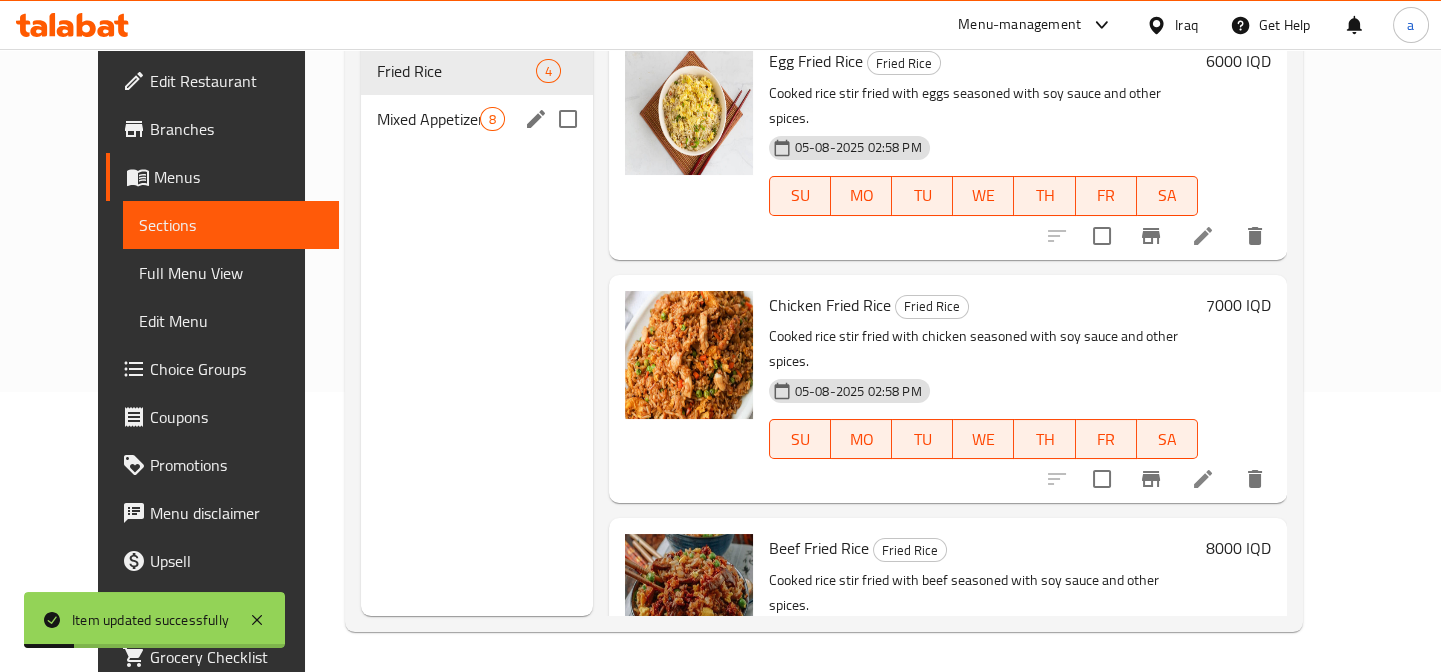 click on "Mixed Appetizers" at bounding box center [428, 119] 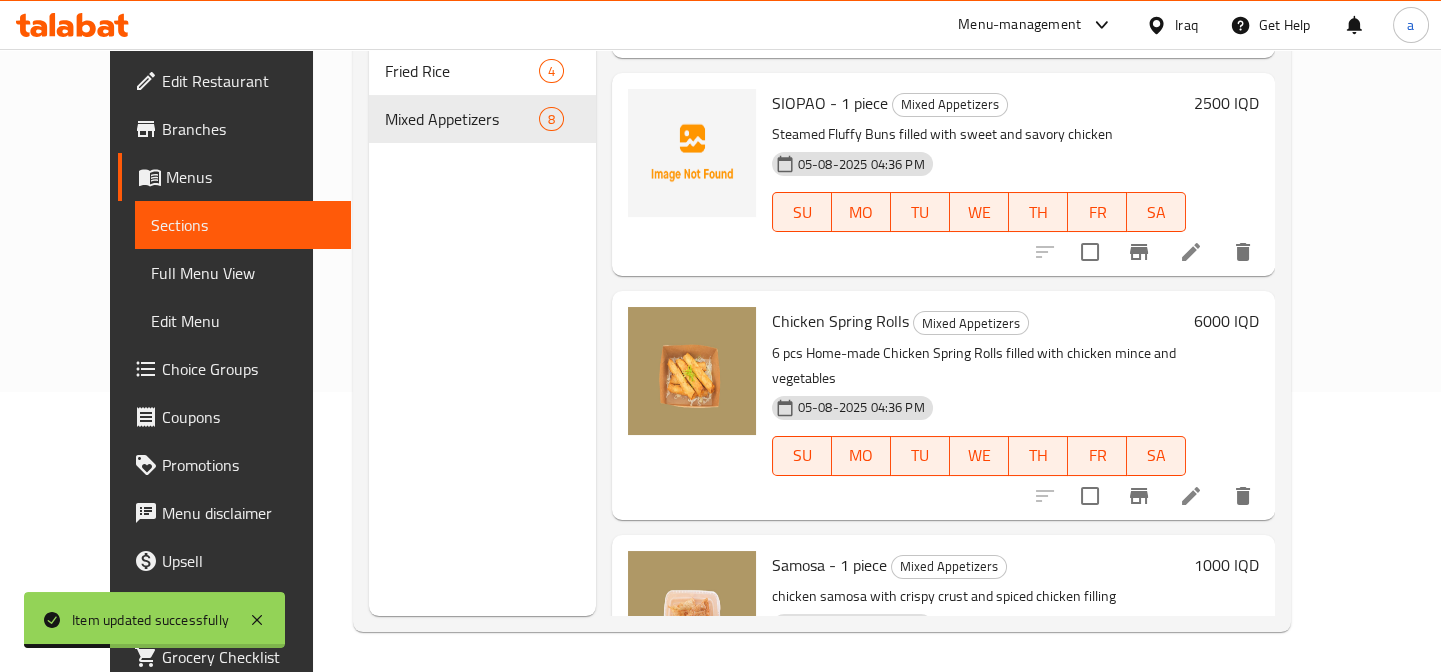 scroll, scrollTop: 1009, scrollLeft: 0, axis: vertical 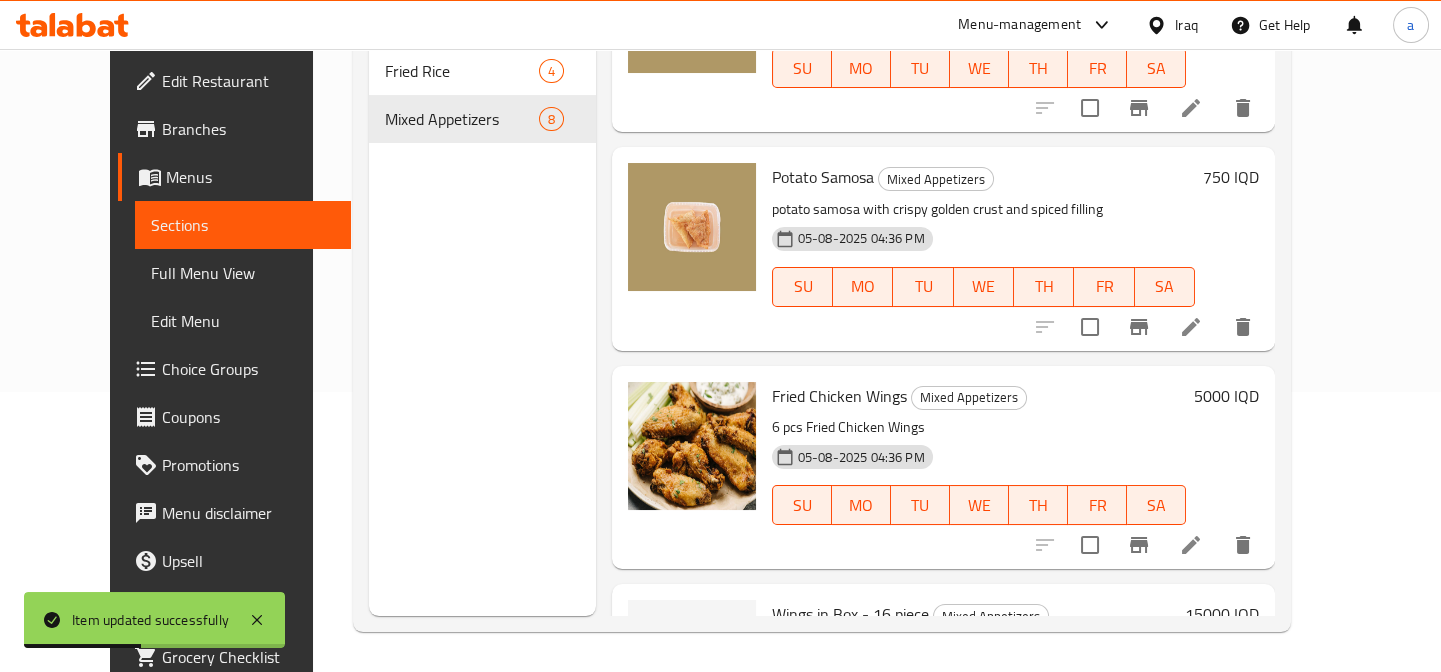 click at bounding box center (1191, 545) 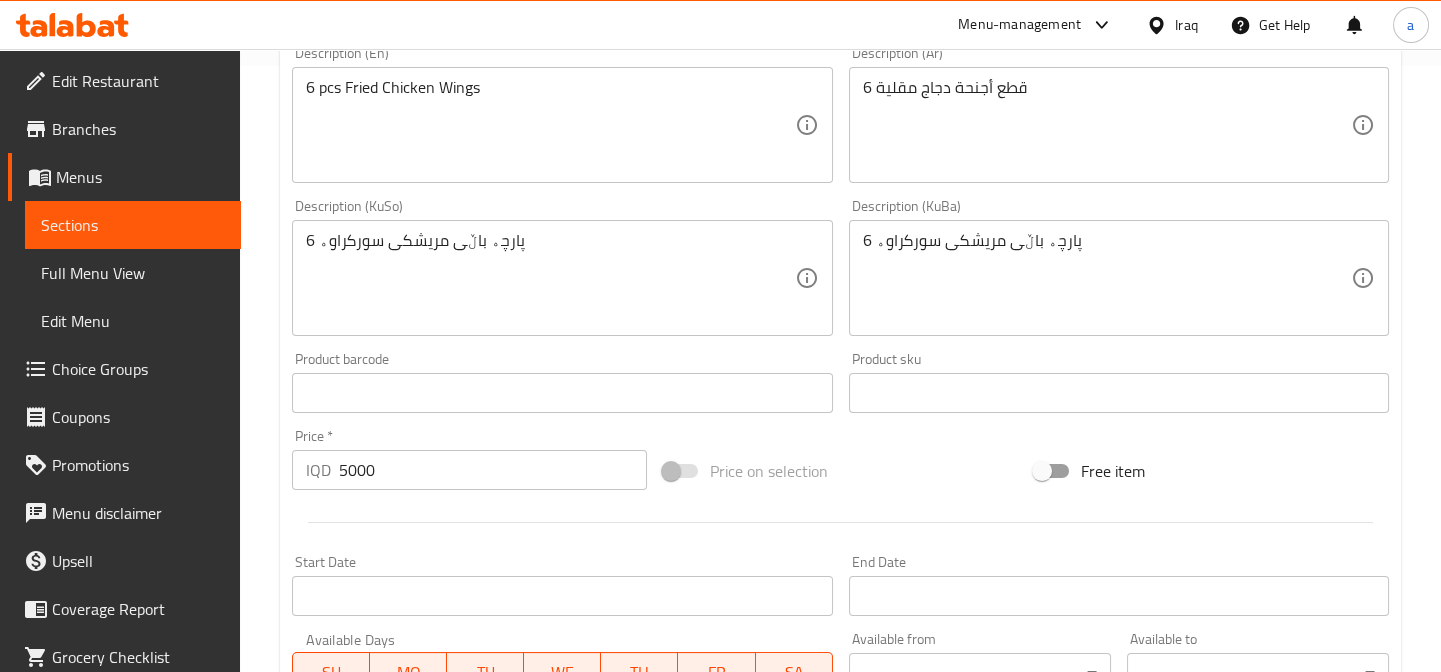 scroll, scrollTop: 454, scrollLeft: 0, axis: vertical 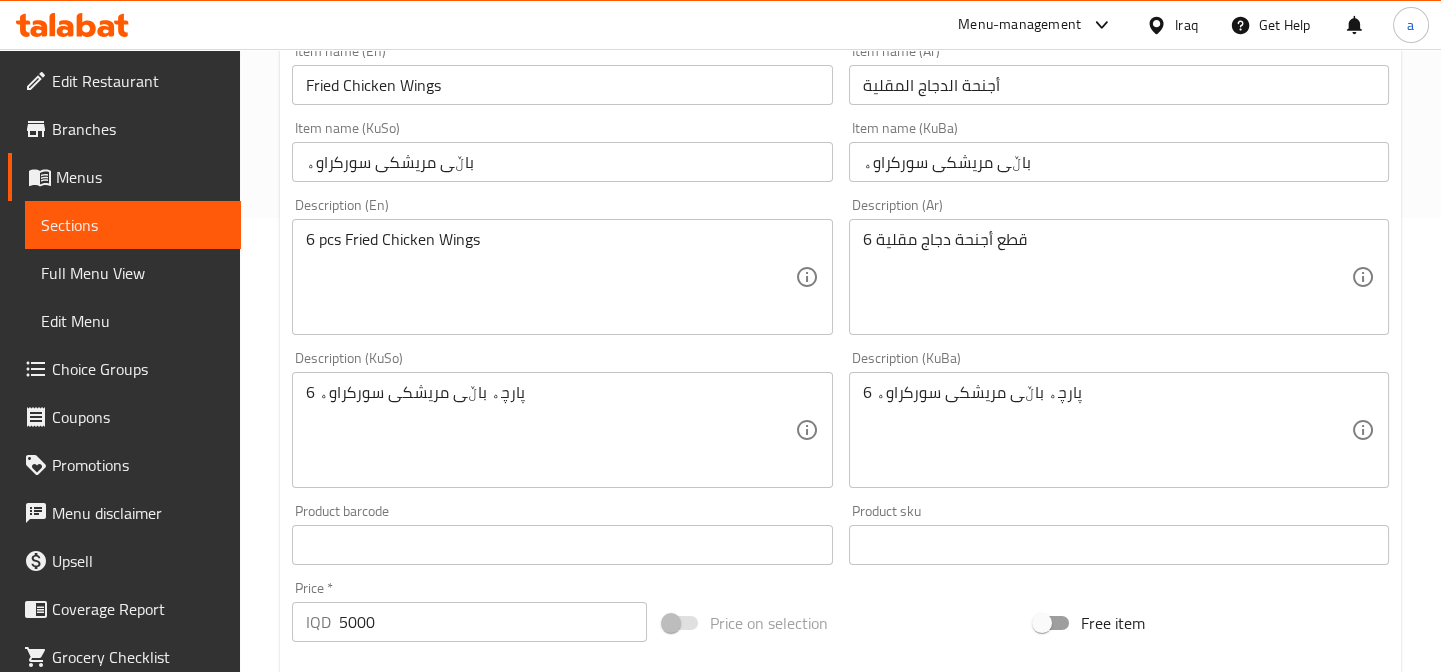 click on "Sections" at bounding box center [133, 225] 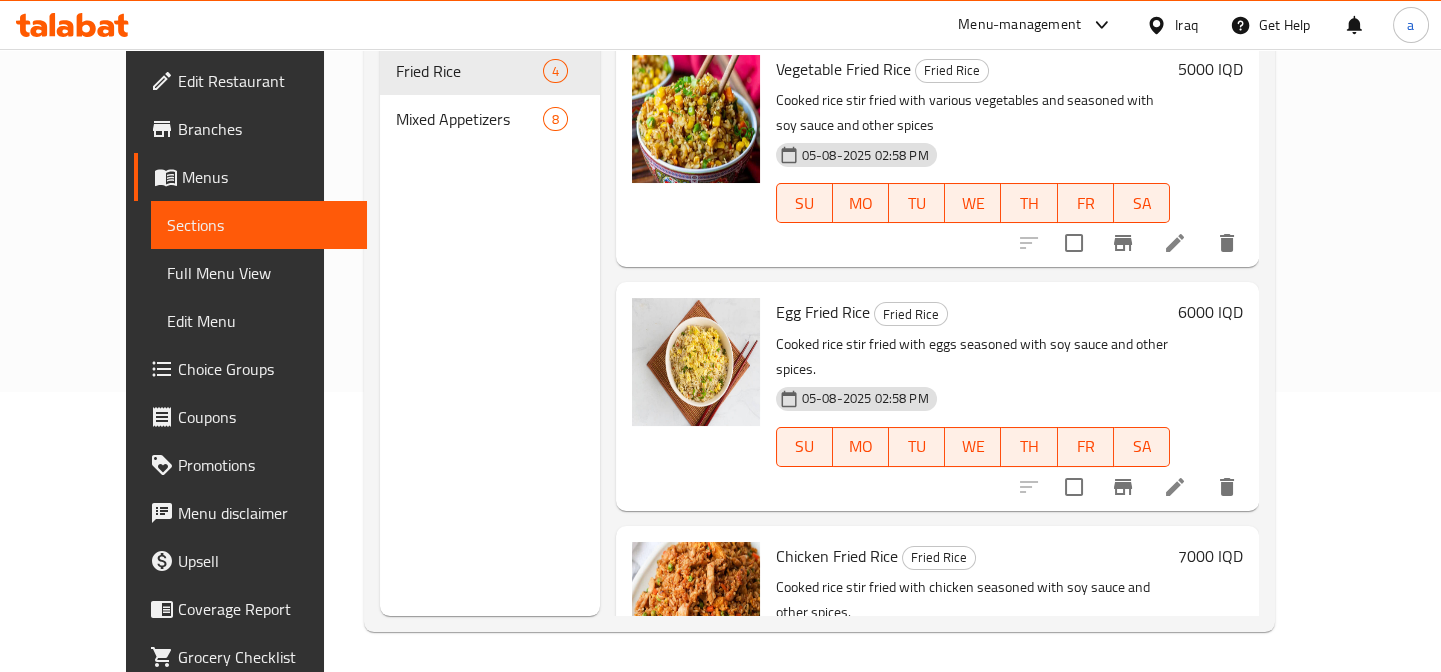 scroll, scrollTop: 280, scrollLeft: 0, axis: vertical 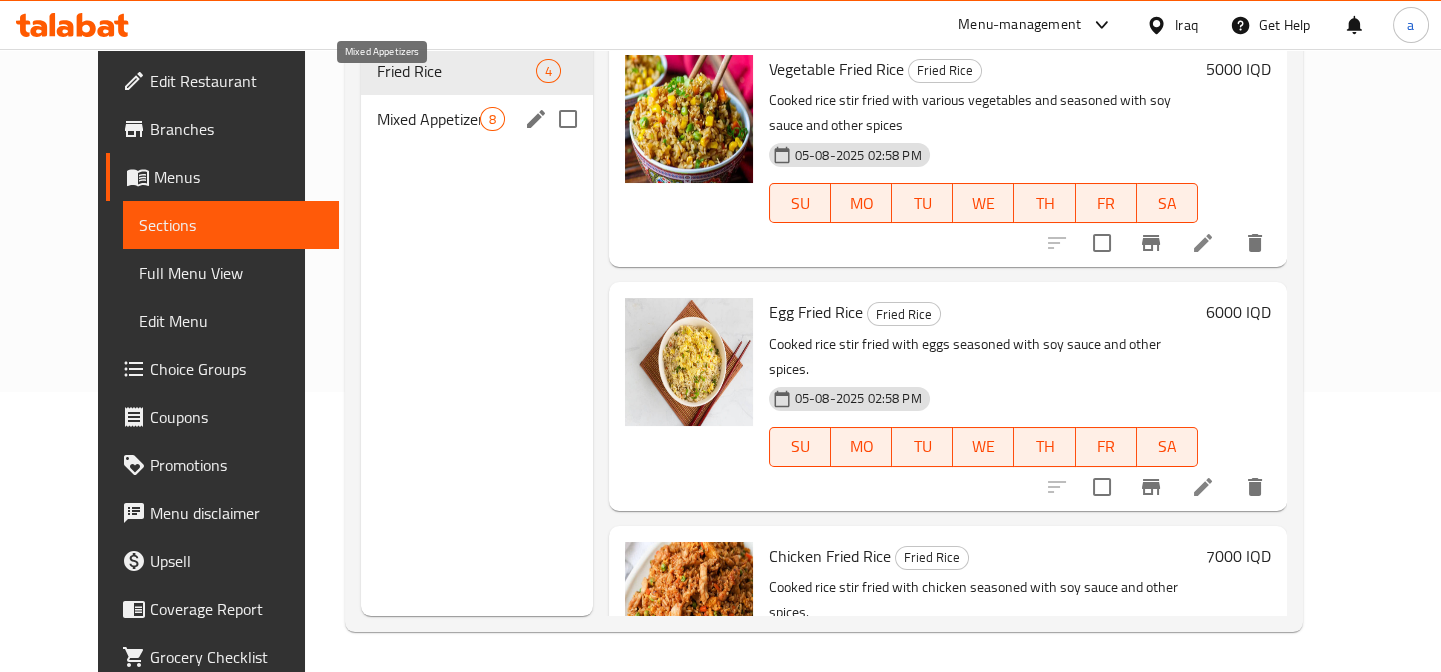 click on "Mixed Appetizers" at bounding box center [428, 119] 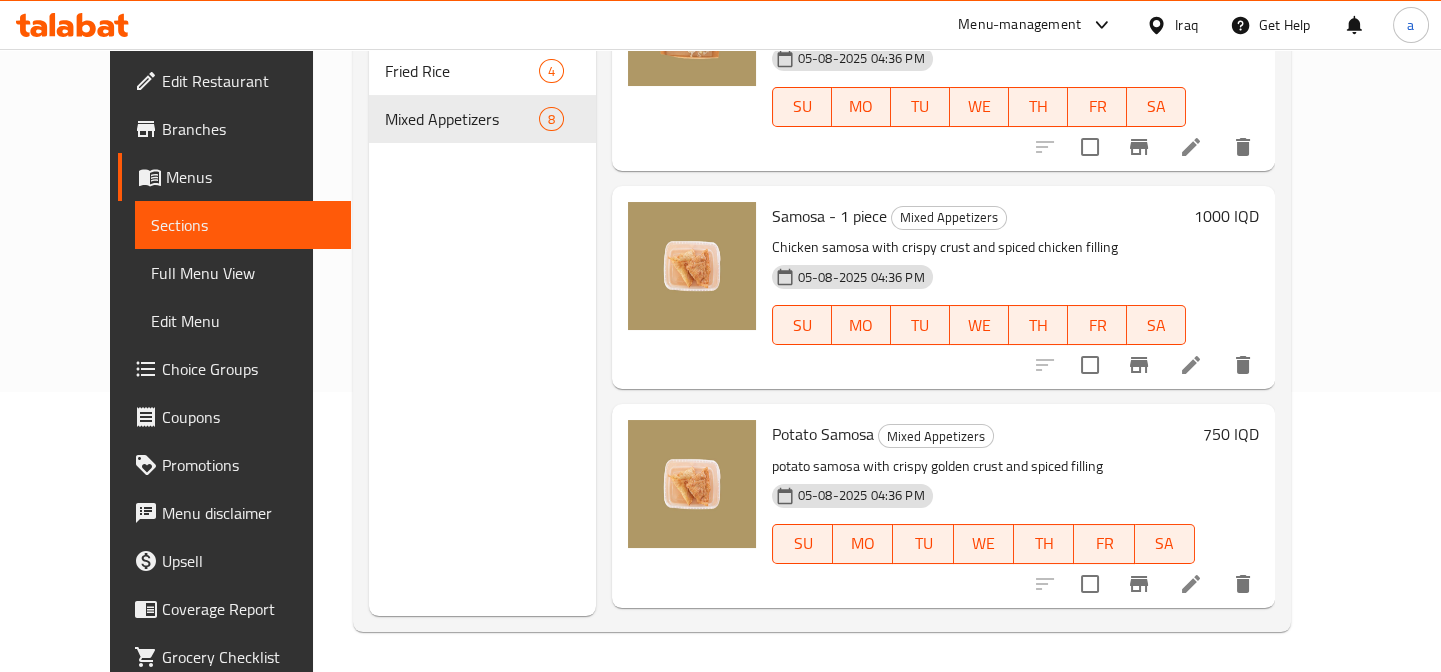 scroll, scrollTop: 757, scrollLeft: 0, axis: vertical 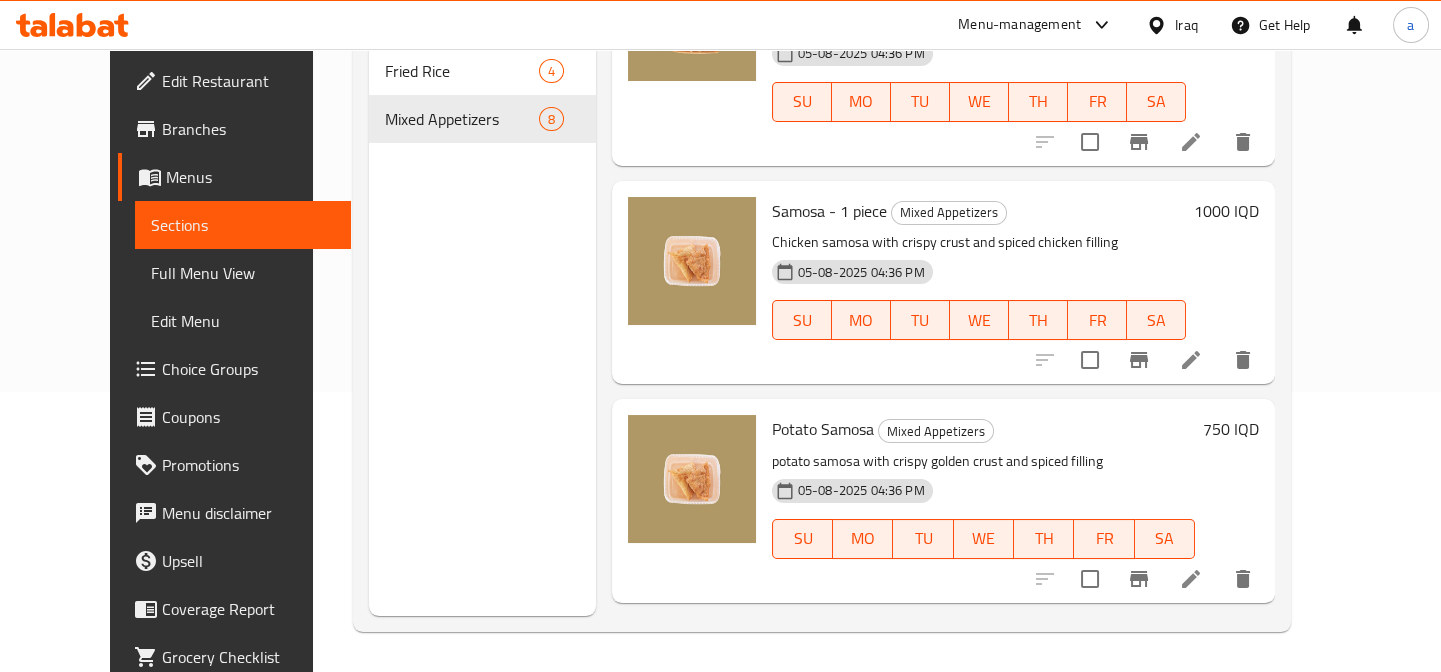 click 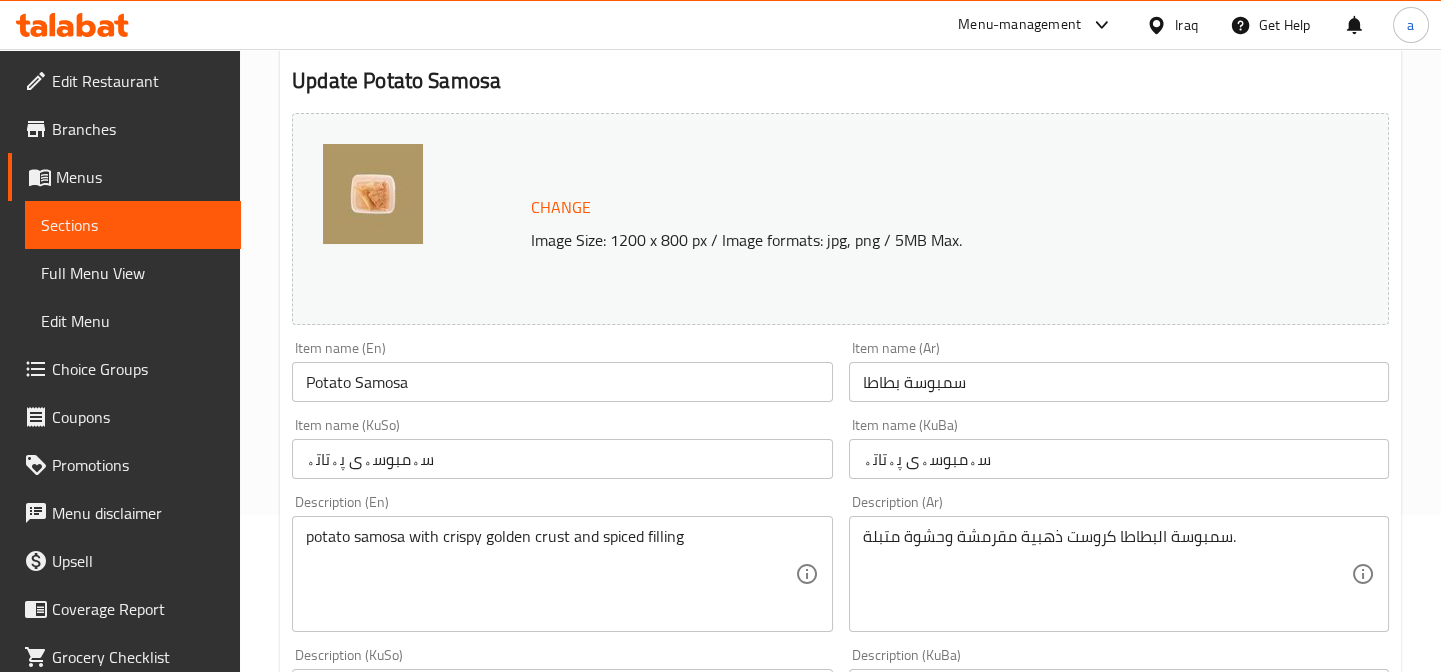 scroll, scrollTop: 302, scrollLeft: 0, axis: vertical 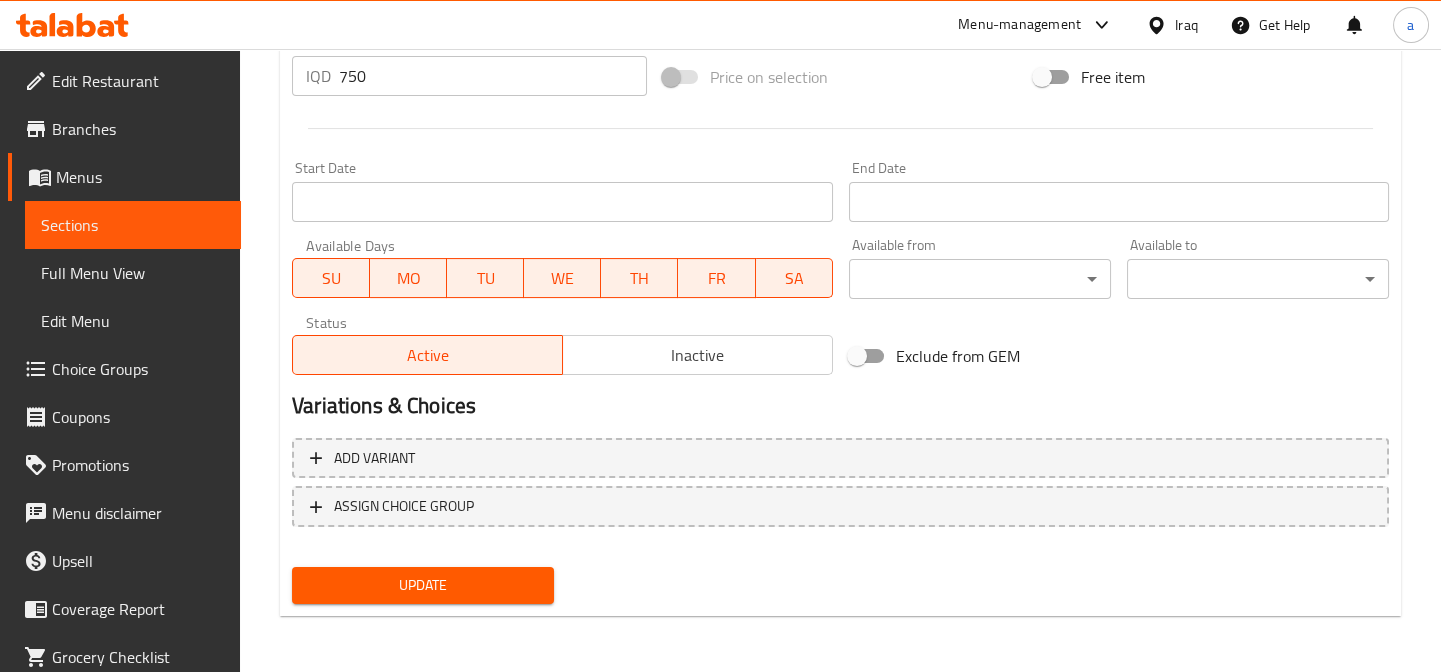 type on "Potato samosa with crispy golden crust and spiced filling" 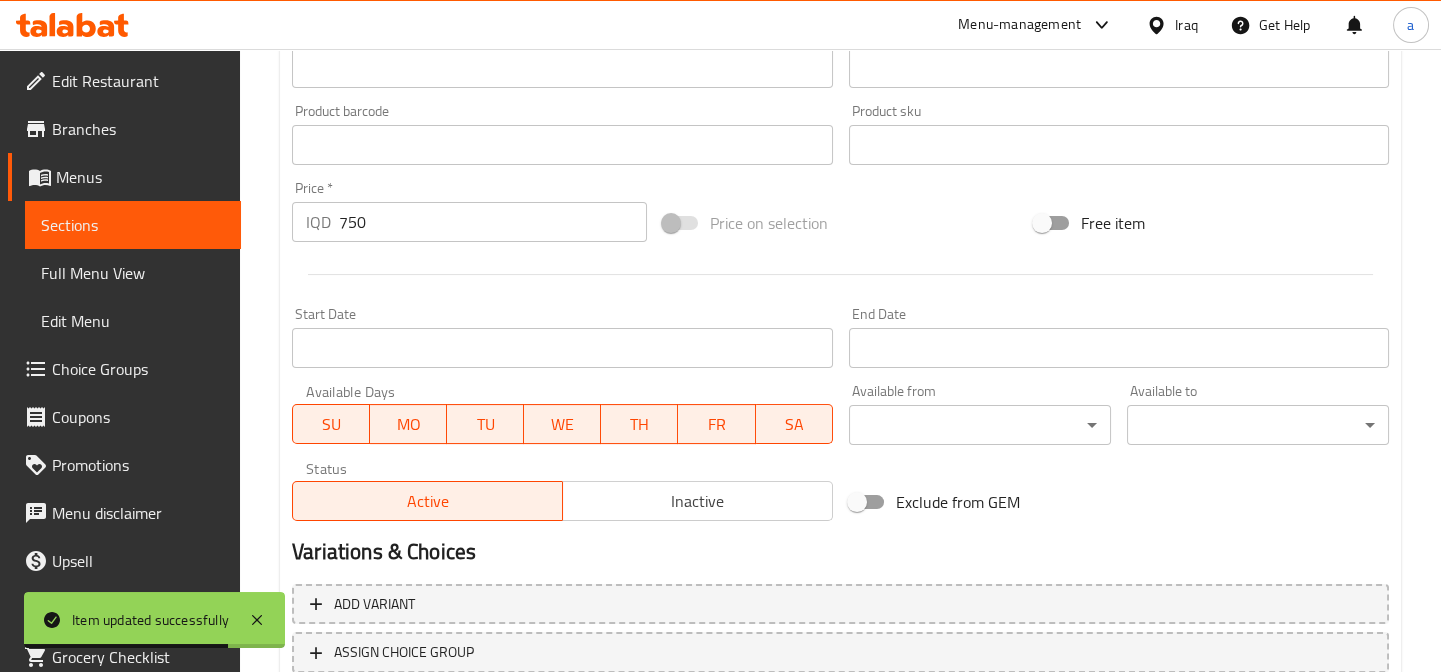 scroll, scrollTop: 697, scrollLeft: 0, axis: vertical 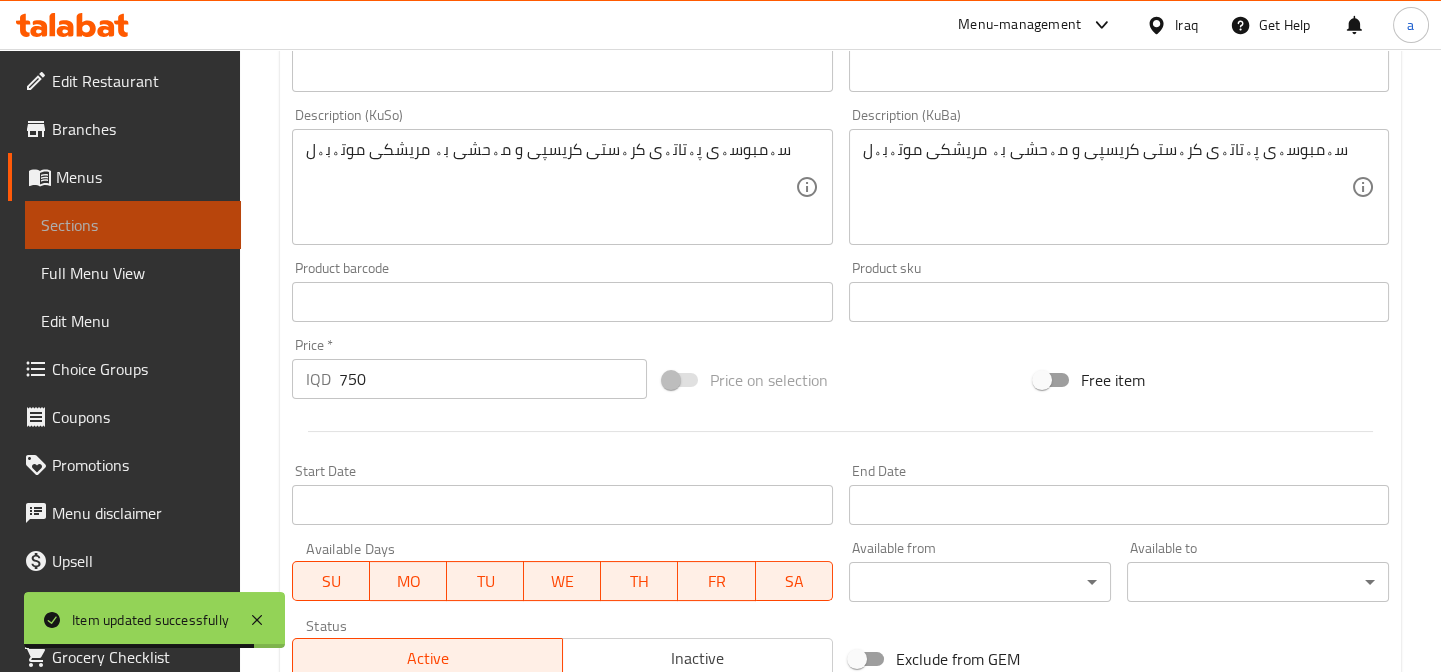 click on "Sections" at bounding box center [133, 225] 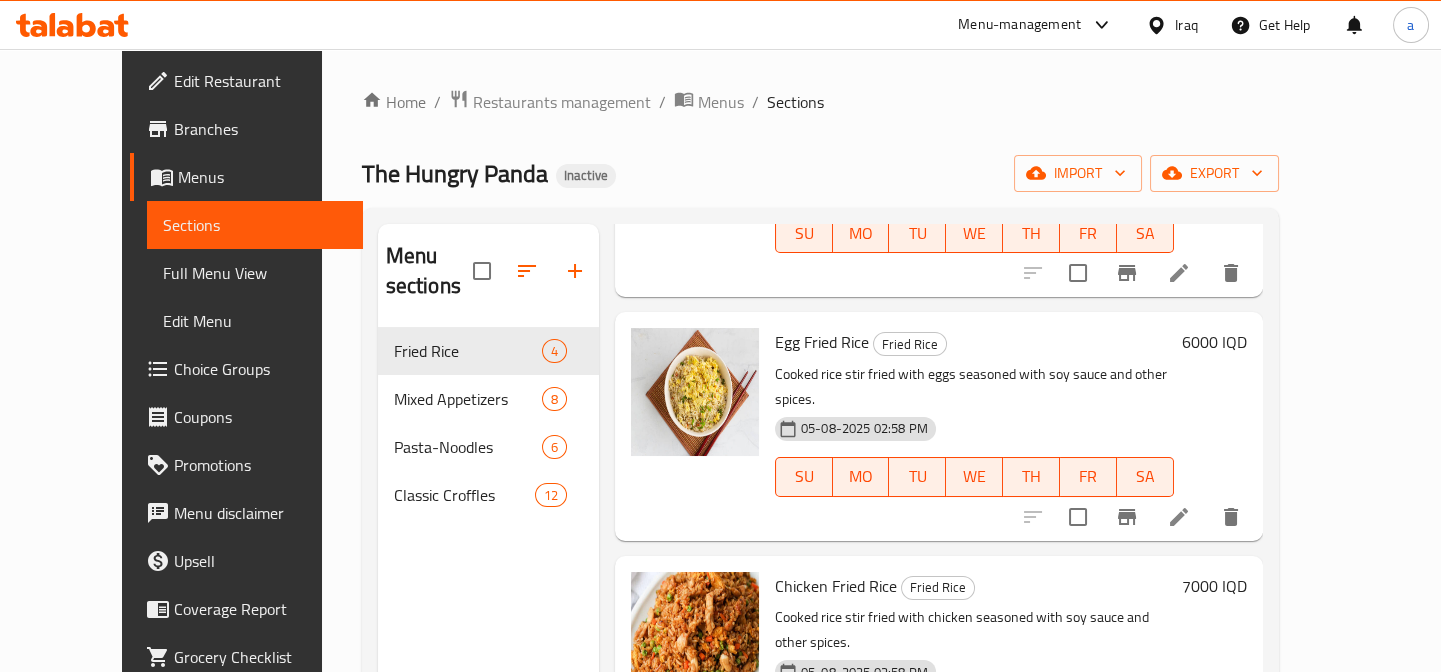 scroll, scrollTop: 251, scrollLeft: 0, axis: vertical 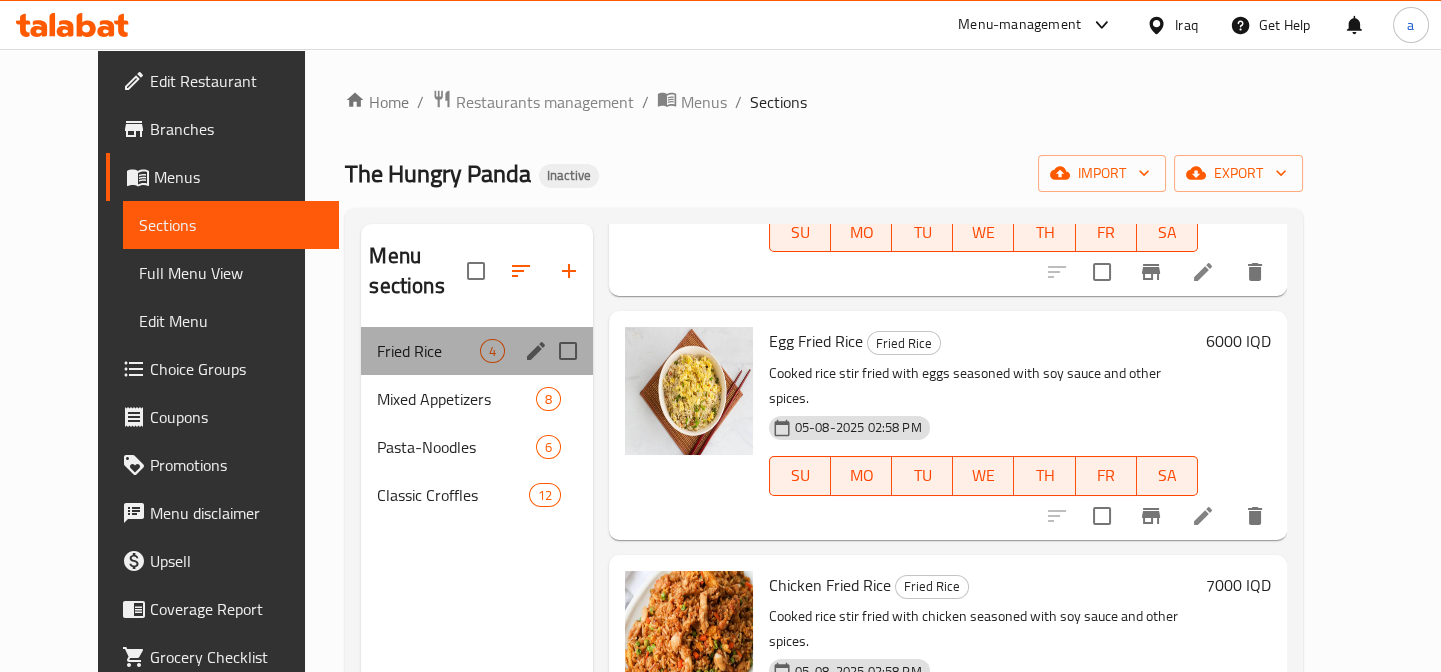 click on "Fried Rice 4" at bounding box center [476, 351] 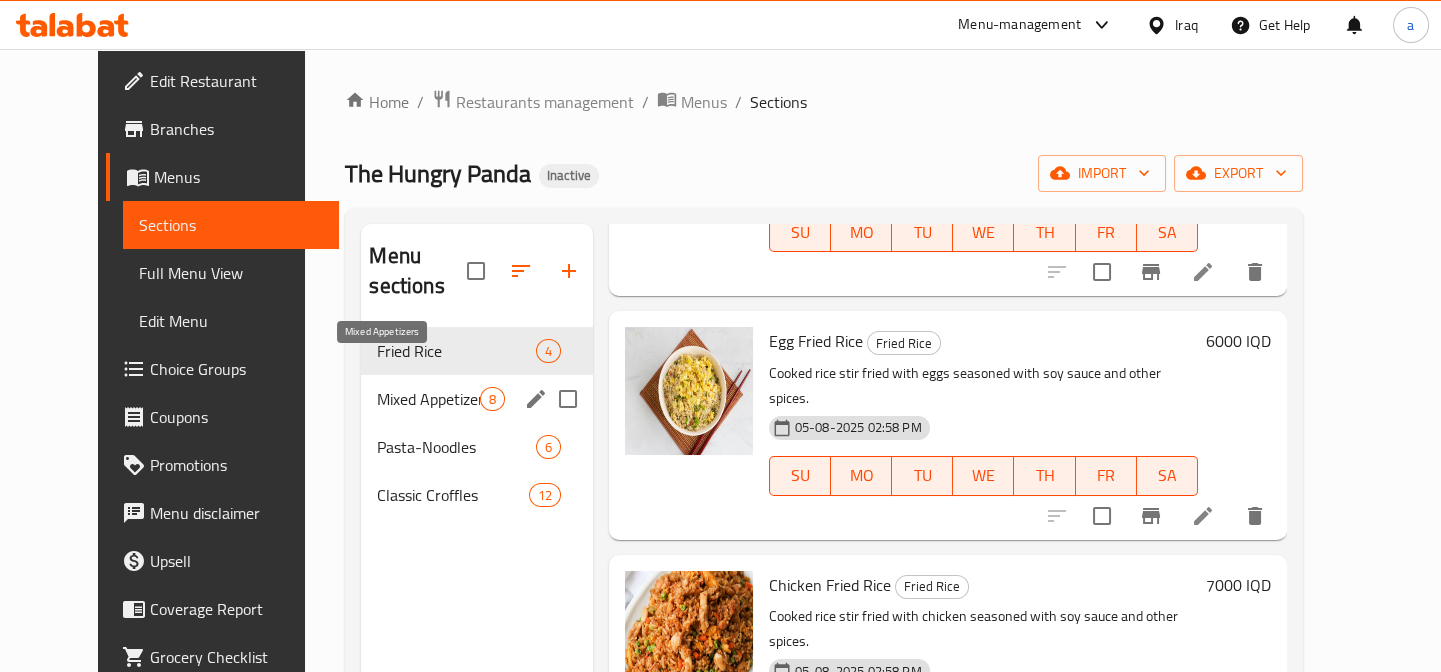 click on "Mixed Appetizers" at bounding box center [428, 399] 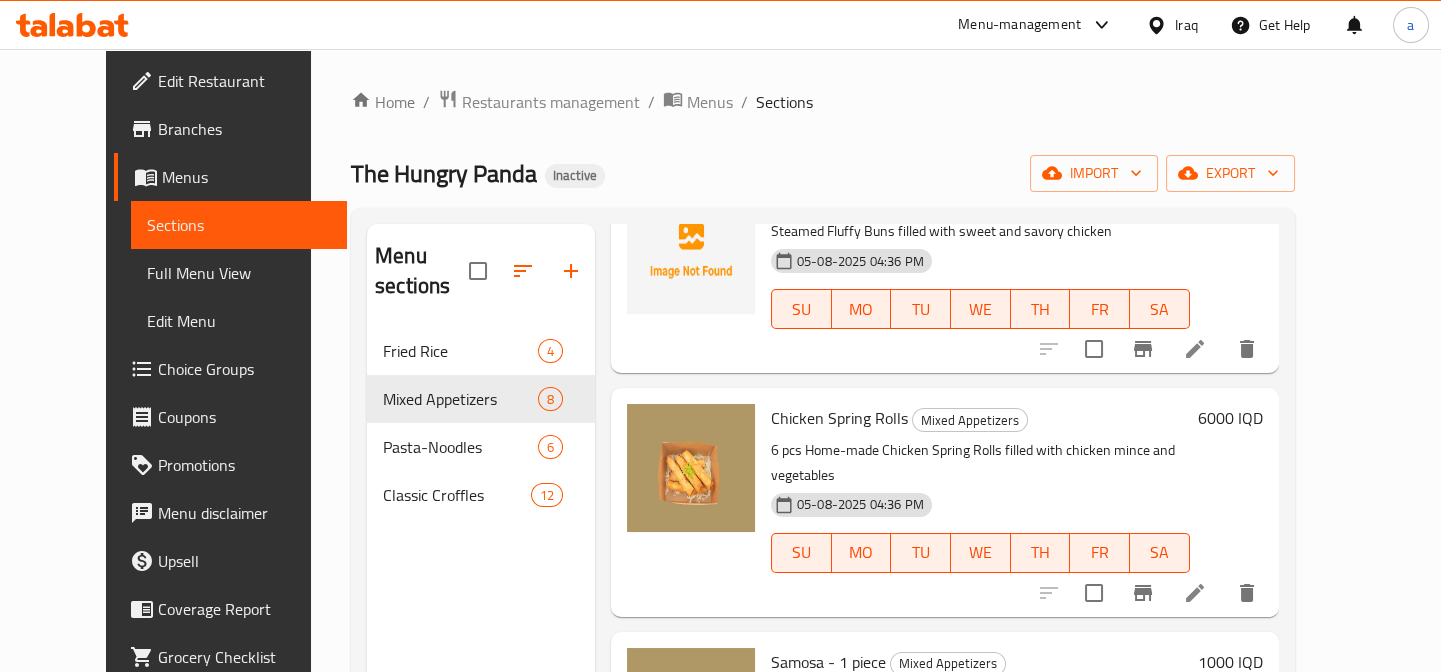 scroll, scrollTop: 403, scrollLeft: 0, axis: vertical 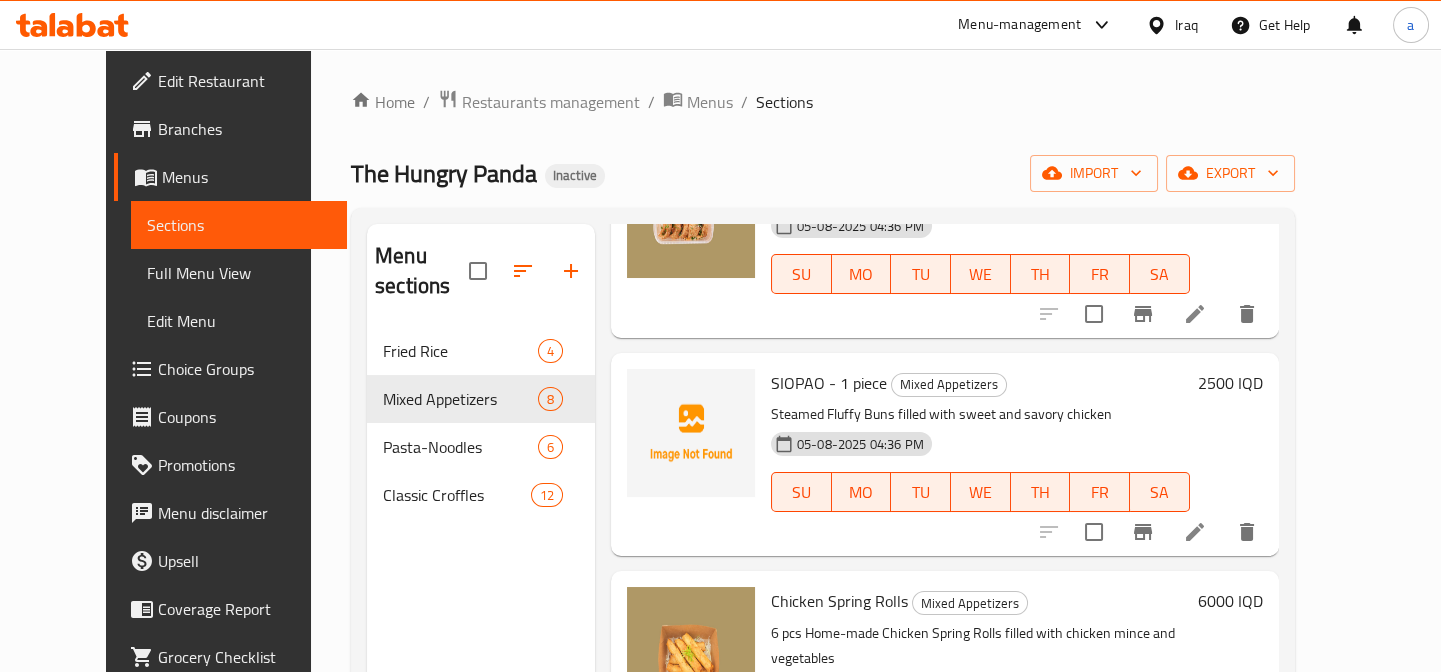 click 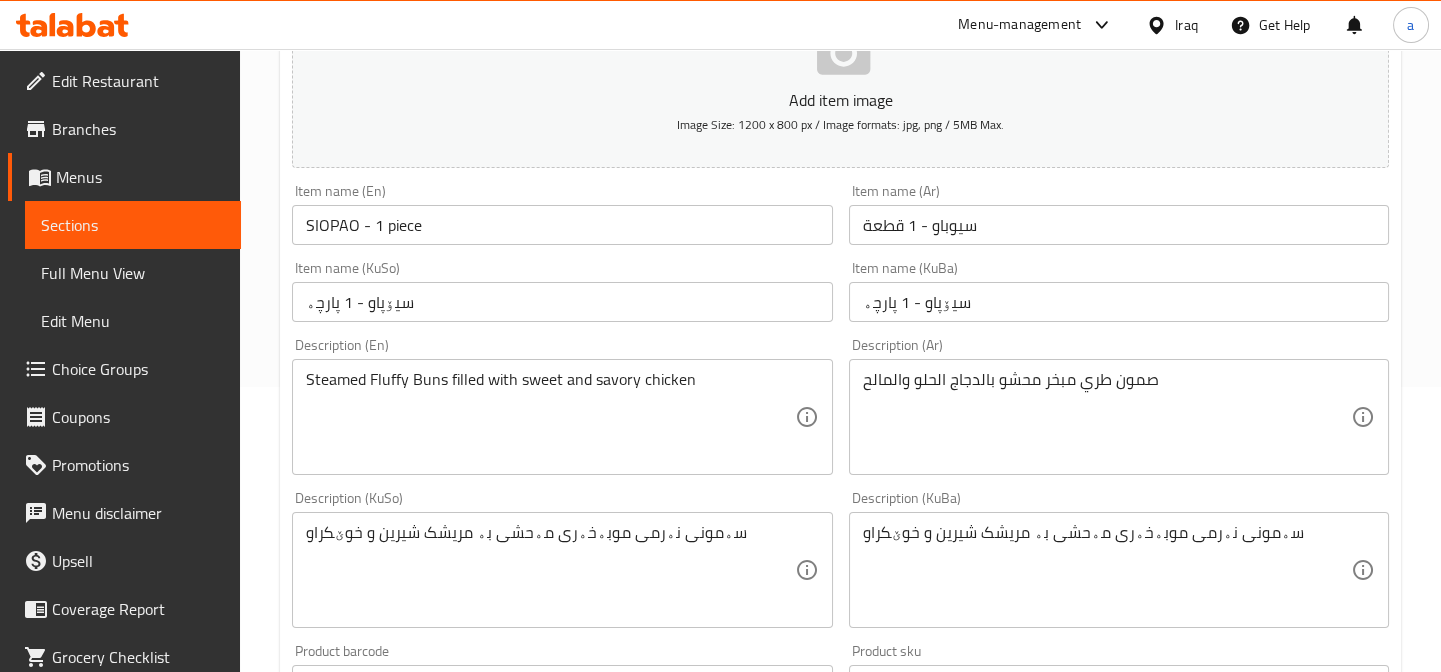 scroll, scrollTop: 454, scrollLeft: 0, axis: vertical 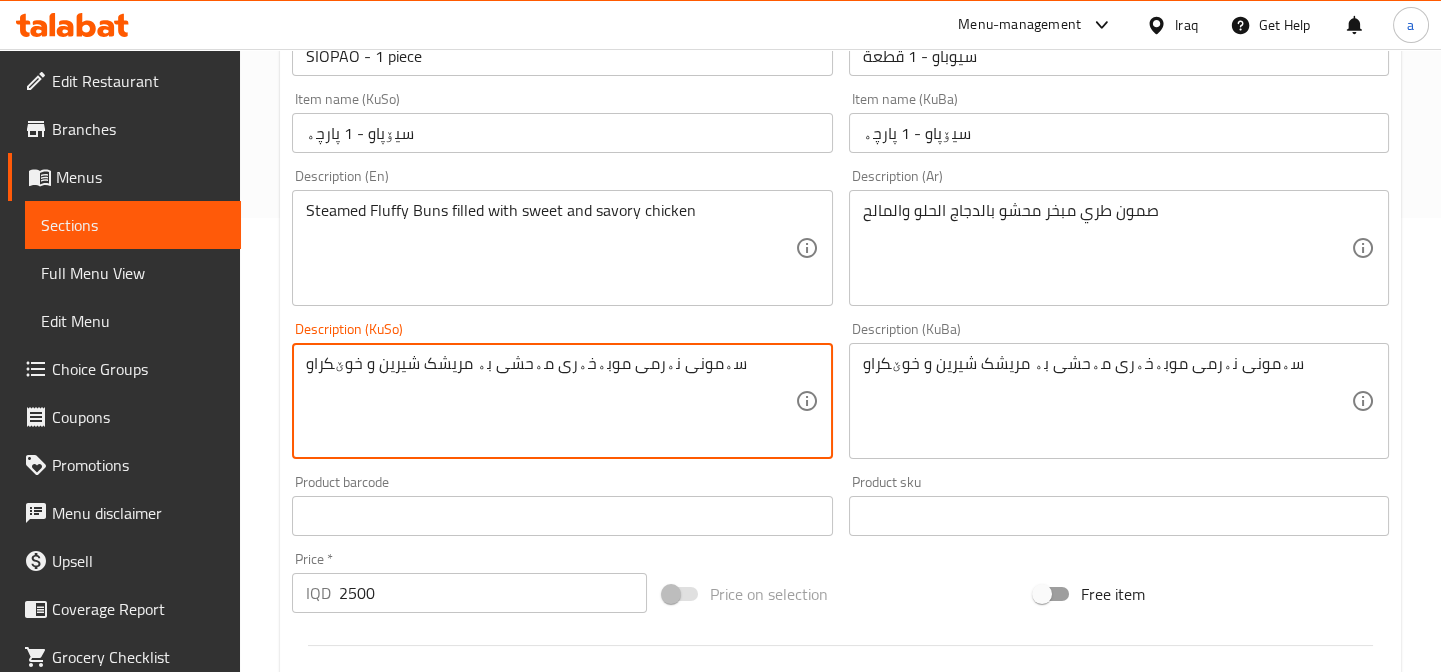 drag, startPoint x: 307, startPoint y: 365, endPoint x: 358, endPoint y: 385, distance: 54.781384 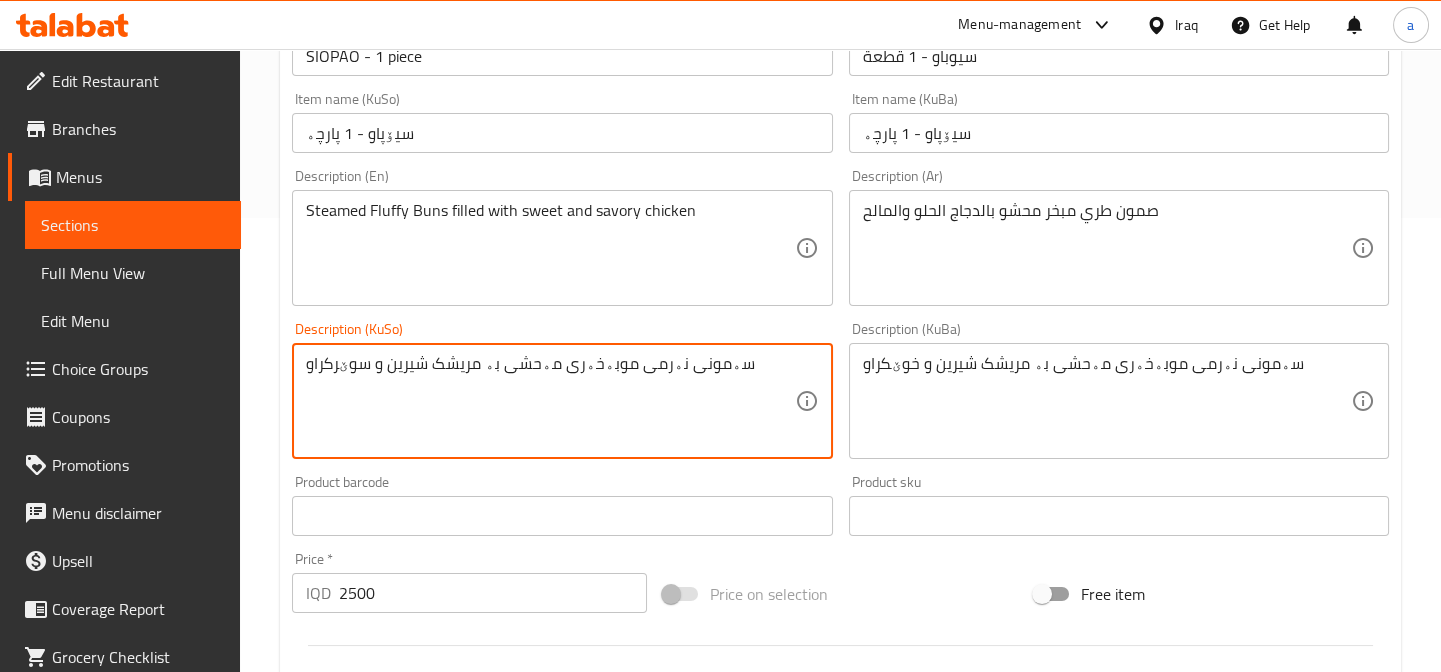 click on "سەمونی نەرمی موبەخەری مەحشی بە مریشک شیرین و سوێرکراو" at bounding box center [550, 401] 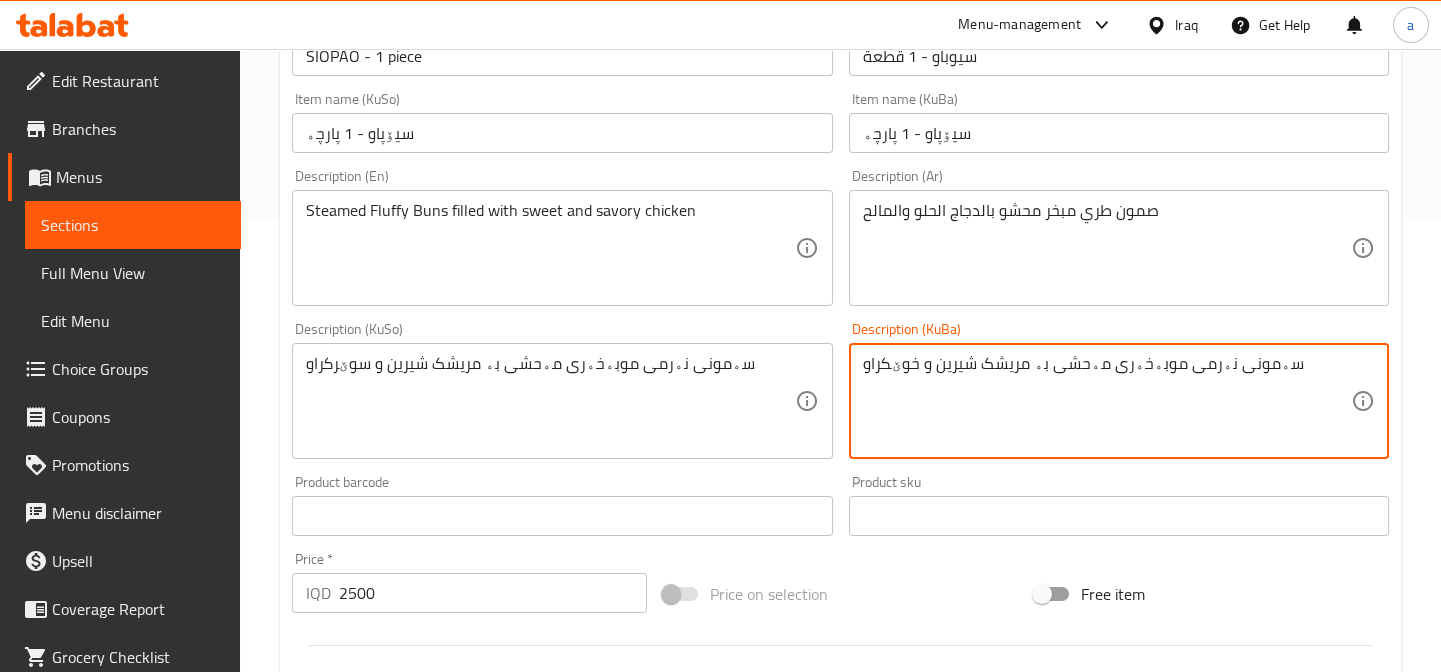 click on "سەمونی نەرمی موبەخەری مەحشی بە مریشک شیرین و خوێکراو" at bounding box center [1107, 401] 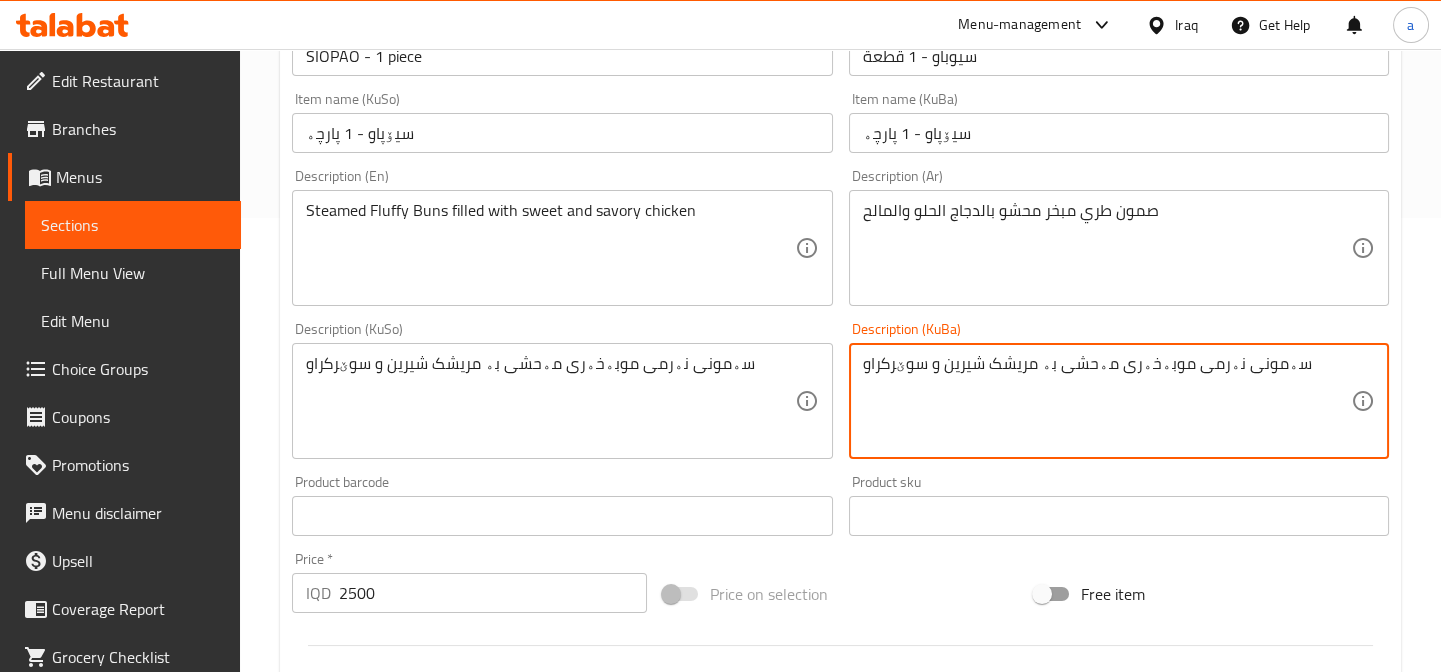 click on "سەمونی نەرمی موبەخەری مەحشی بە مریشک شیرین و سوێرکراو" at bounding box center (1107, 401) 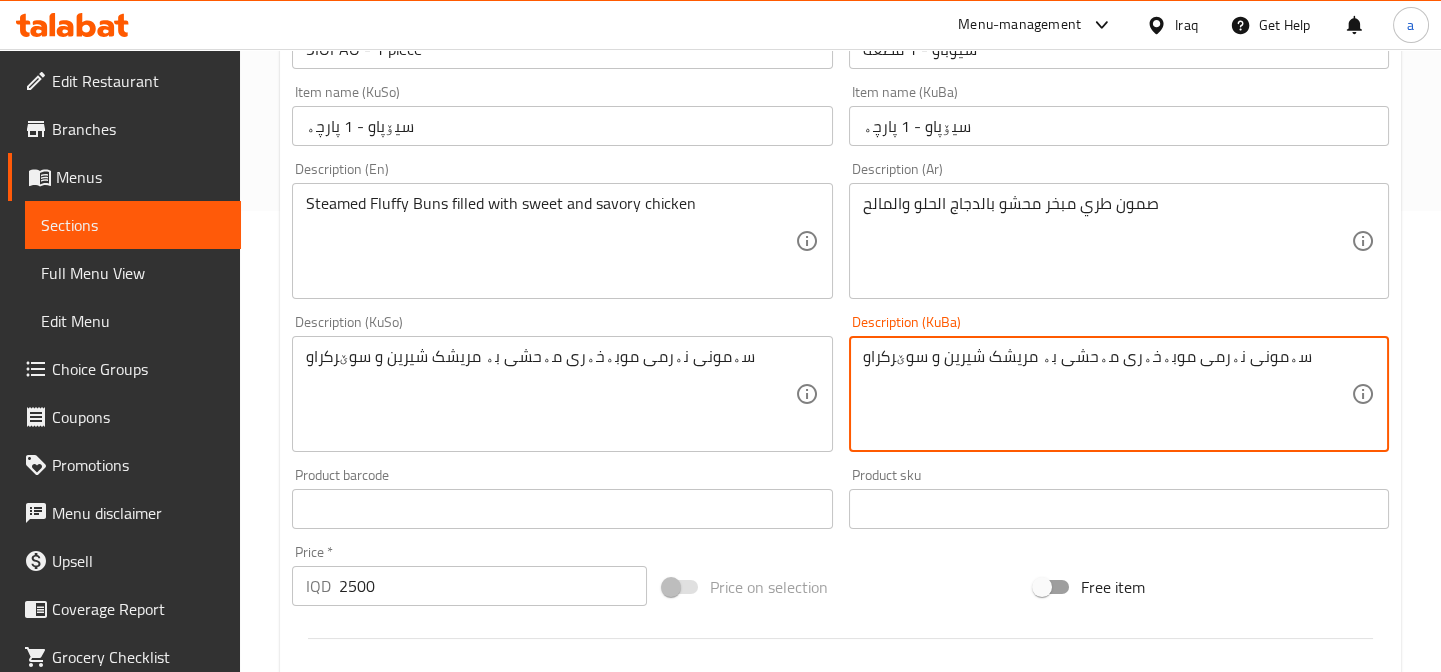 scroll, scrollTop: 970, scrollLeft: 0, axis: vertical 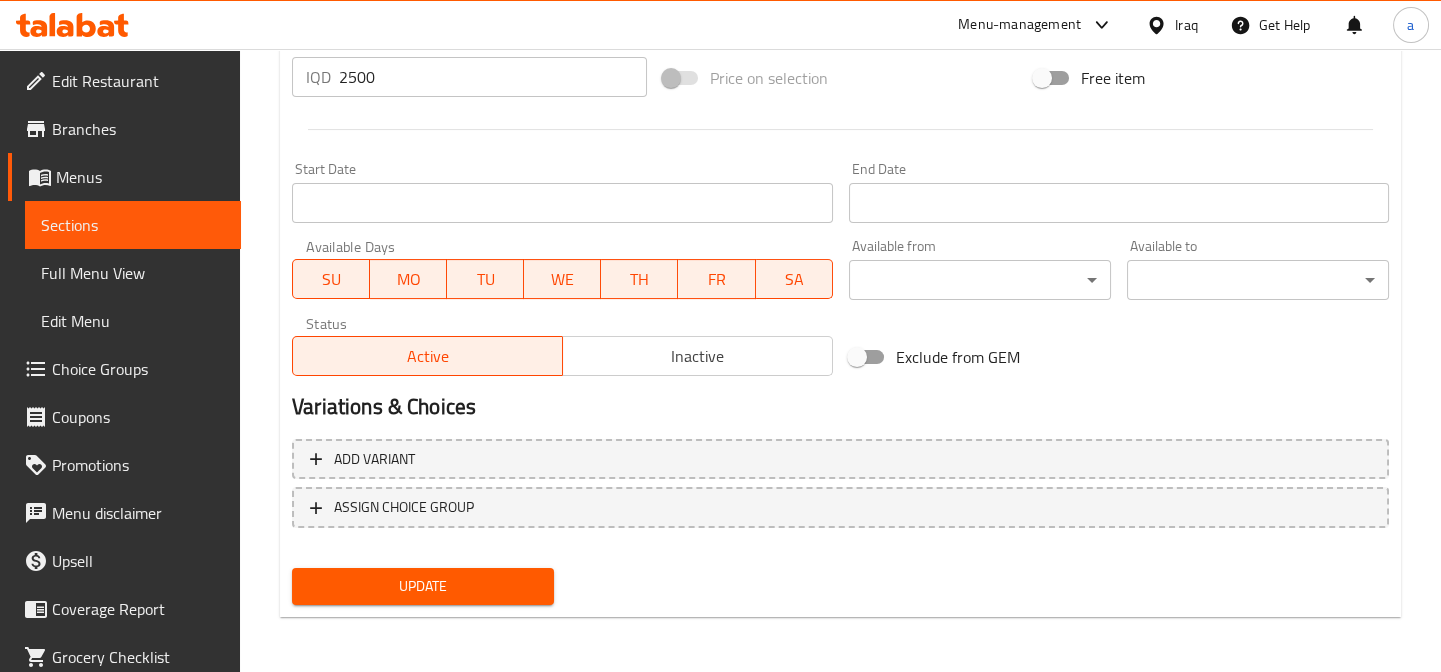 type on "سەمونی نەرمی موبەخەری مەحشی بە مریشک شیرین و سوێرکراو" 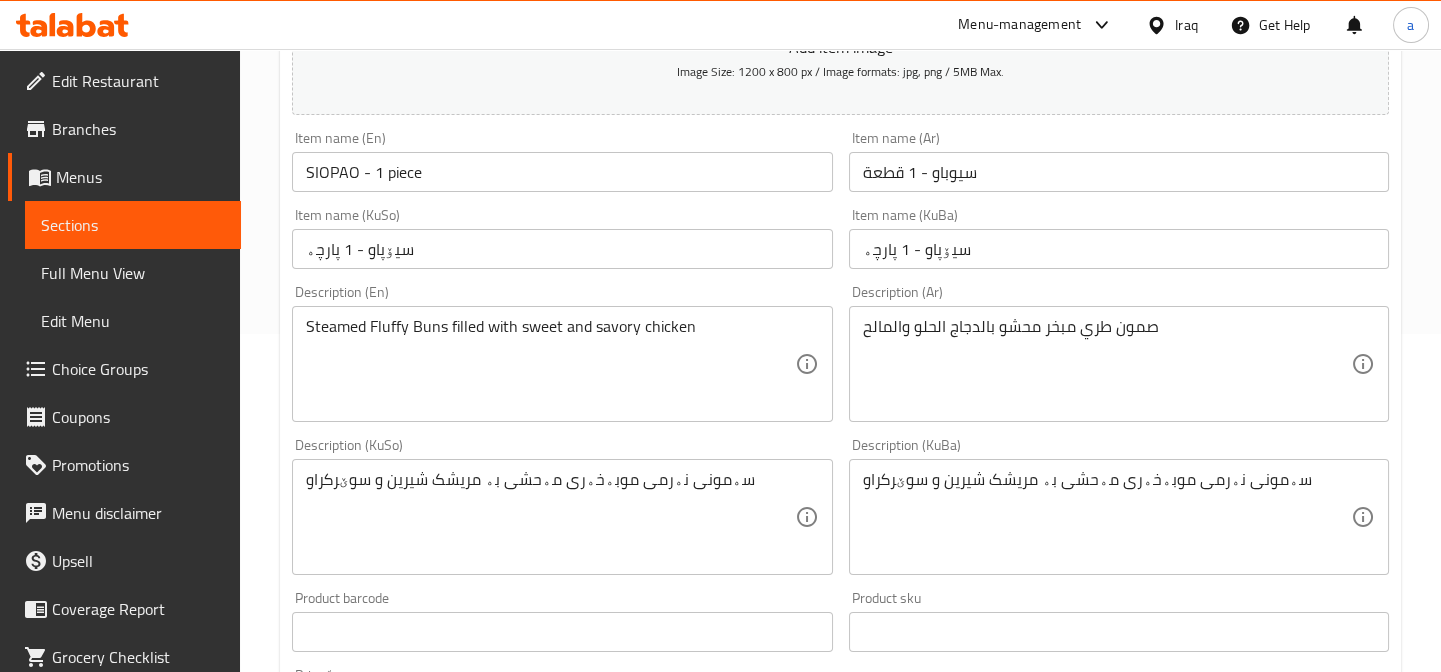 scroll, scrollTop: 60, scrollLeft: 0, axis: vertical 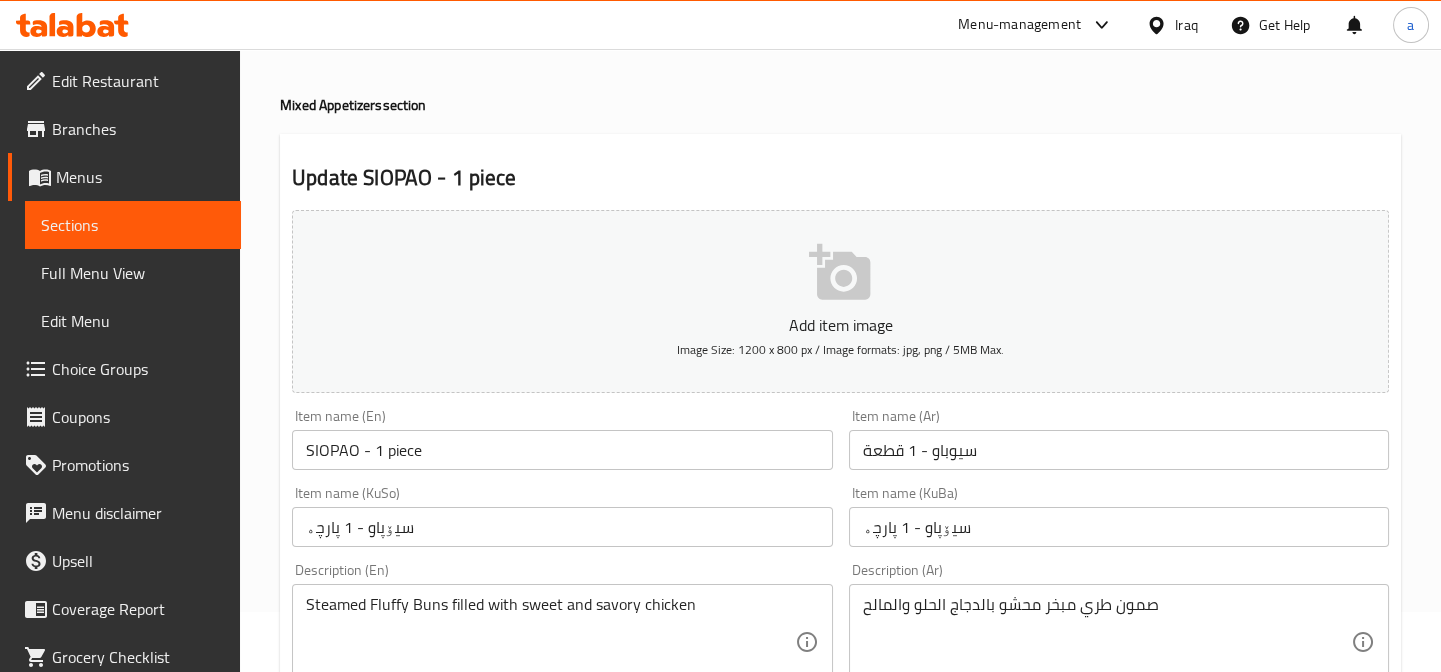 click on "Sections" at bounding box center [133, 225] 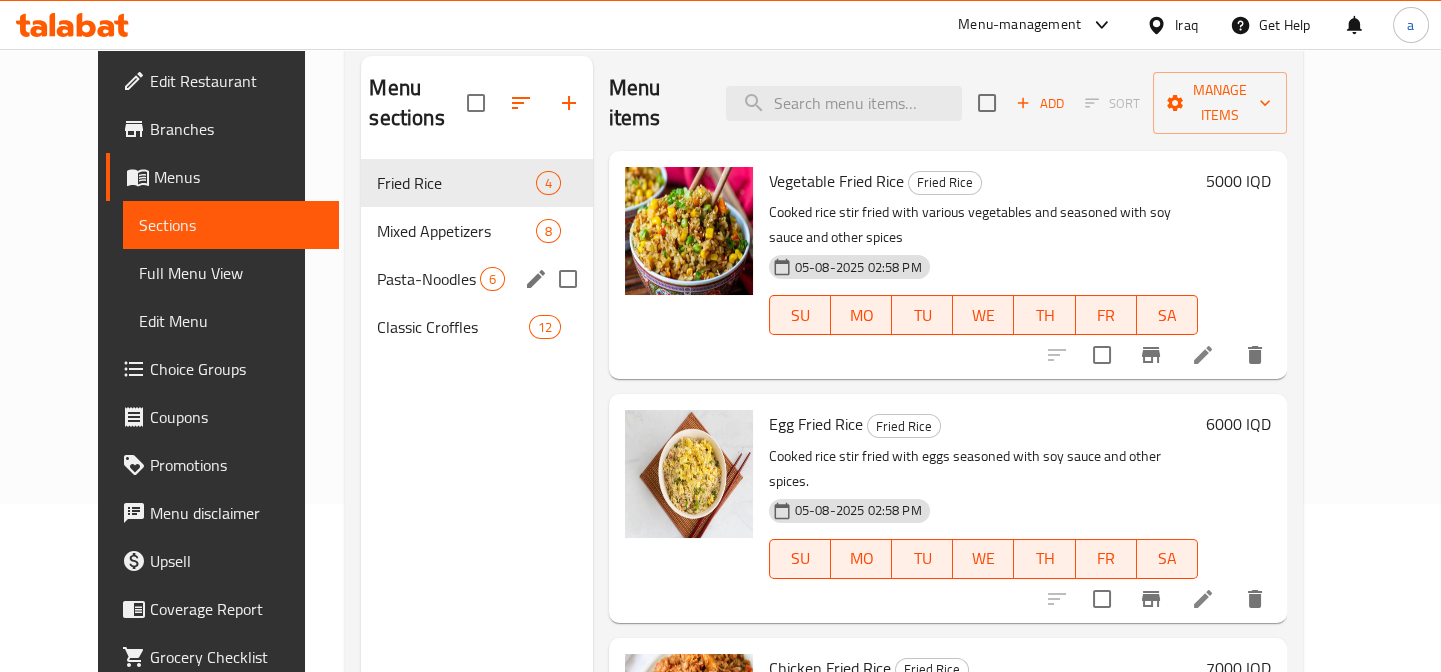 scroll, scrollTop: 212, scrollLeft: 0, axis: vertical 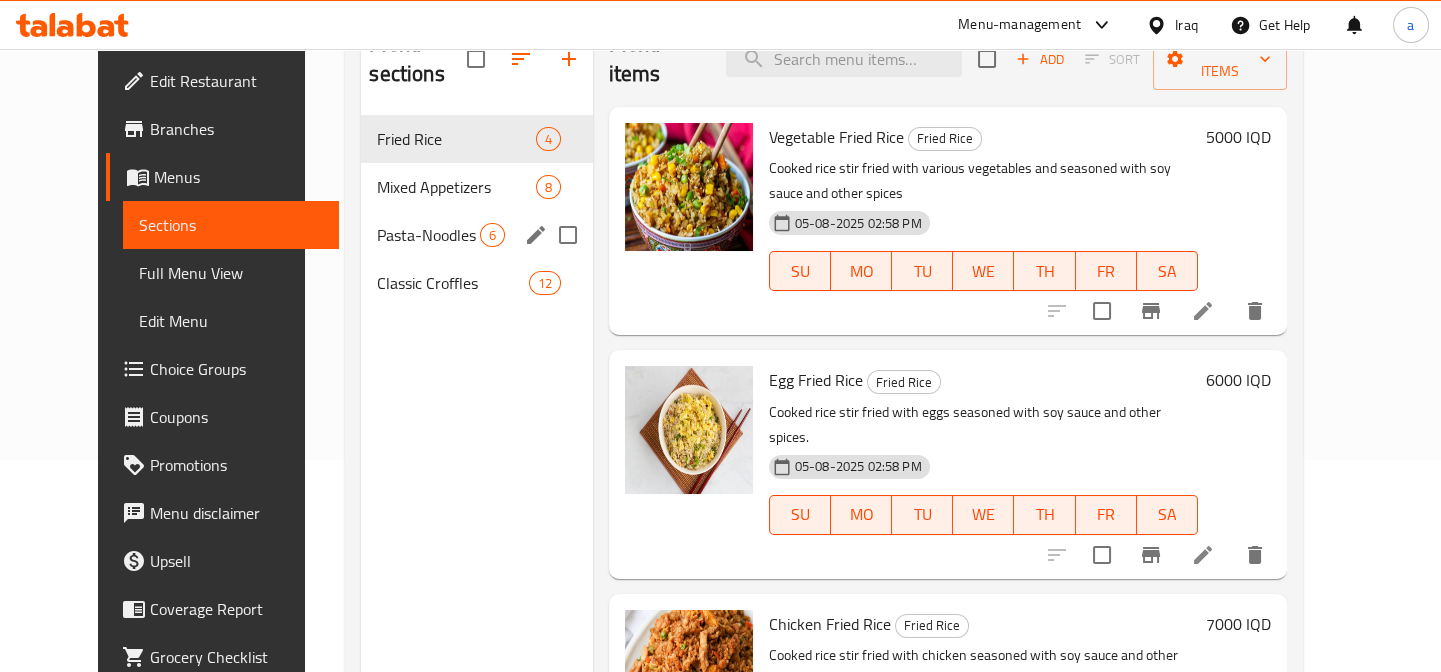 click on "Mixed Appetizers" at bounding box center (456, 187) 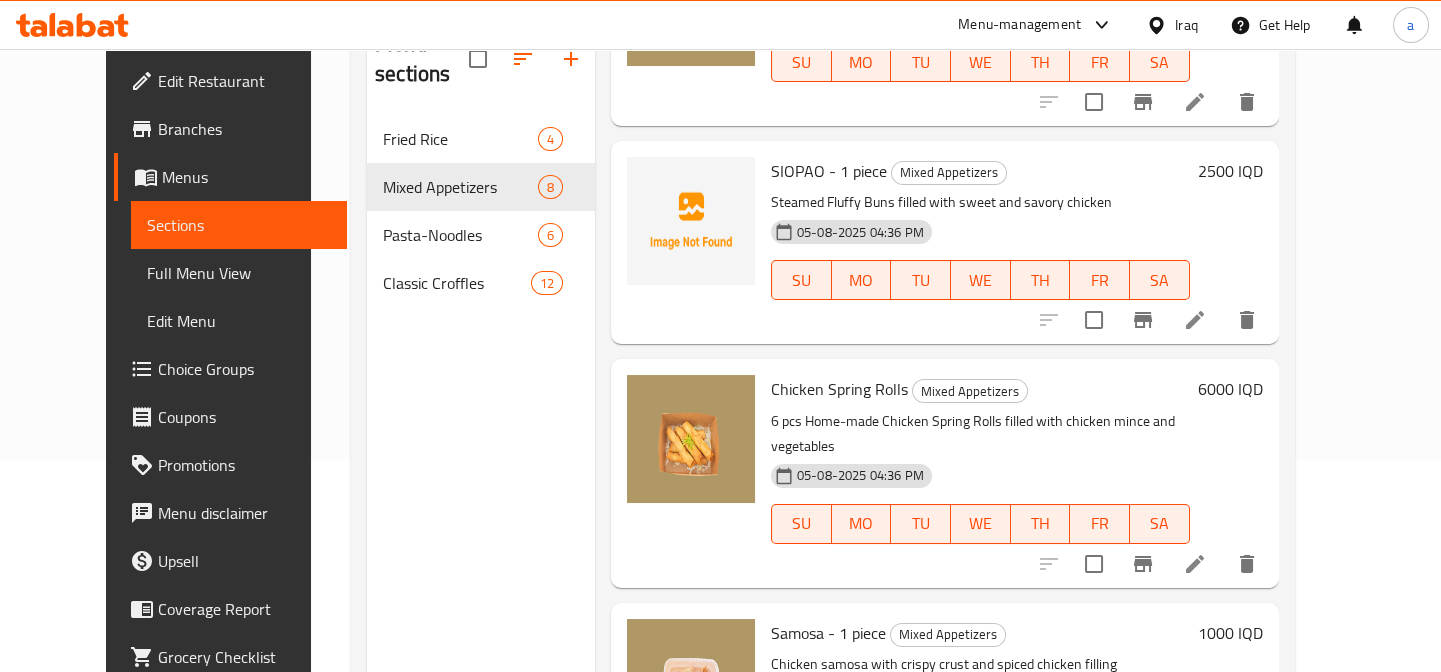 scroll, scrollTop: 453, scrollLeft: 0, axis: vertical 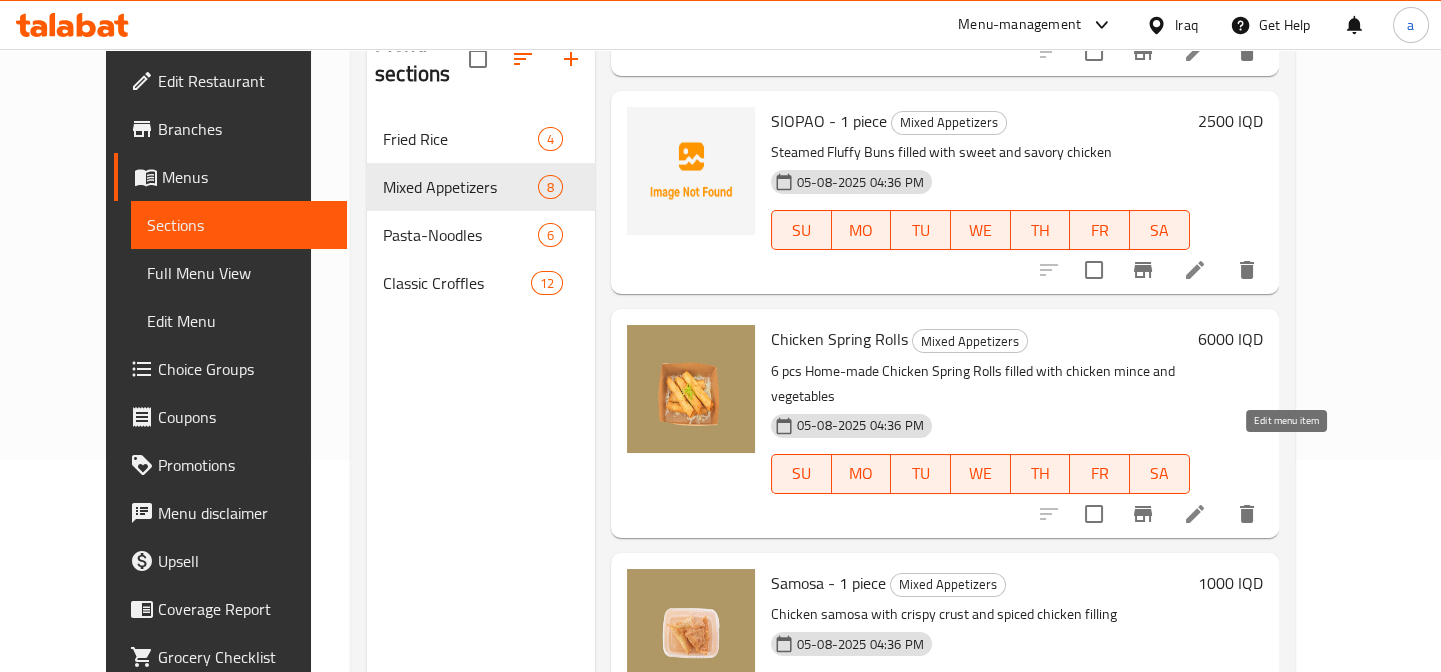 click 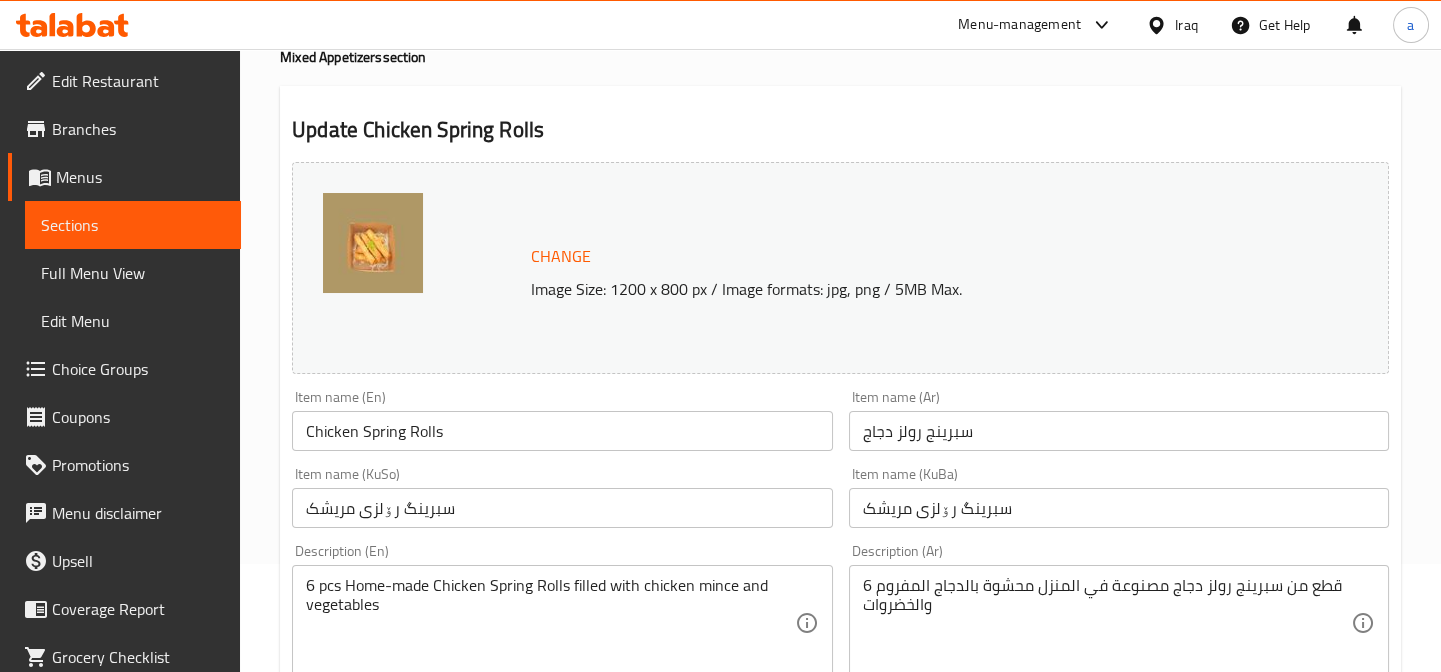 scroll, scrollTop: 151, scrollLeft: 0, axis: vertical 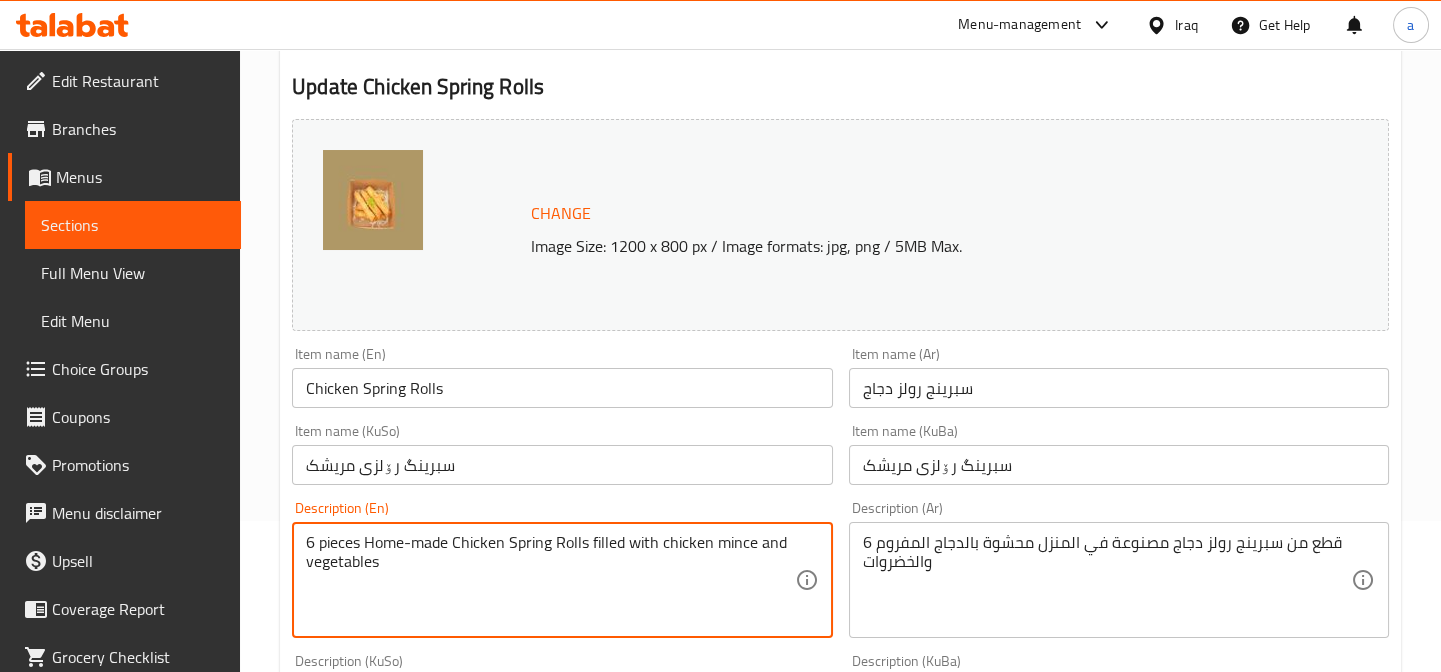 click on "6 pieces Home-made Chicken Spring Rolls filled with chicken mince and vegetables" at bounding box center (550, 580) 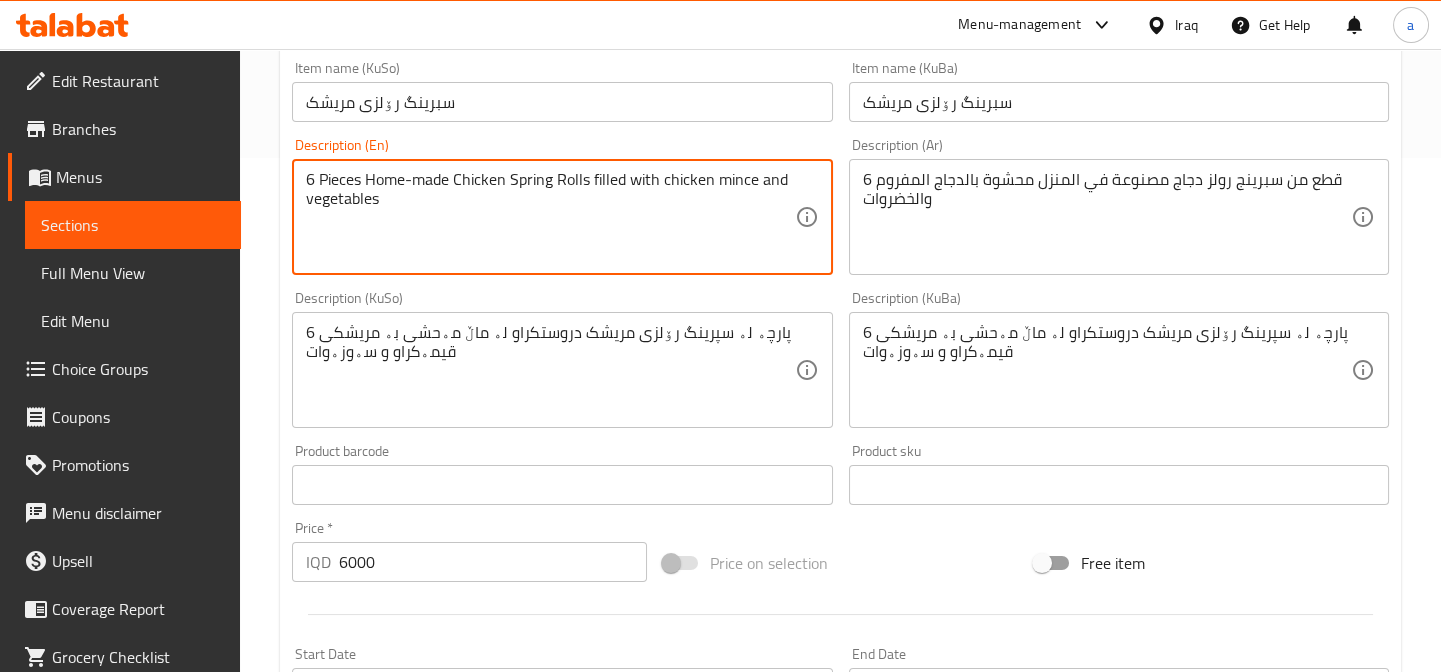 scroll, scrollTop: 520, scrollLeft: 0, axis: vertical 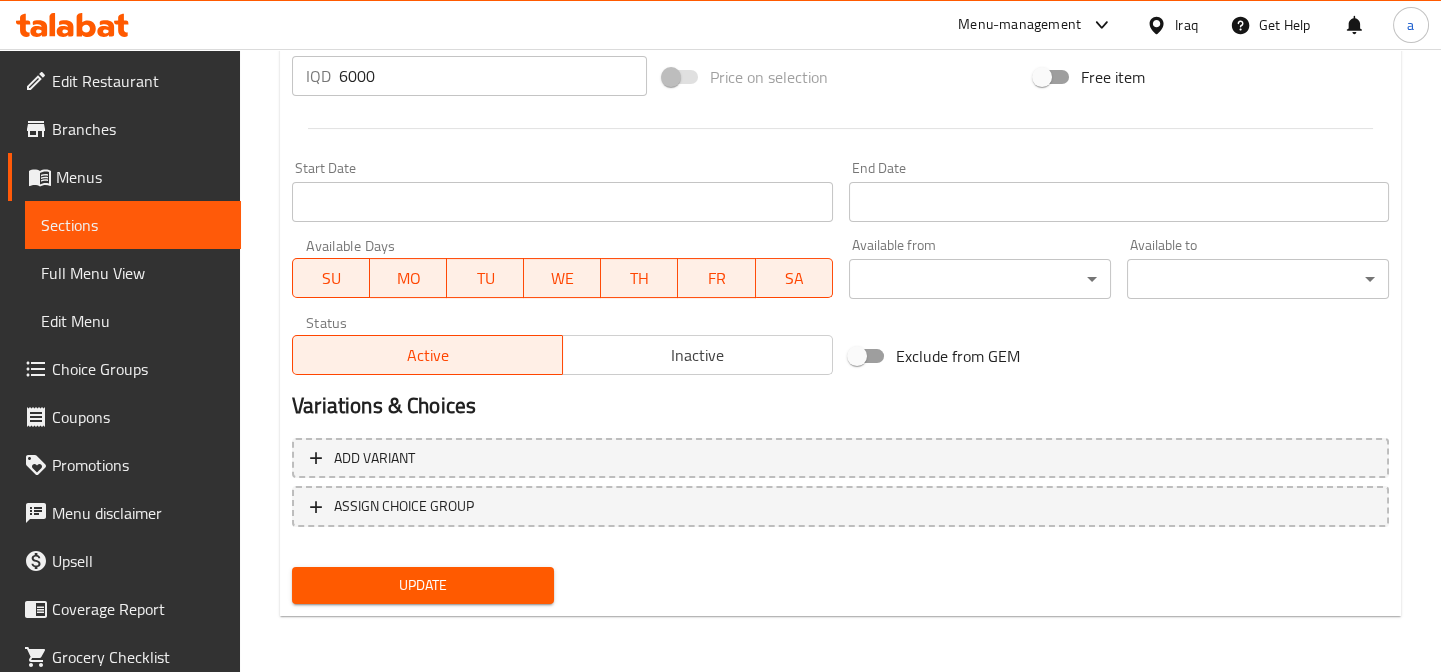 type on "6 Pieces Home-made Chicken Spring Rolls filled with chicken mince and vegetables" 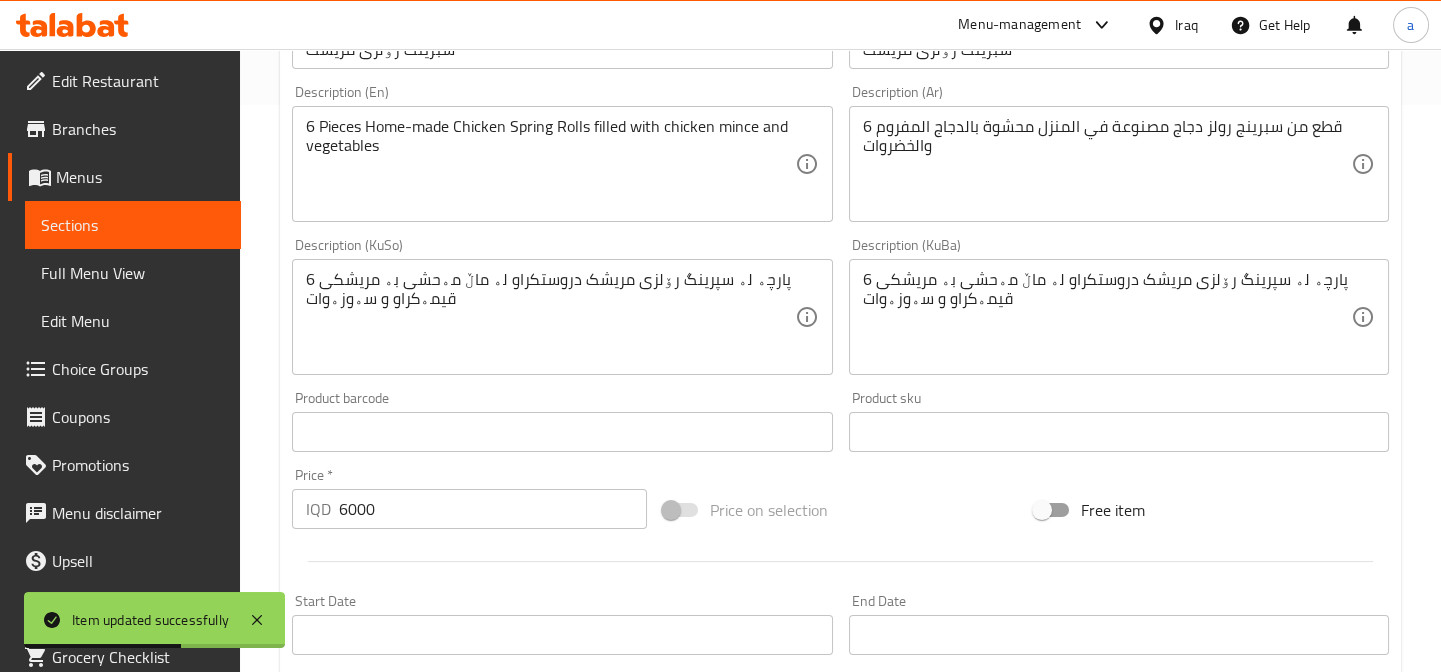 scroll, scrollTop: 545, scrollLeft: 0, axis: vertical 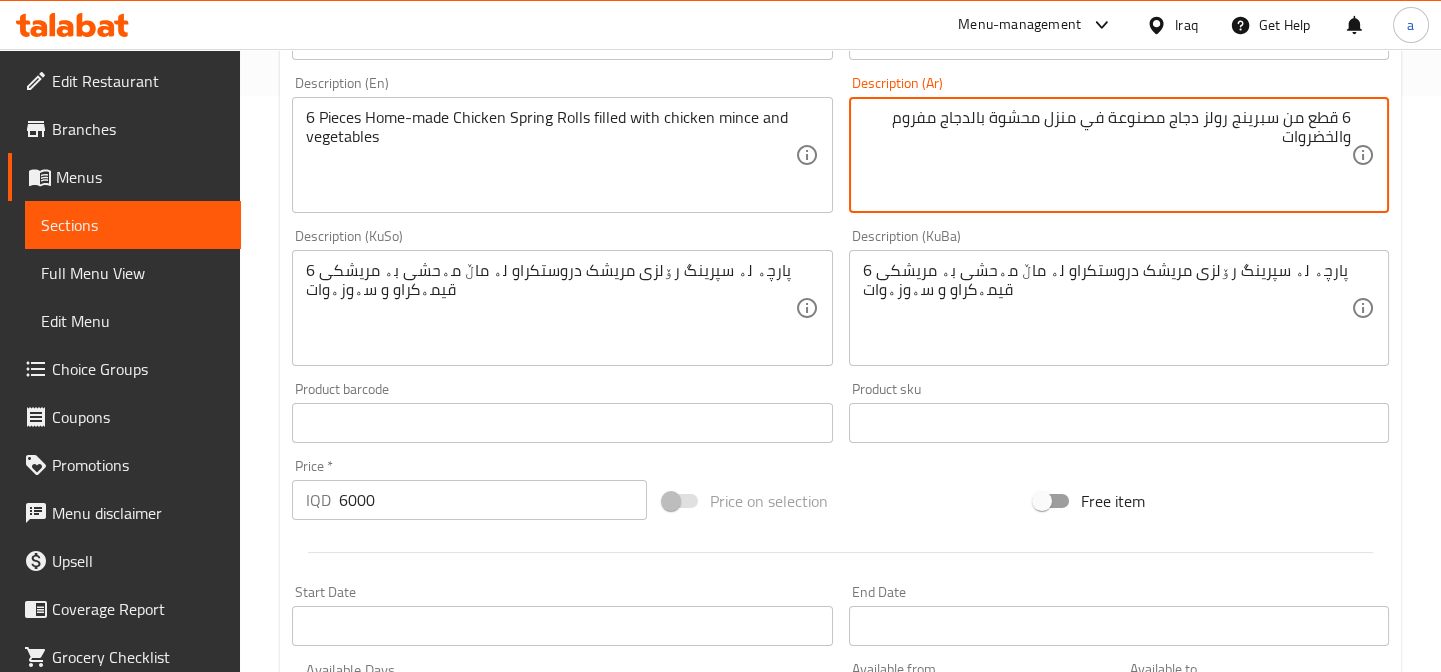 click on "6 قطع من سبرينج رولز دجاج مصنوعة في منزل محشوة بالدجاج مفروم والخضروات" at bounding box center [1107, 155] 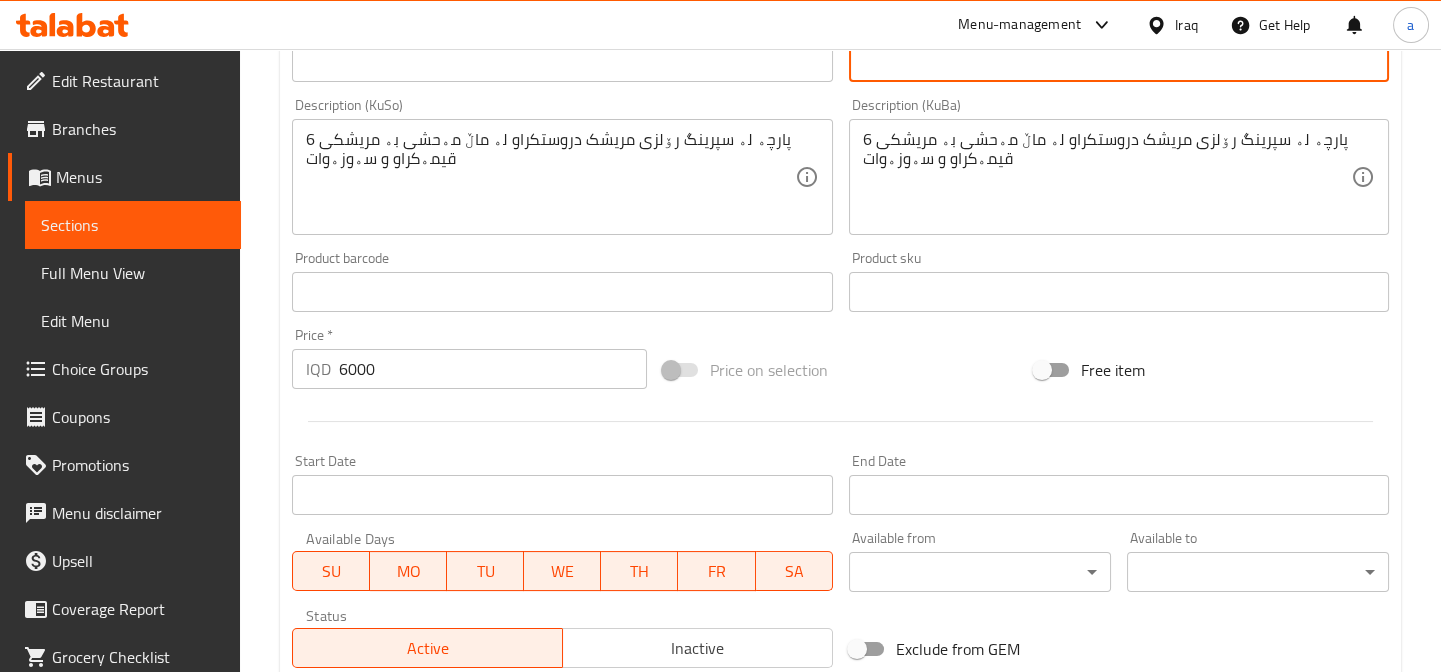 scroll, scrollTop: 1000, scrollLeft: 0, axis: vertical 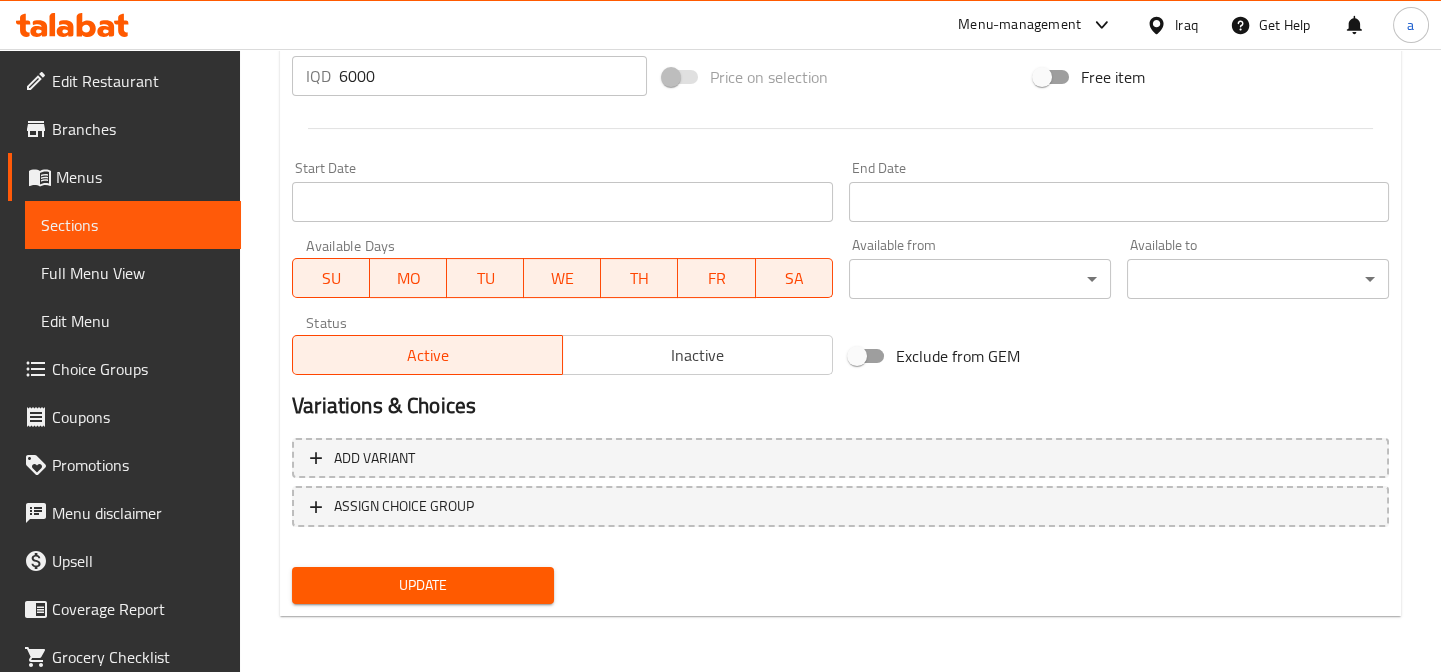 type on "6 قطع من سبرينج رولز دجاج مصنوعة في منزل محشوة بالدجاج مفروم وخضروات" 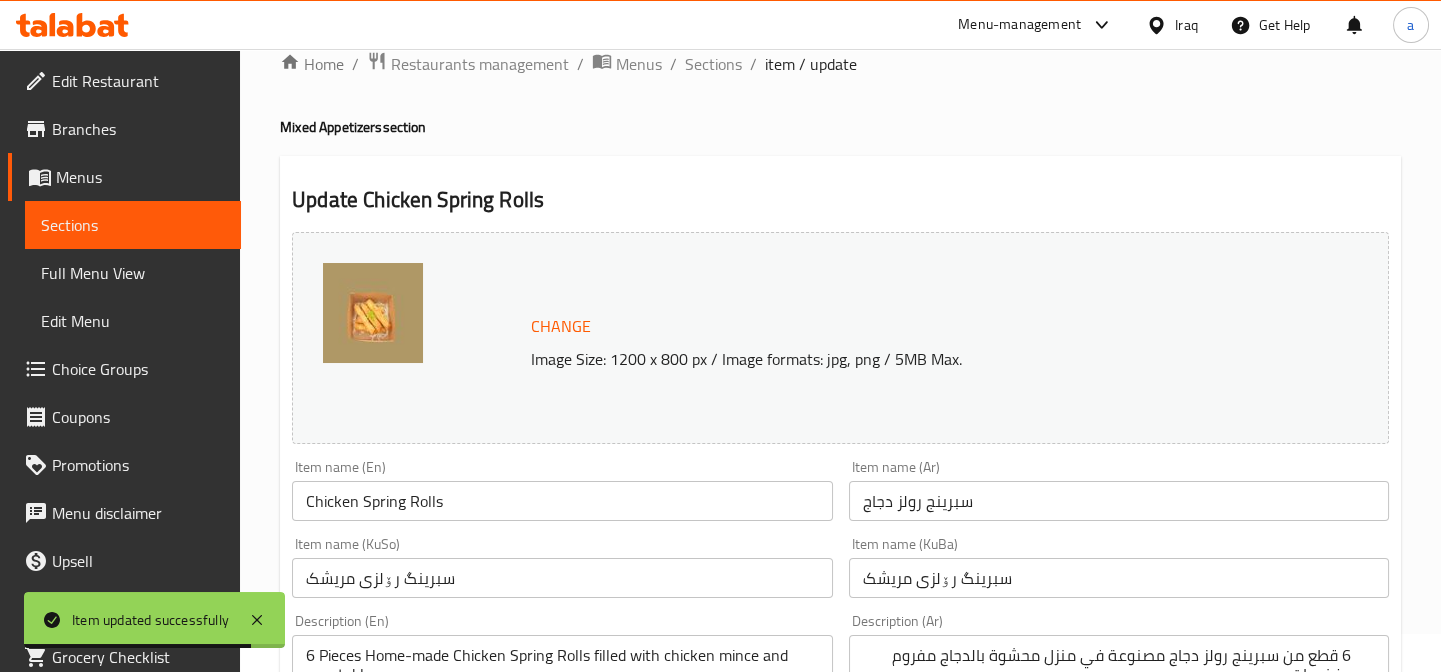 scroll, scrollTop: 0, scrollLeft: 0, axis: both 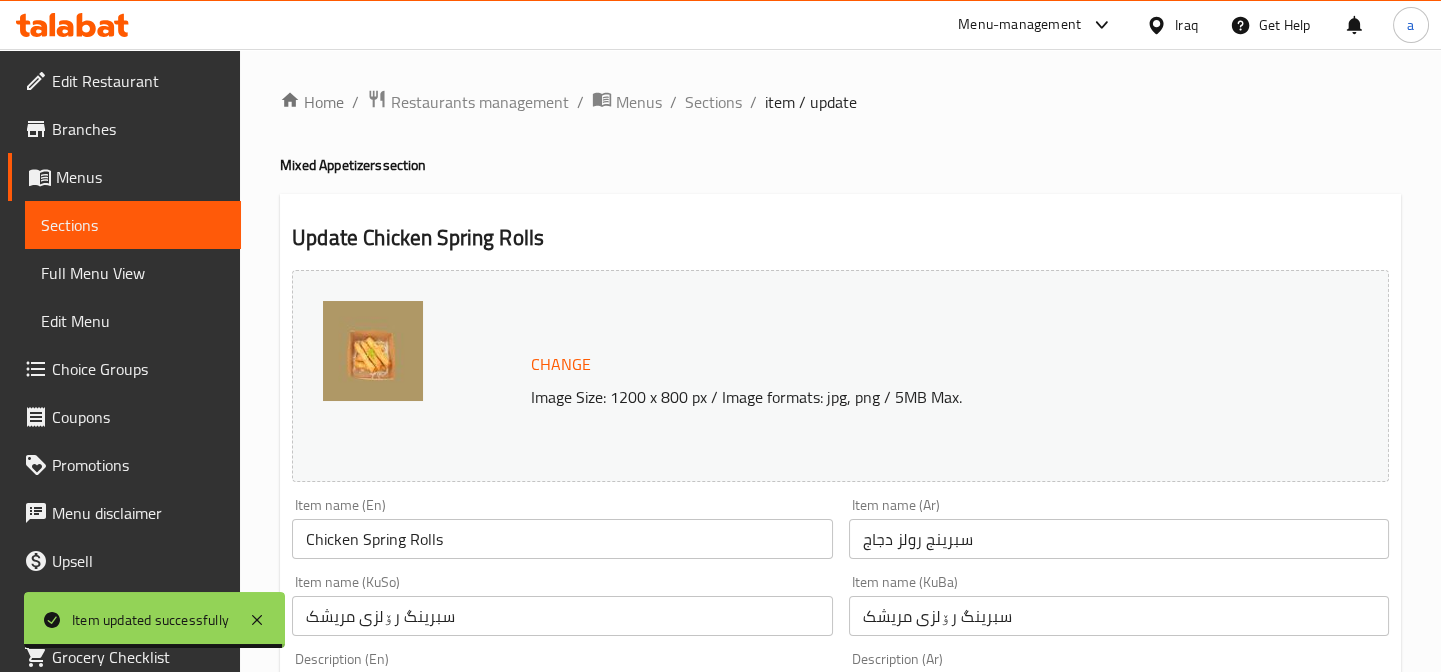 click on "Sections" at bounding box center [133, 225] 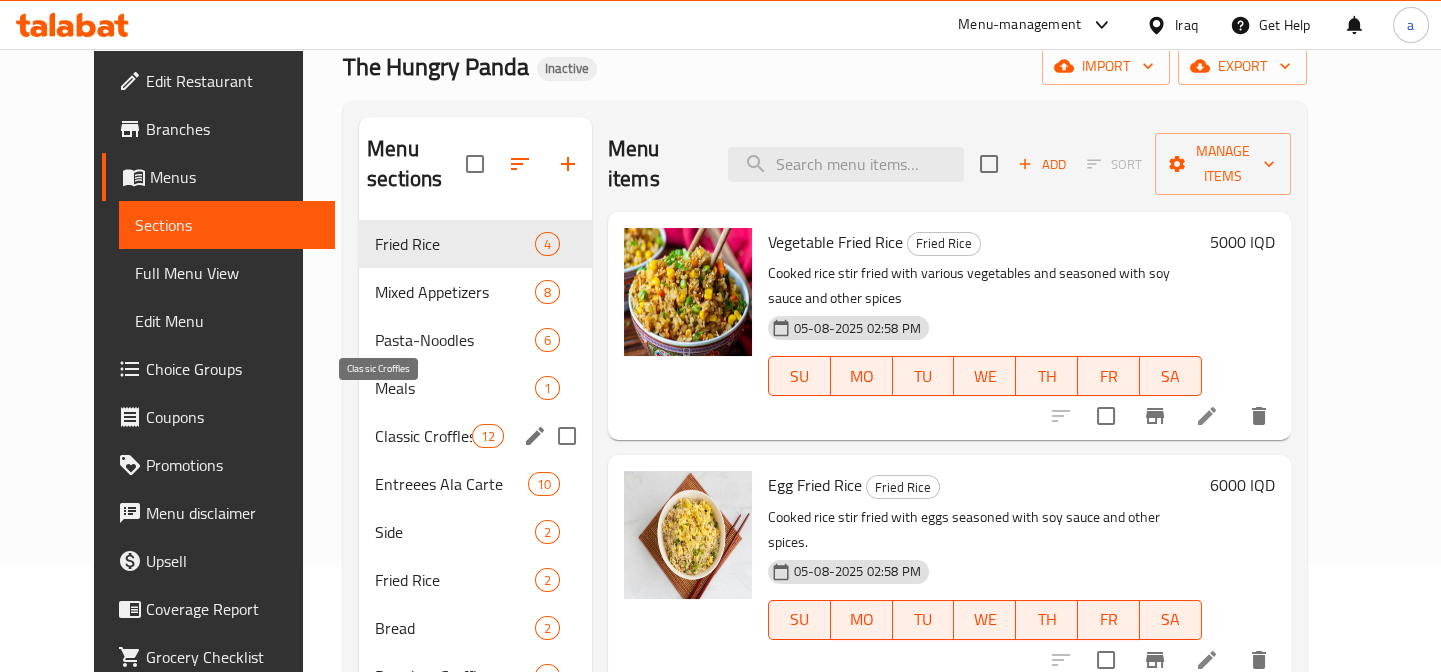 scroll, scrollTop: 151, scrollLeft: 0, axis: vertical 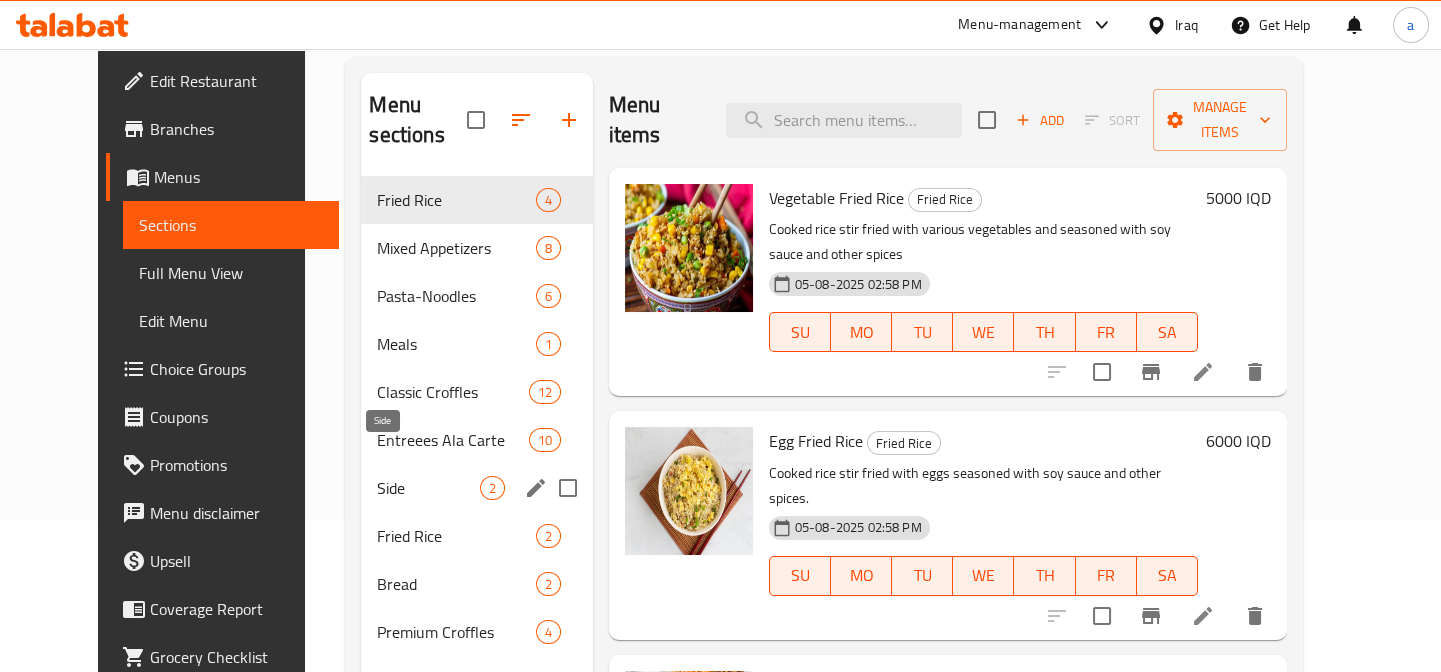 click on "Side" at bounding box center [428, 488] 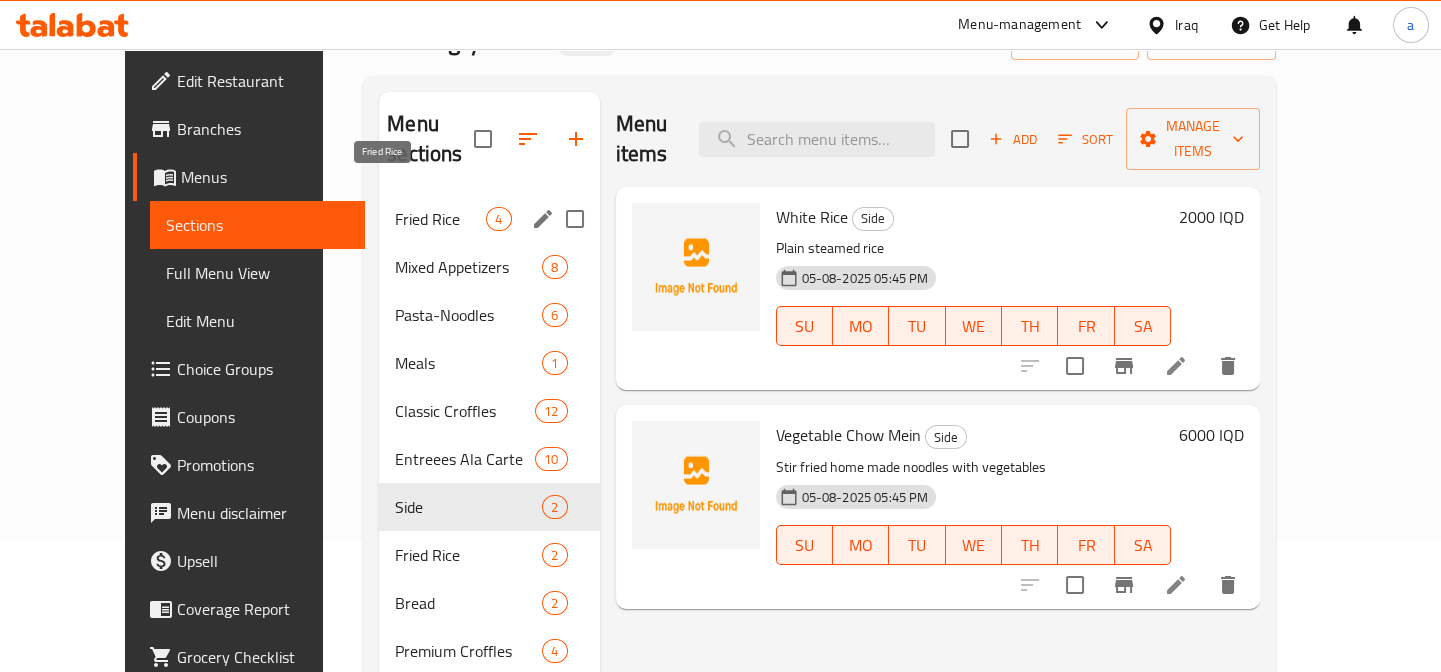 scroll, scrollTop: 0, scrollLeft: 0, axis: both 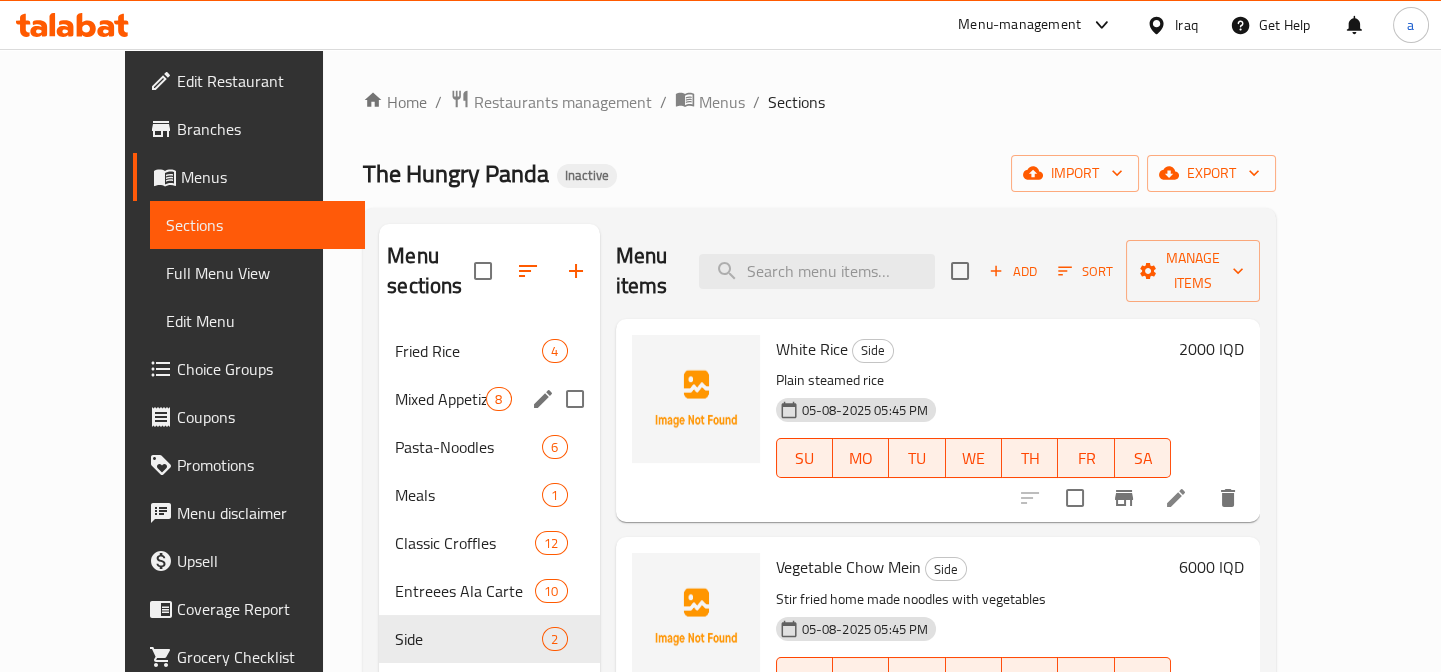 click on "Mixed Appetizers 8" at bounding box center [489, 399] 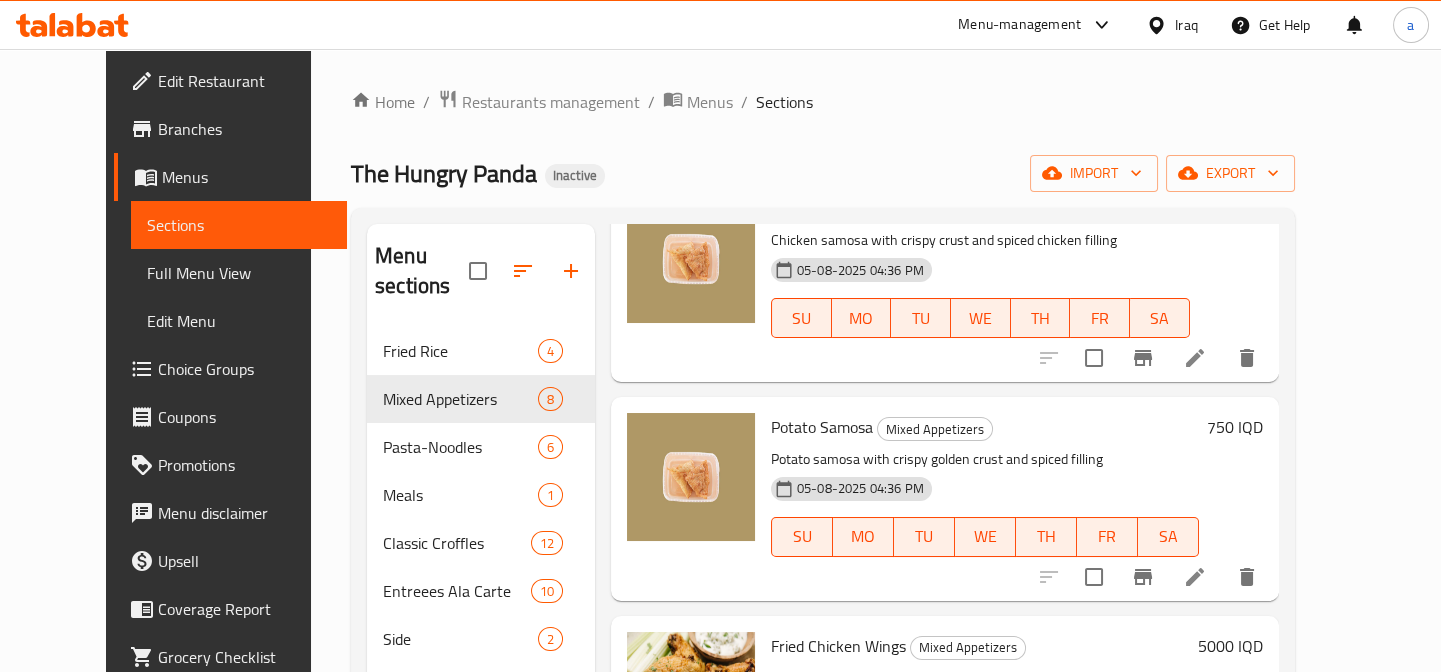 scroll, scrollTop: 1150, scrollLeft: 0, axis: vertical 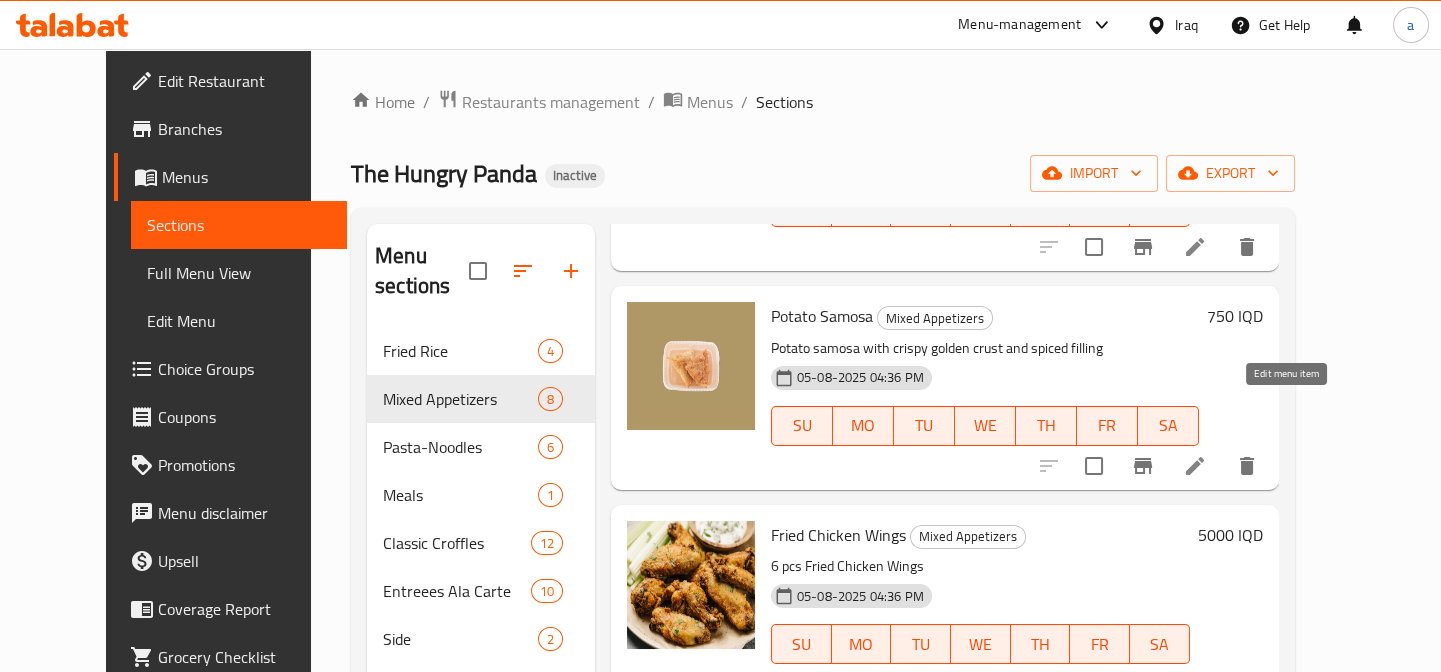 click 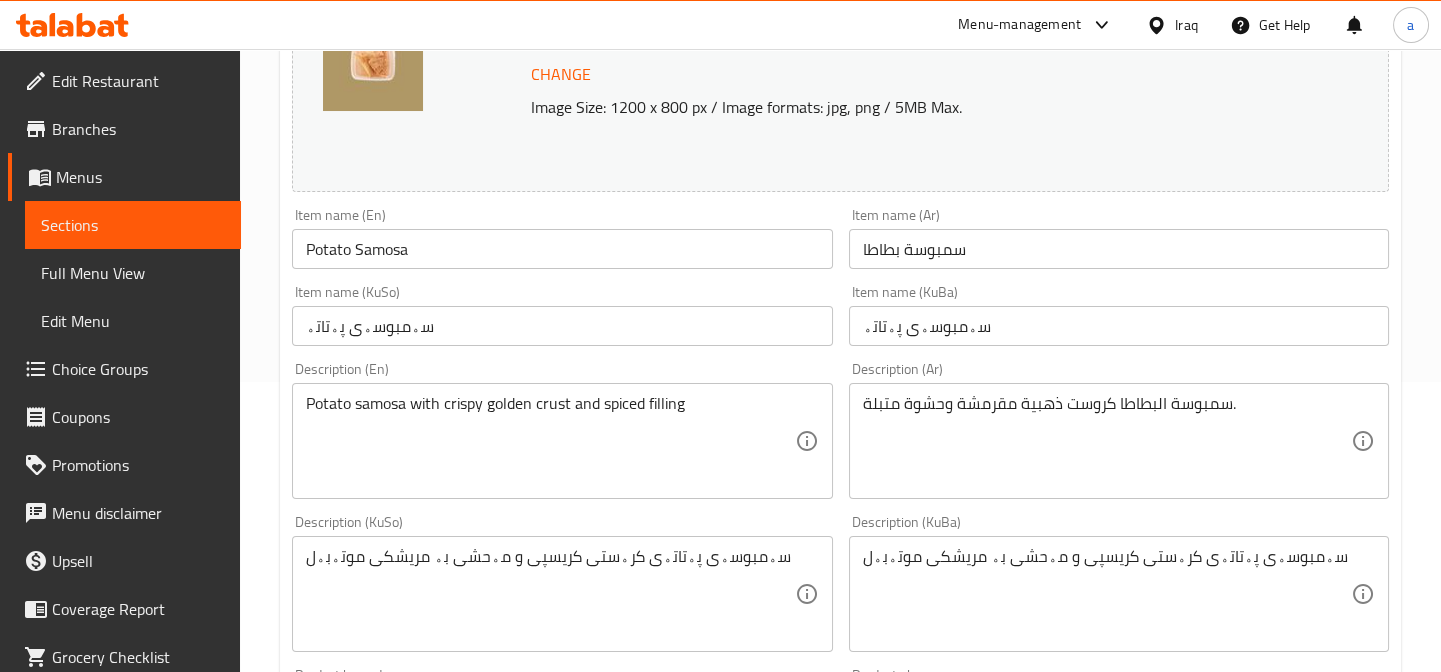 scroll, scrollTop: 454, scrollLeft: 0, axis: vertical 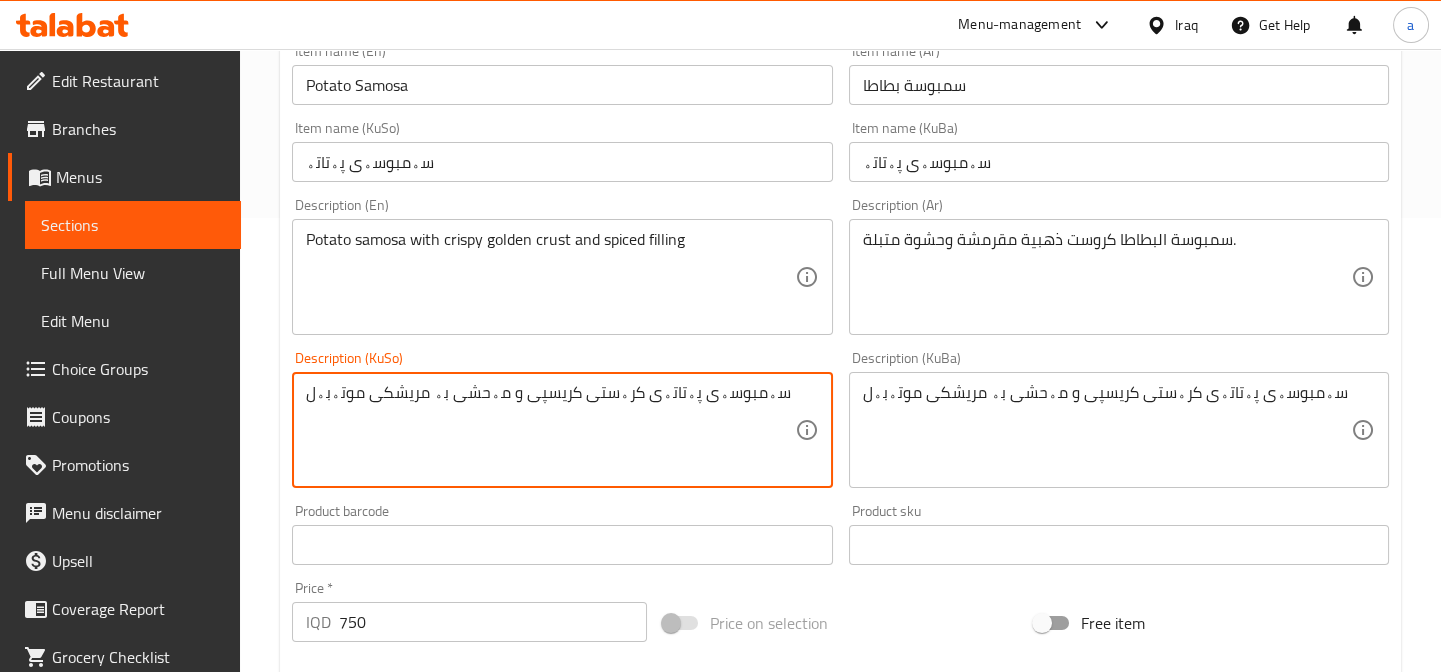 drag, startPoint x: 423, startPoint y: 392, endPoint x: 361, endPoint y: 392, distance: 62 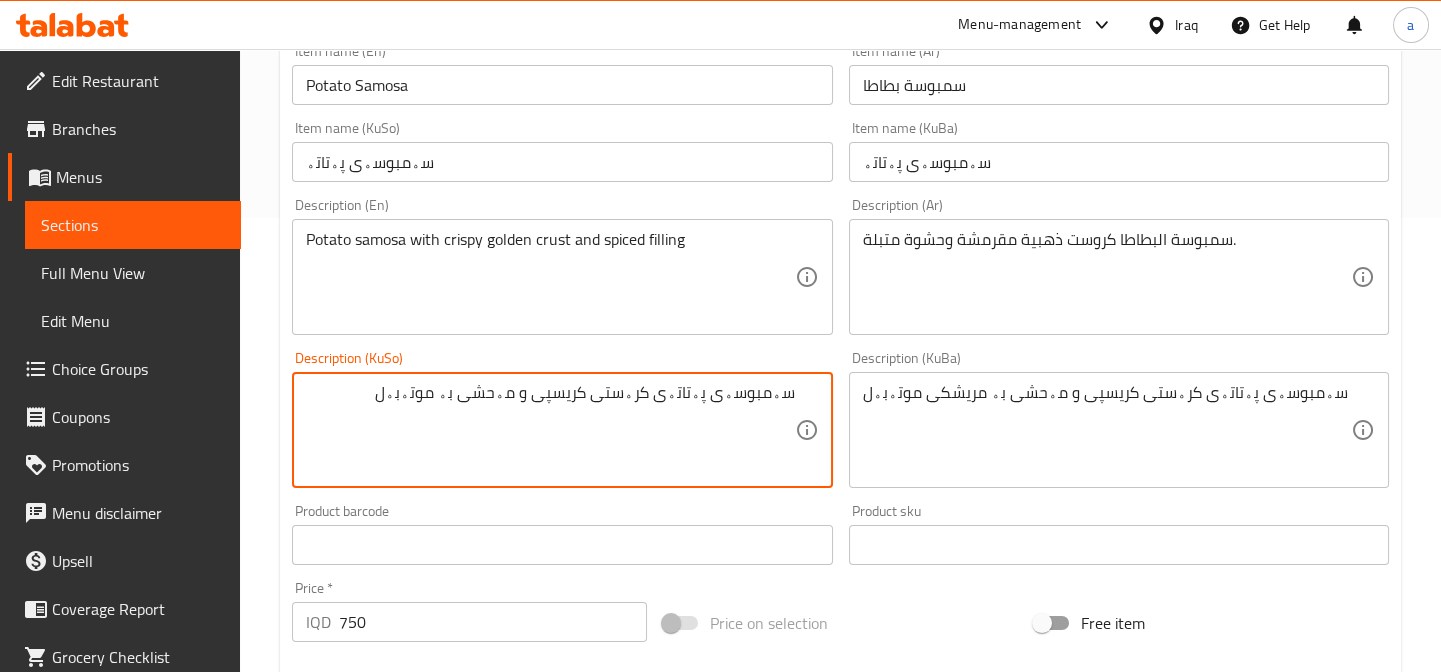type on "سەمبوسەی پەتاتەی کرەستی کریسپی و مەحشی بە موتەبەل" 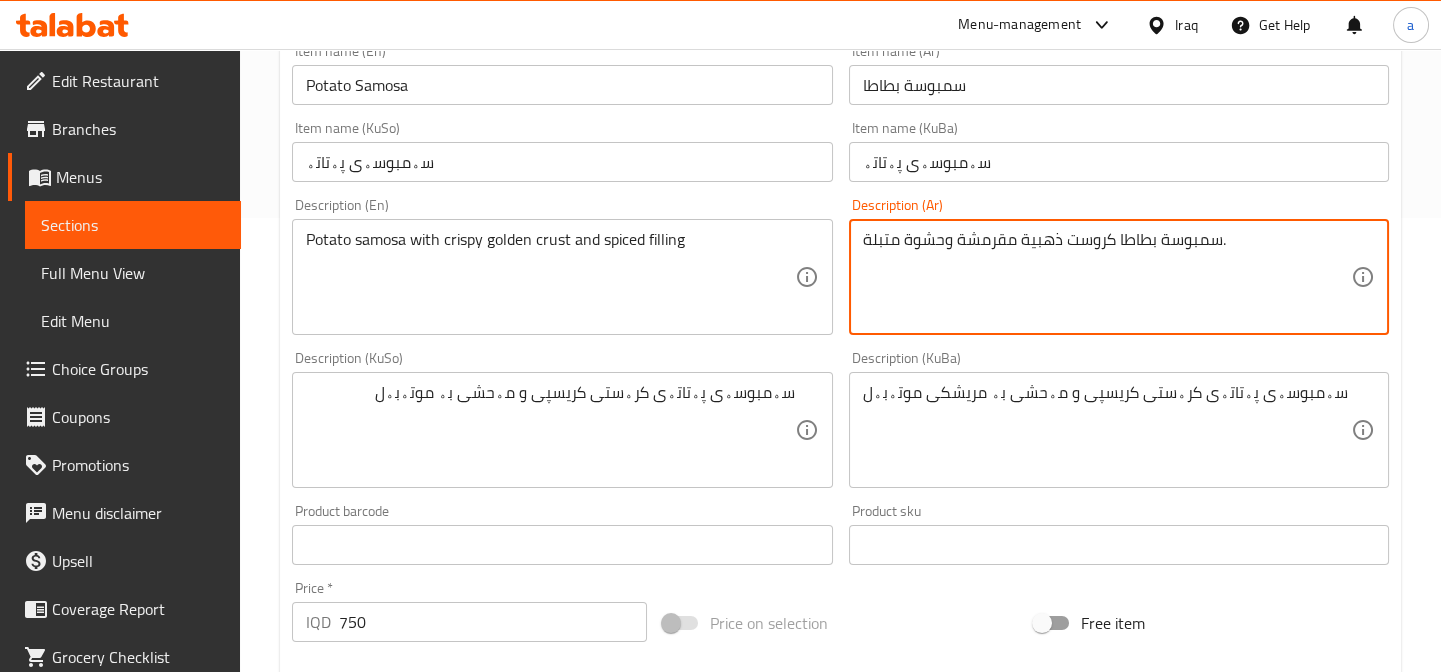 click on "سمبوسة بطاطا كروست ذهبية مقرمشة وحشوة متبلة." at bounding box center (1107, 277) 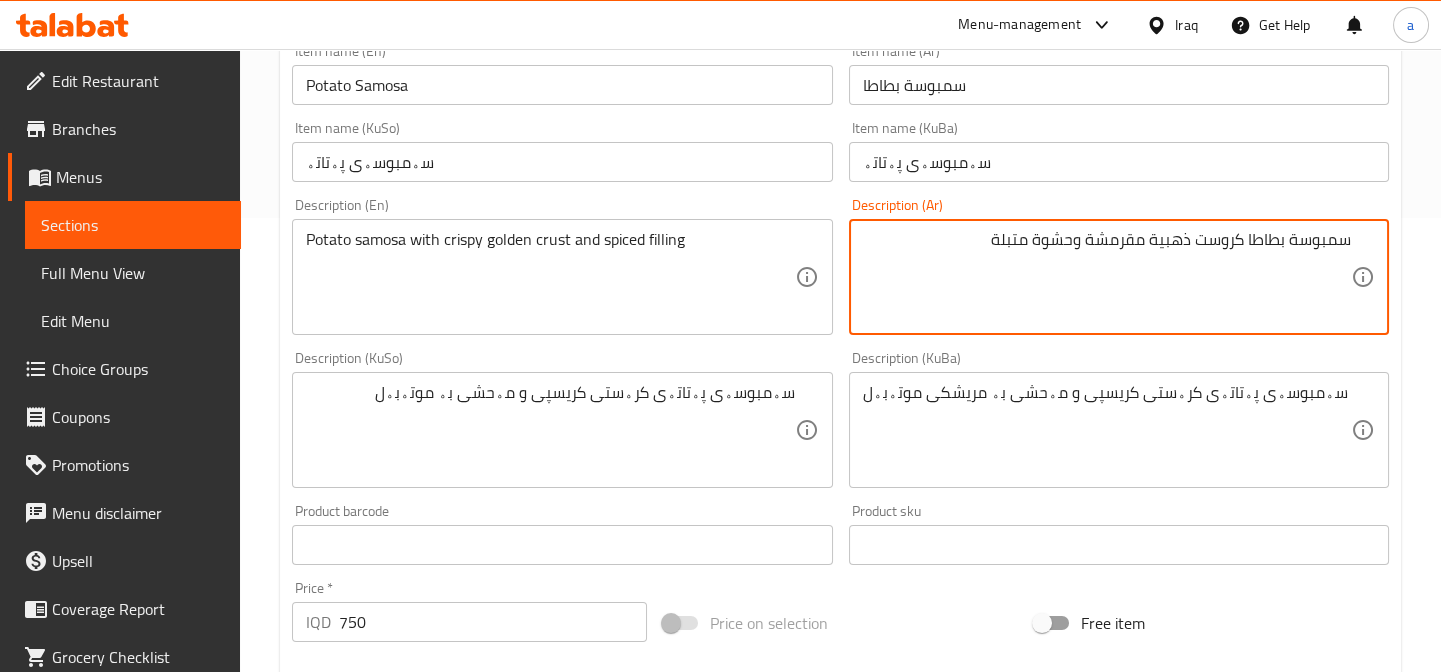 click on "سمبوسة بطاطا كروست ذهبية مقرمشة وحشوة متبلة" at bounding box center (1107, 277) 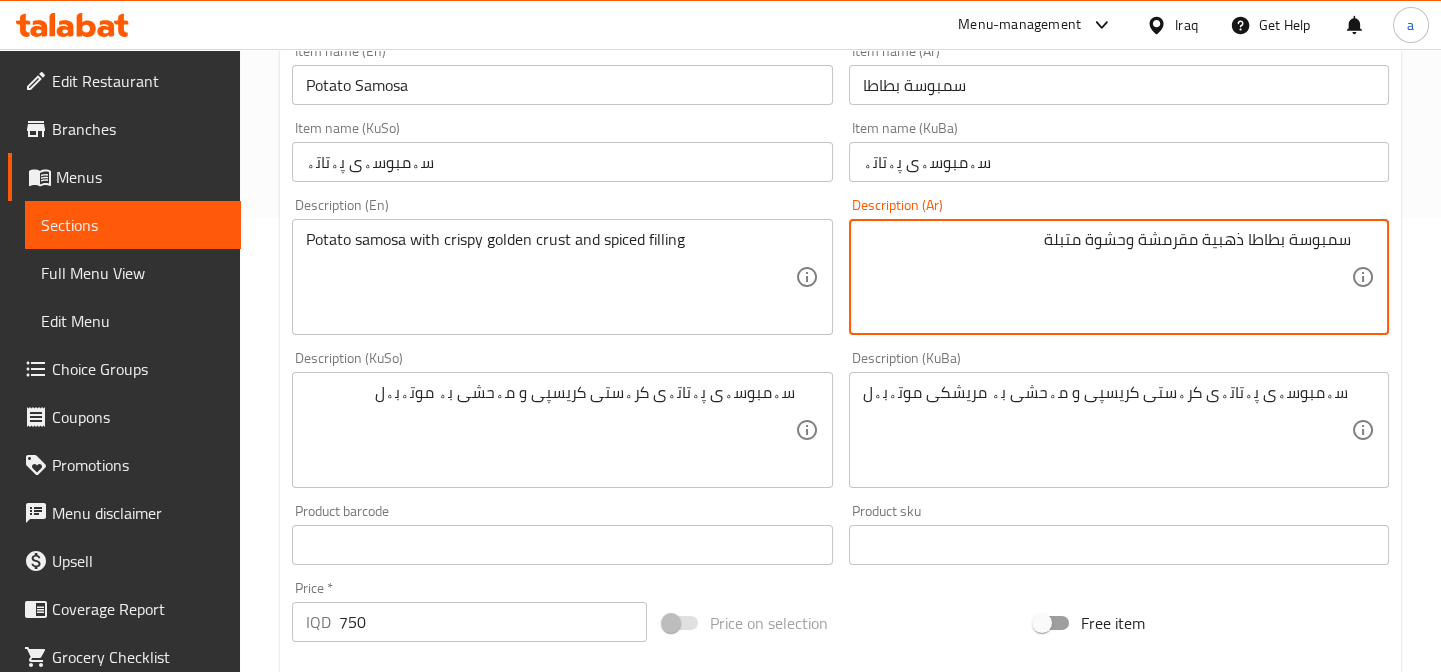 click on "سمبوسة بطاطا ذهبية مقرمشة وحشوة متبلة" at bounding box center (1107, 277) 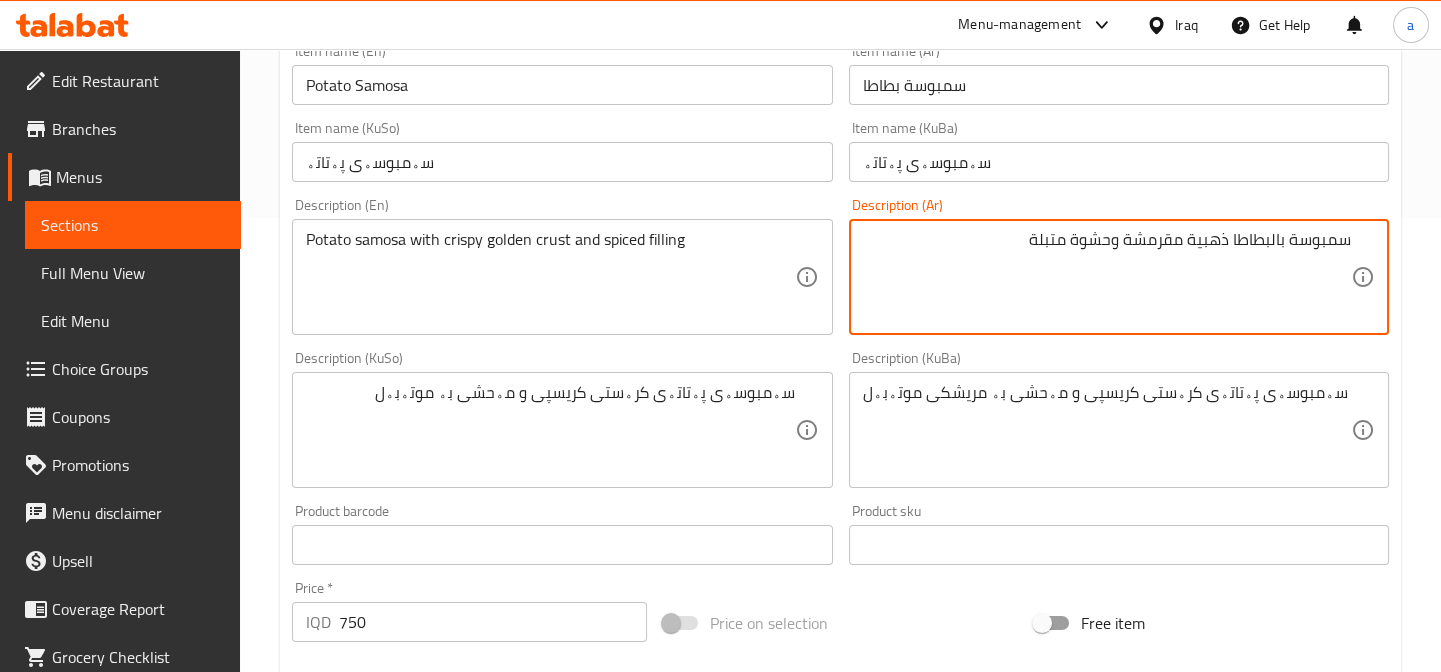 click on "سمبوسة بالبطاطا ذهبية مقرمشة وحشوة متبلة" at bounding box center [1107, 277] 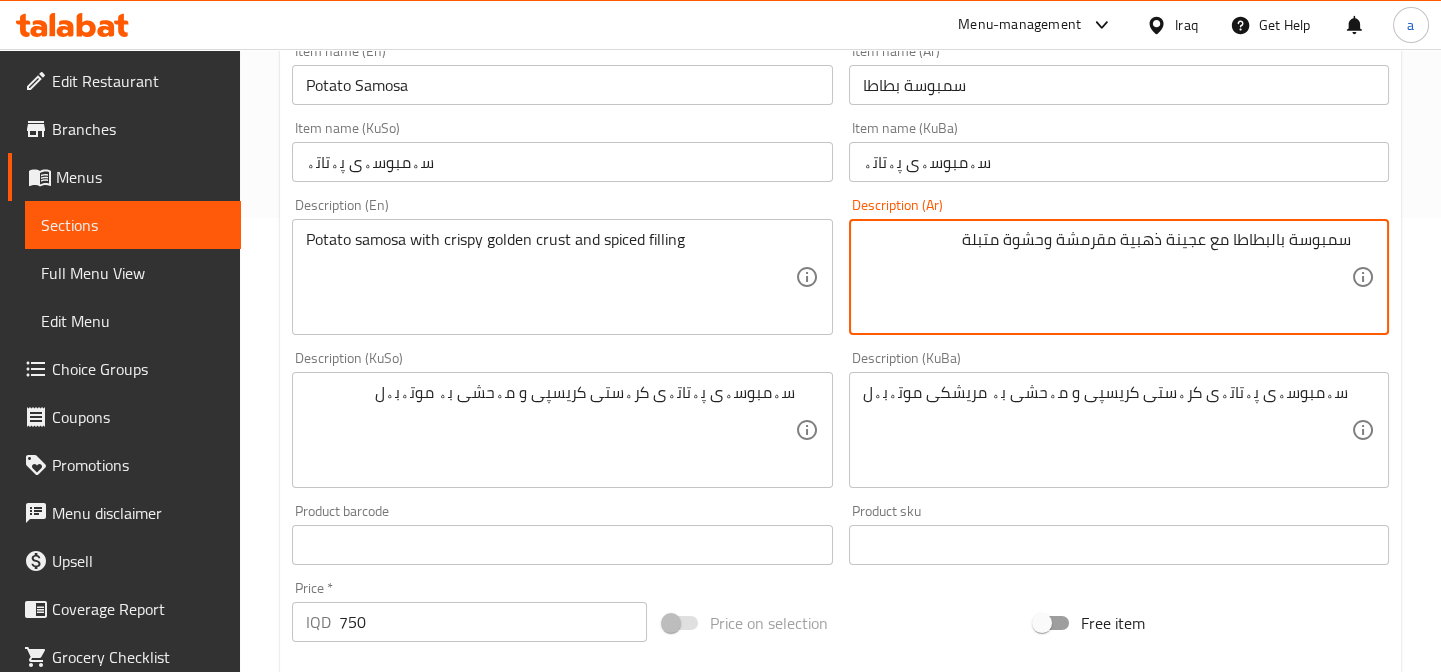 click on "سمبوسة بالبطاطا مع عجينة ذهبية مقرمشة وحشوة متبلة" at bounding box center [1107, 277] 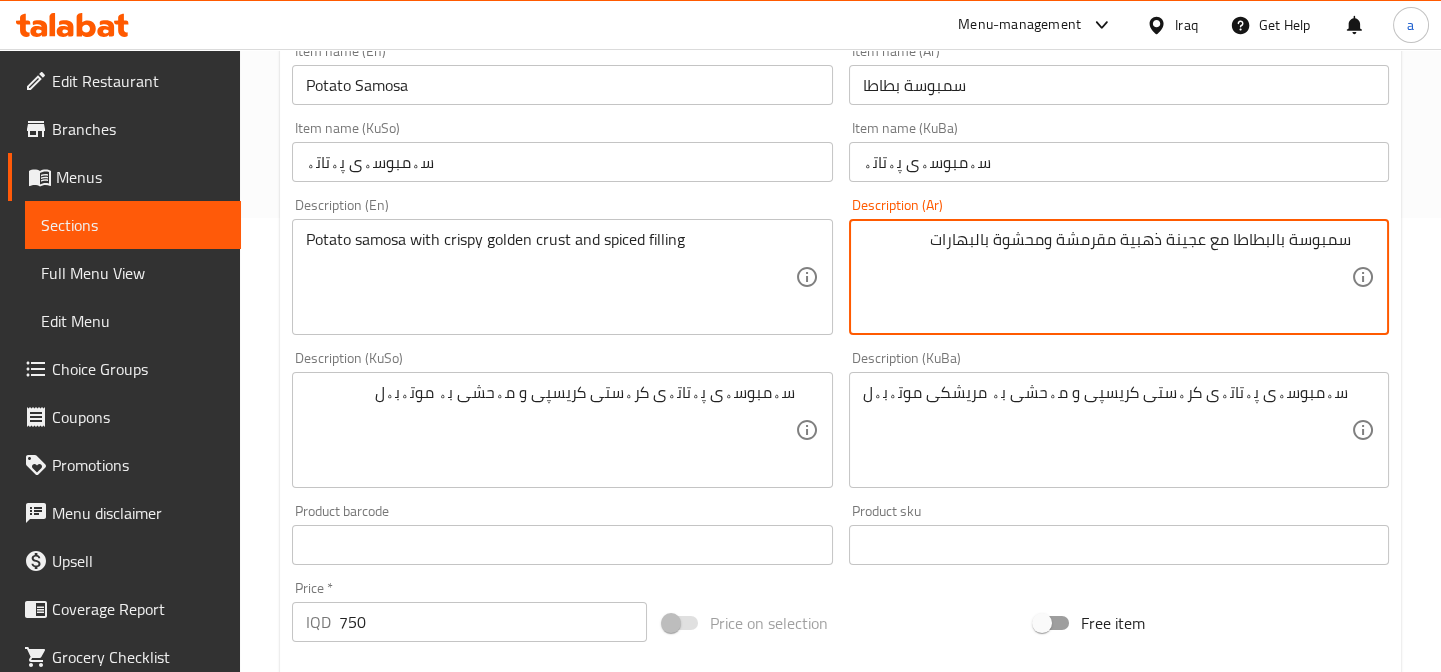 click on "سمبوسة بالبطاطا مع عجينة ذهبية مقرمشة ومحشوة بالبهارات" at bounding box center (1107, 277) 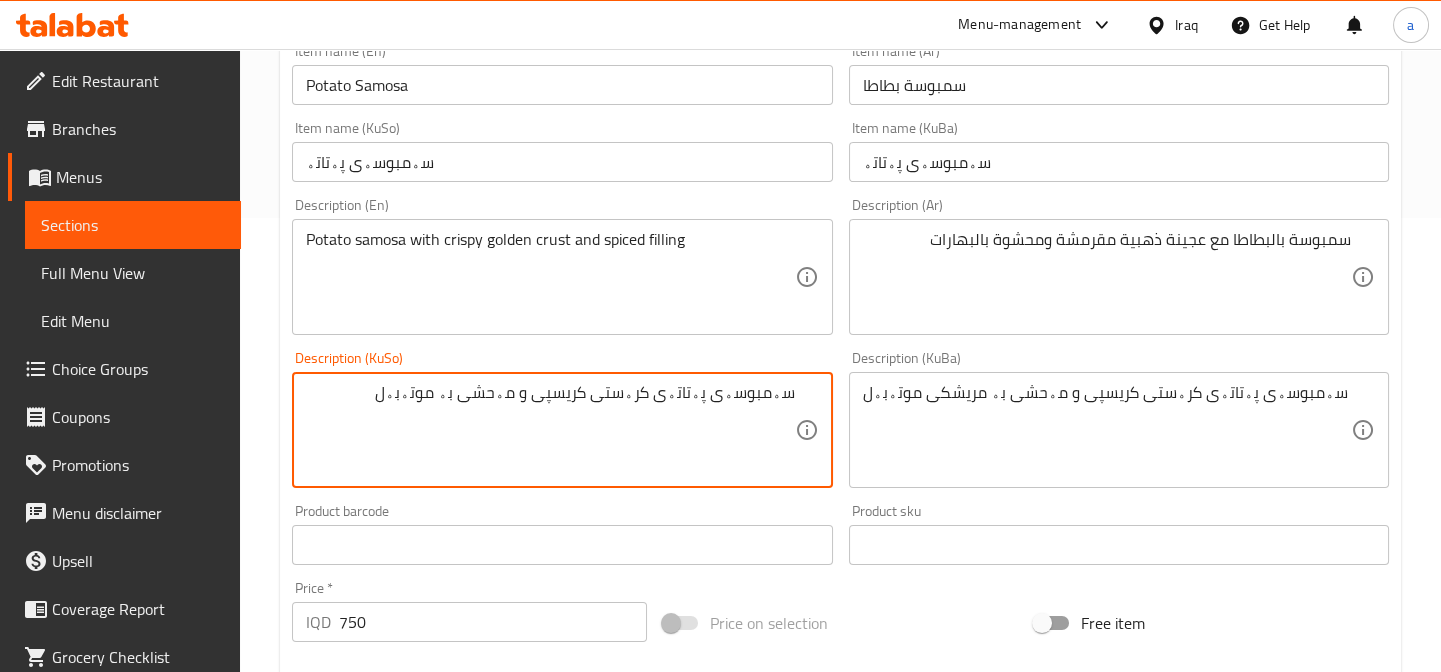click on "سەمبوسەی پەتاتەی کرەستی کریسپی و مەحشی بە موتەبەل" at bounding box center [550, 430] 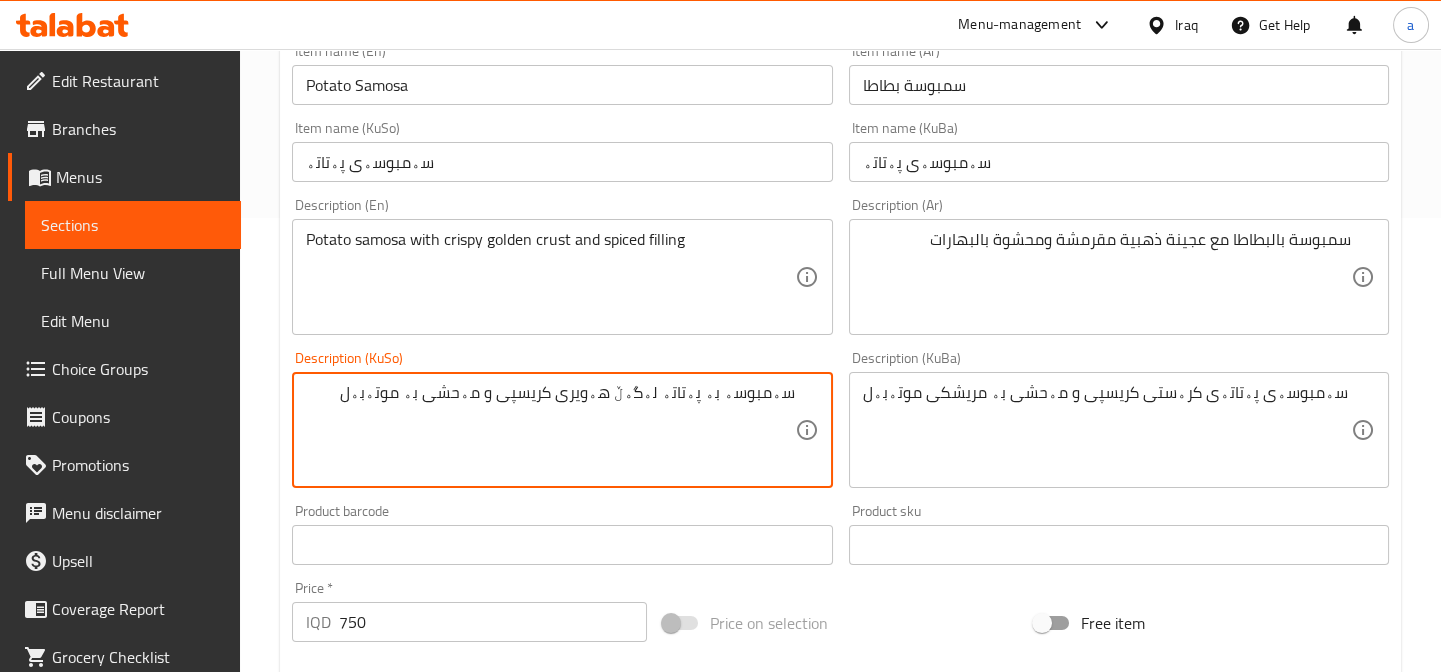 type on "سەمبوسە بە پەتاتە لەگەڵ هەویری کریسپی و مەحشی بە موتەبەل" 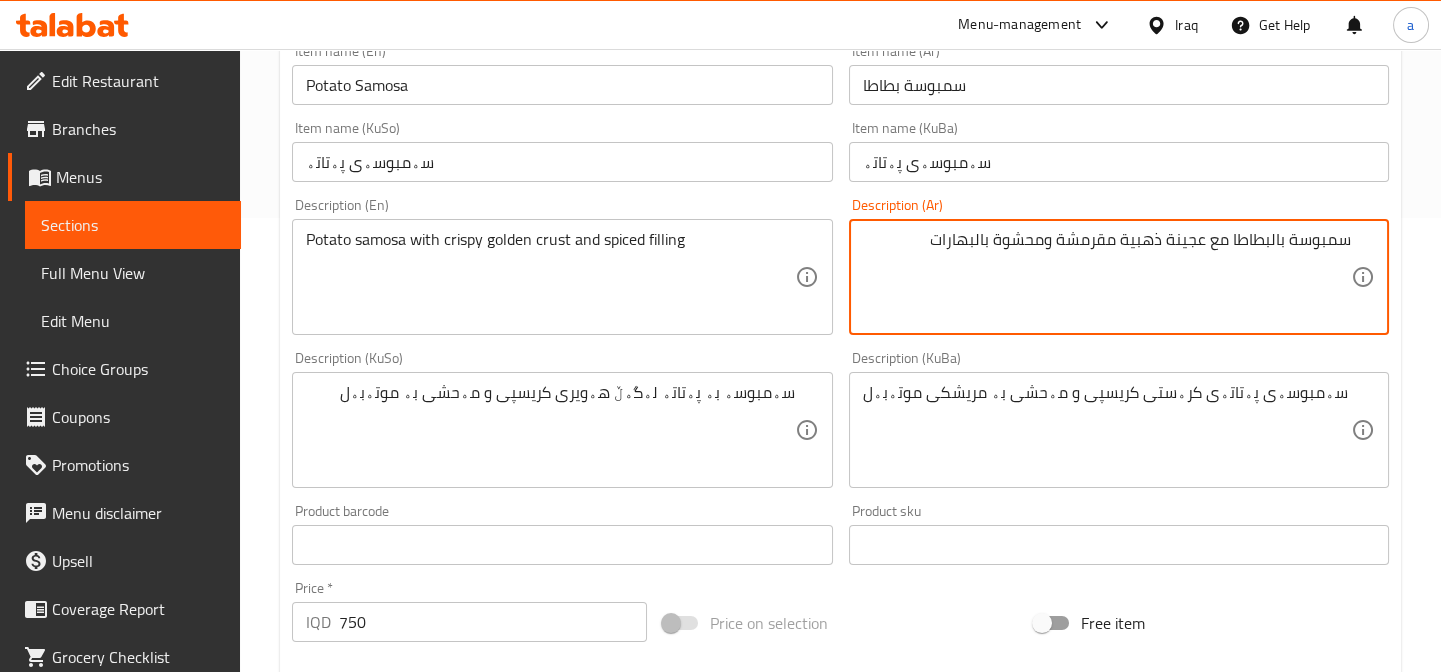 click on "سمبوسة بالبطاطا مع عجينة ذهبية مقرمشة ومحشوة بالبهارات" at bounding box center (1107, 277) 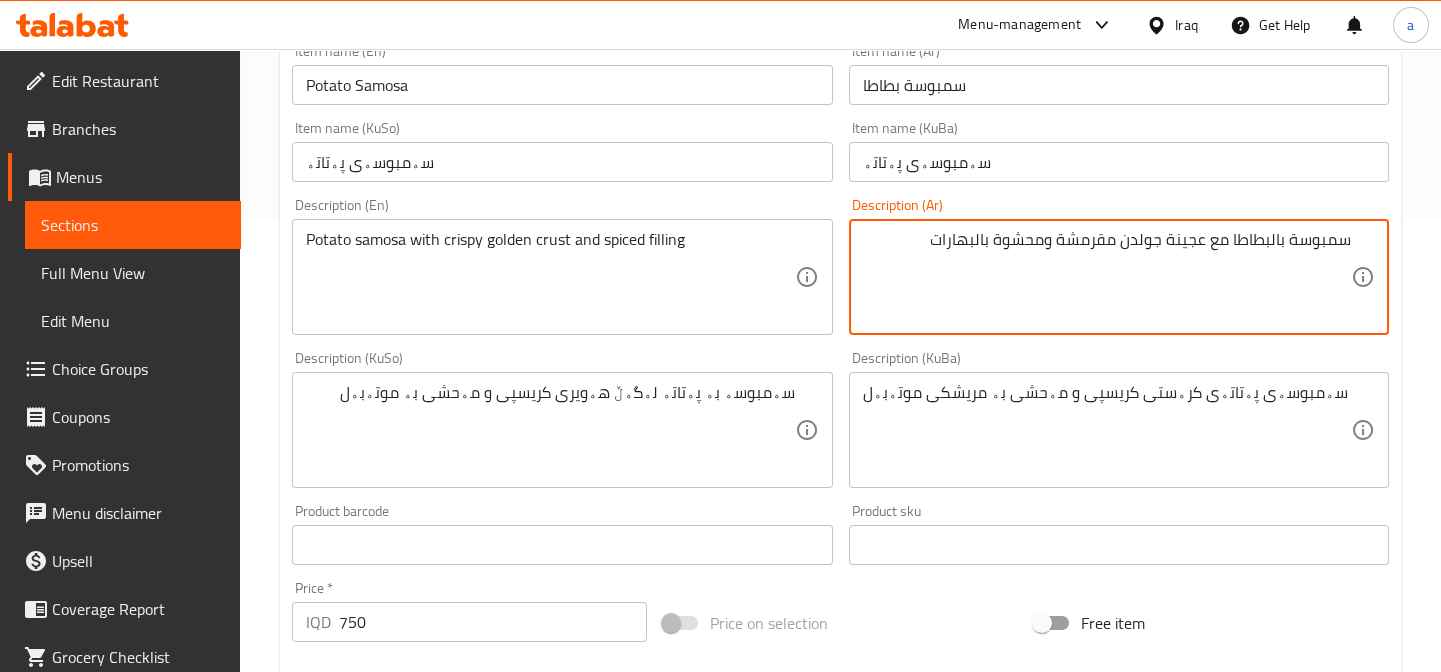 type on "سمبوسة بالبطاطا مع عجينة جولدن مقرمشة ومحشوة بالبهارات" 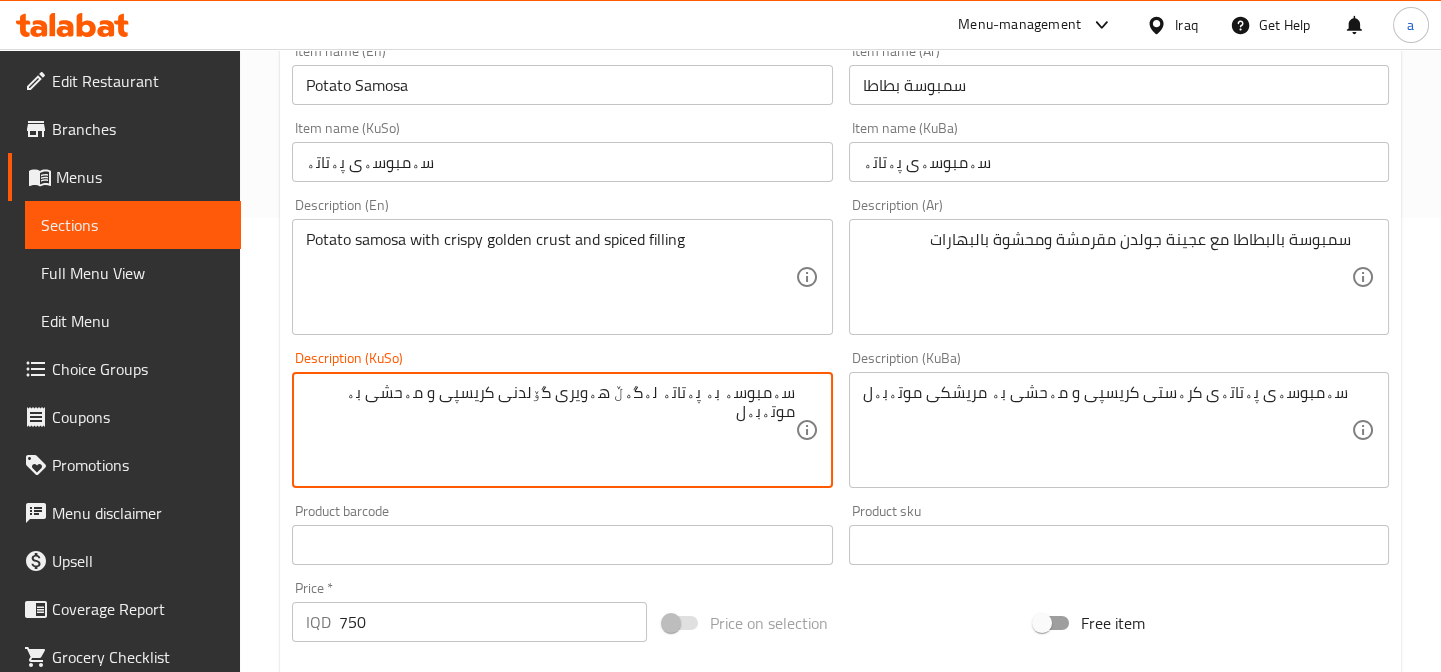 click on "سەمبوسە بە پەتاتە لەگەڵ هەویری گۆلدنی کریسپی و مەحشی بە موتەبەل" at bounding box center (550, 430) 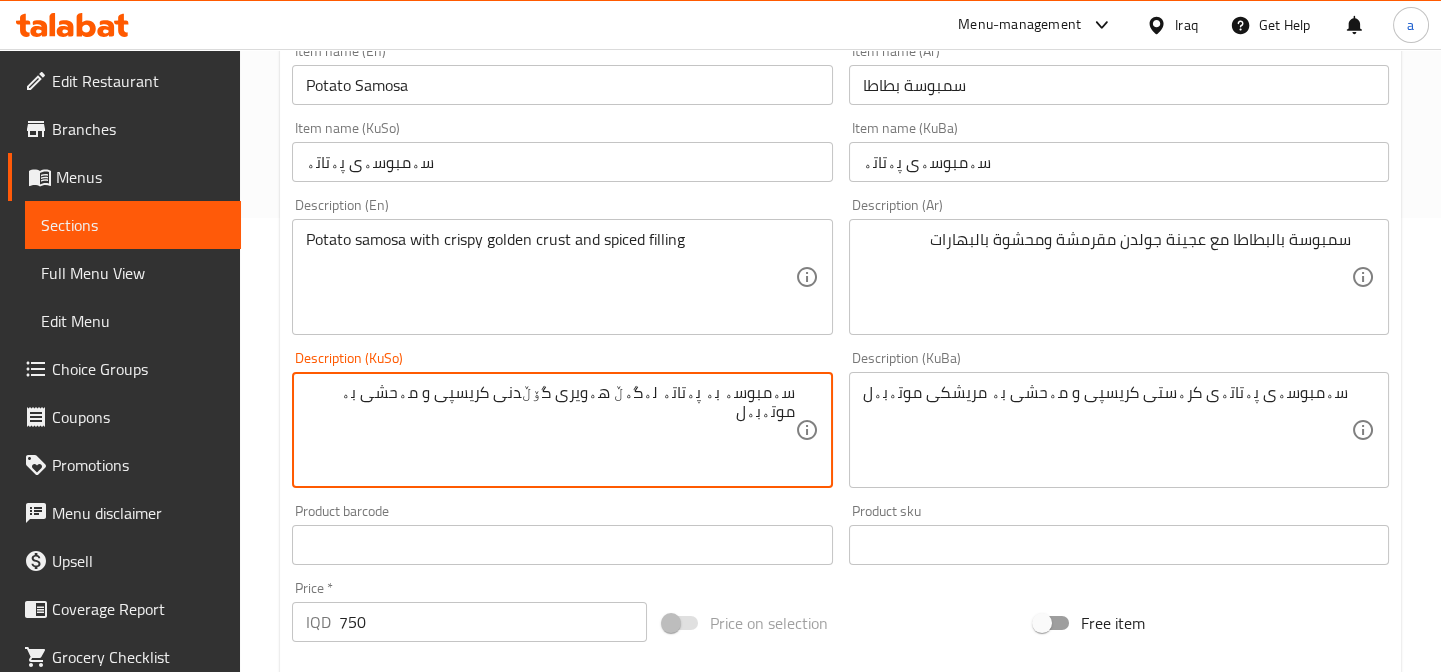 click on "سەمبوسە بە پەتاتە لەگەڵ هەویری گۆڵدنی کریسپی و مەحشی بە موتەبەل" at bounding box center (550, 430) 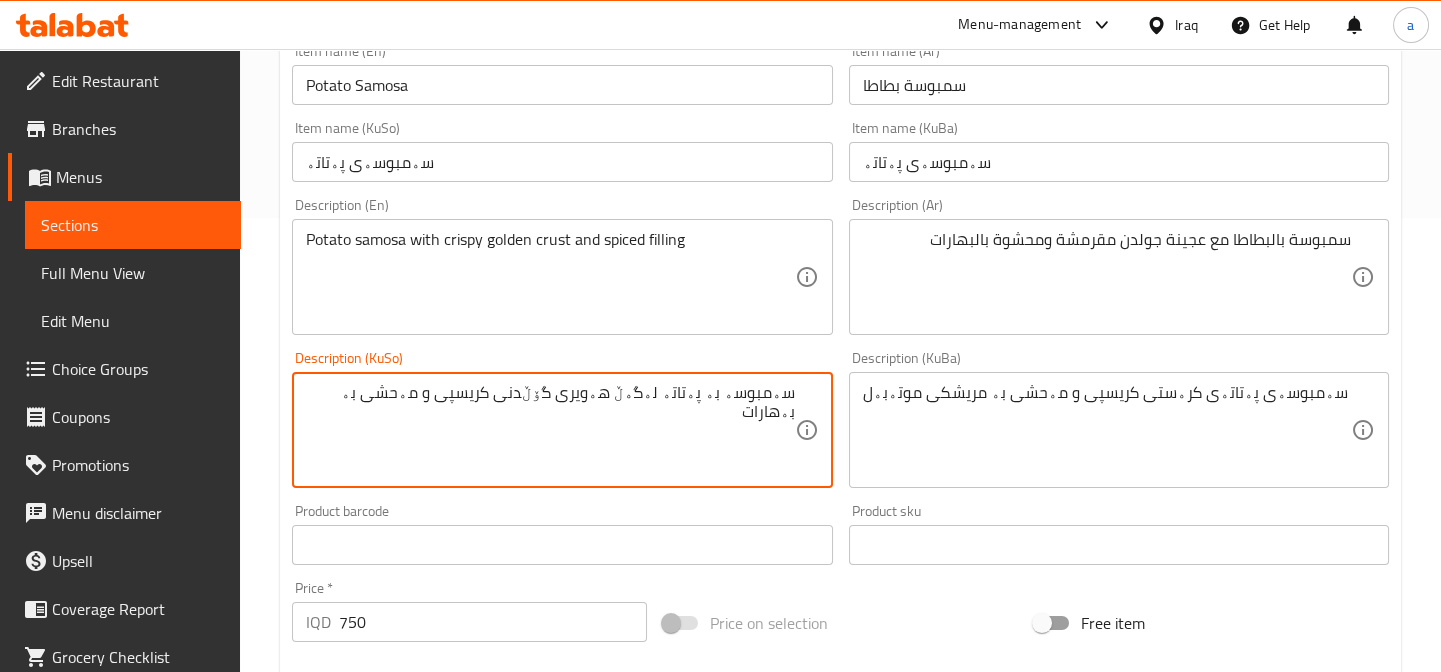 type on "سەمبوسە بە پەتاتە لەگەڵ هەویری گۆڵدنی کریسپی و مەحشی بە بەهارات" 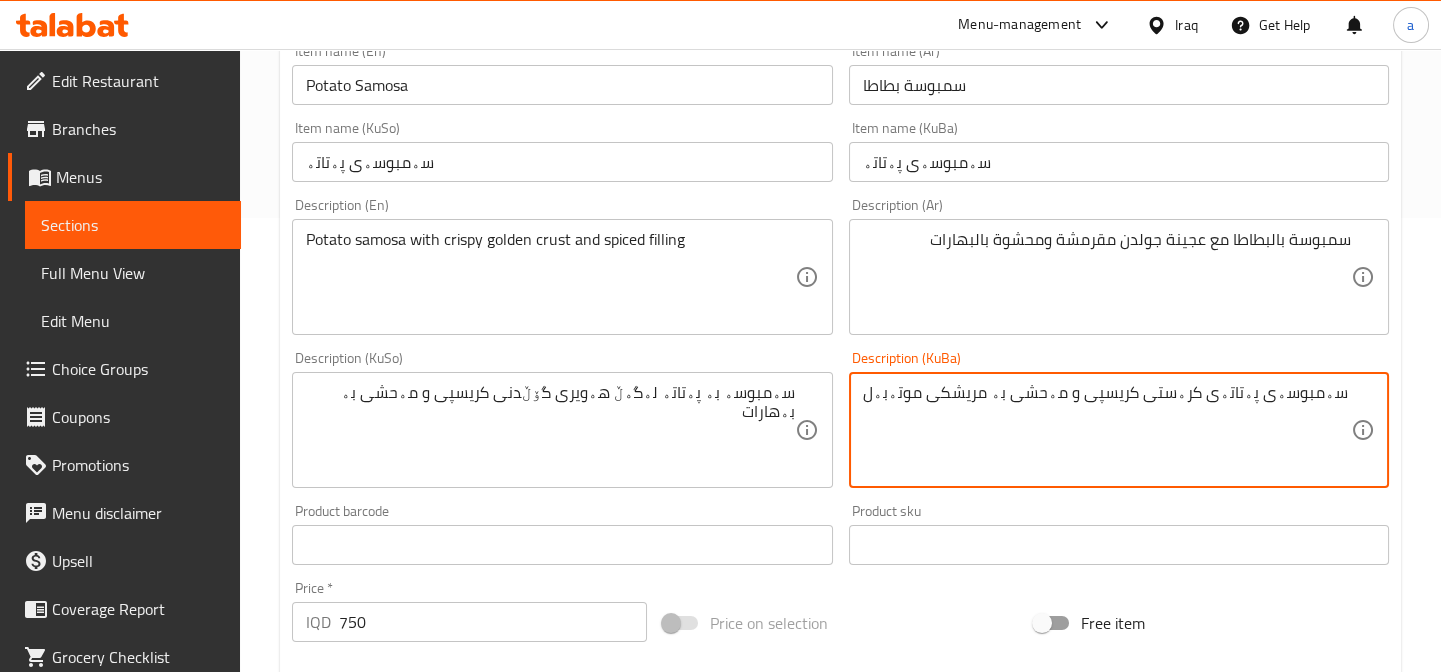 click on "سەمبوسەی پەتاتەی کرەستی کریسپی و مەحشی بە مریشکی موتەبەل" at bounding box center (1107, 430) 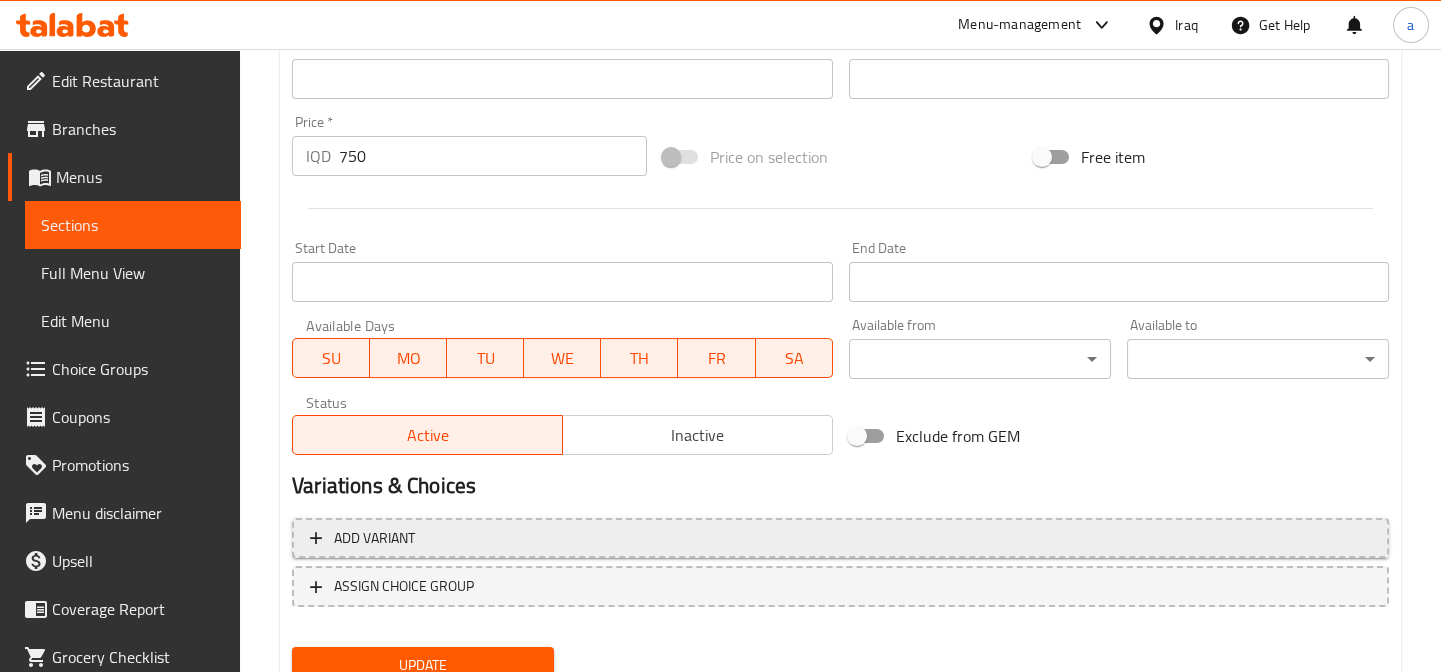 scroll, scrollTop: 1000, scrollLeft: 0, axis: vertical 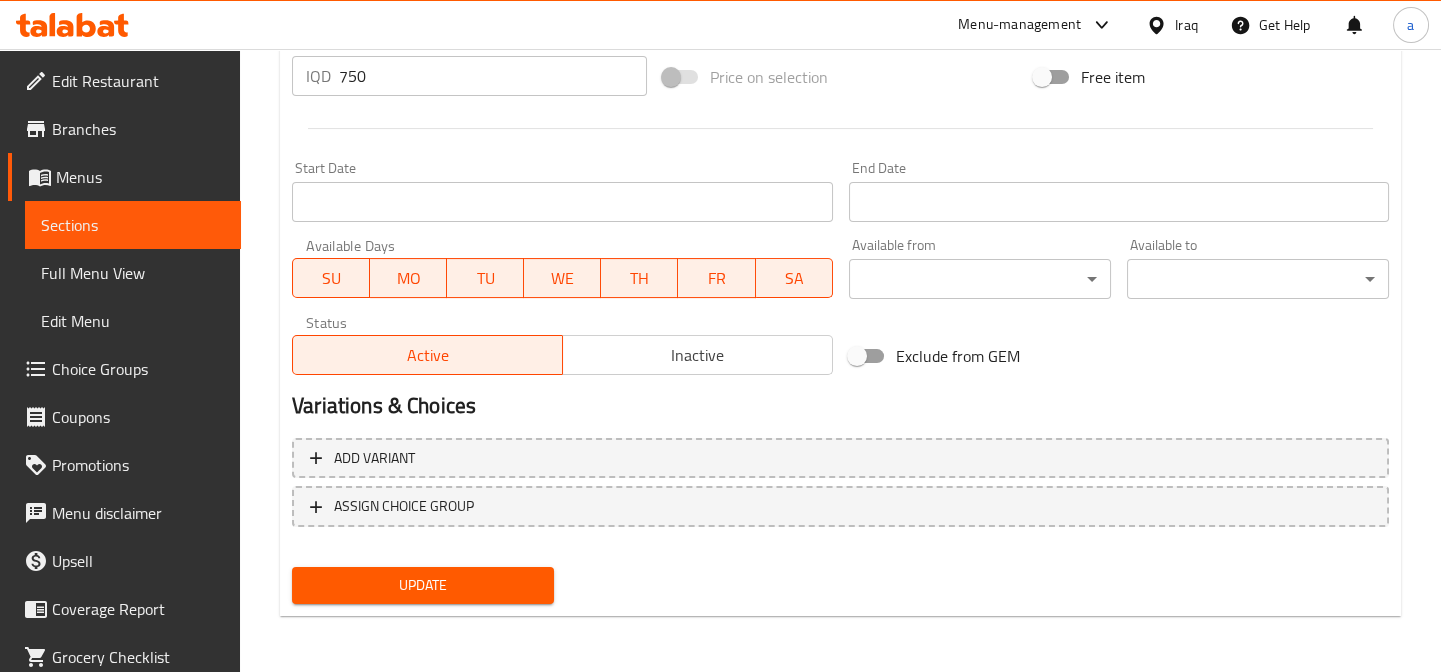 type on "سەمبوسە بە پەتاتە لەگەڵ هەویری گۆڵدنی کریسپی و مەحشی بە بەهارات" 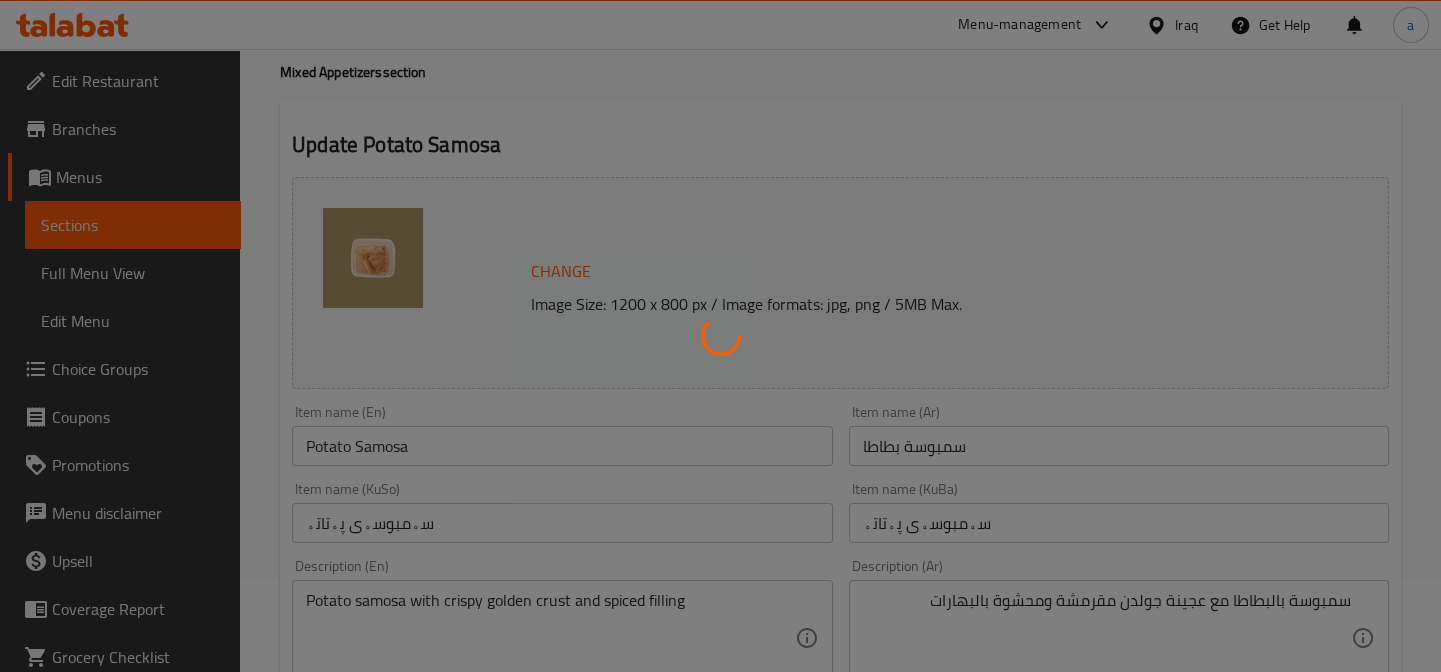 scroll, scrollTop: 90, scrollLeft: 0, axis: vertical 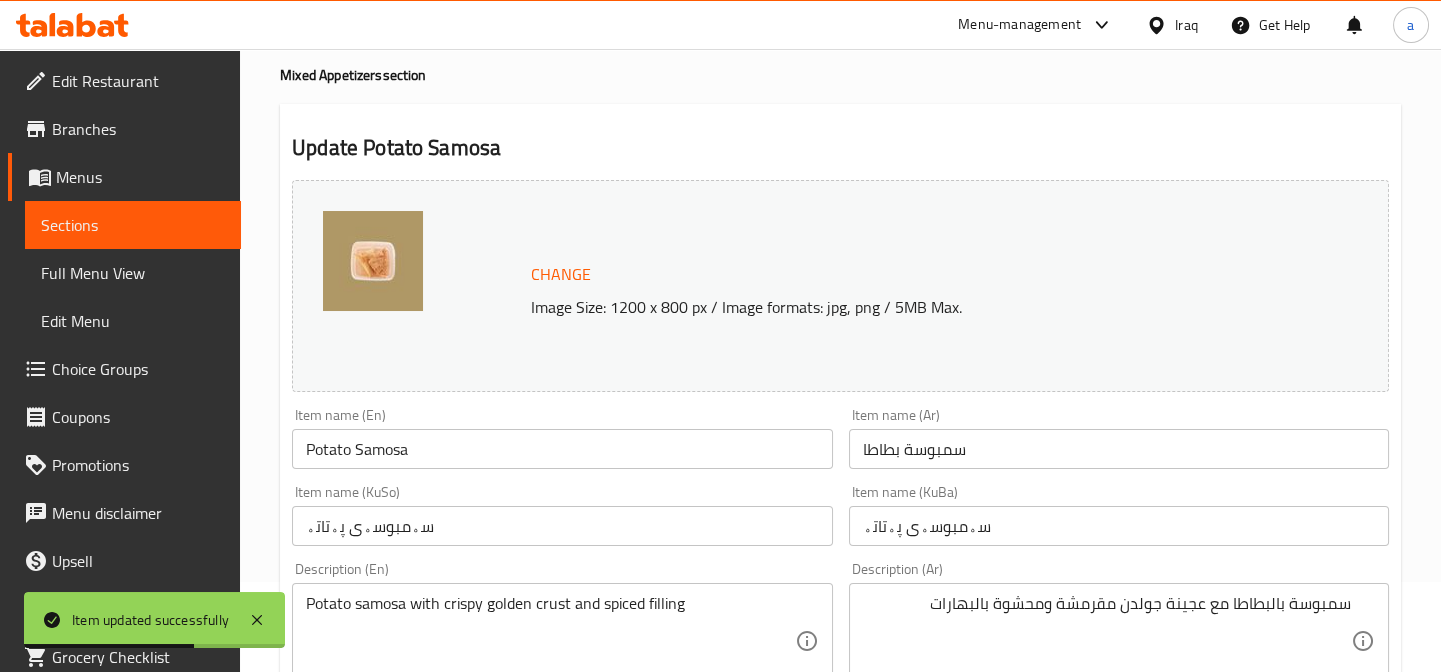 click on "Sections" at bounding box center (133, 225) 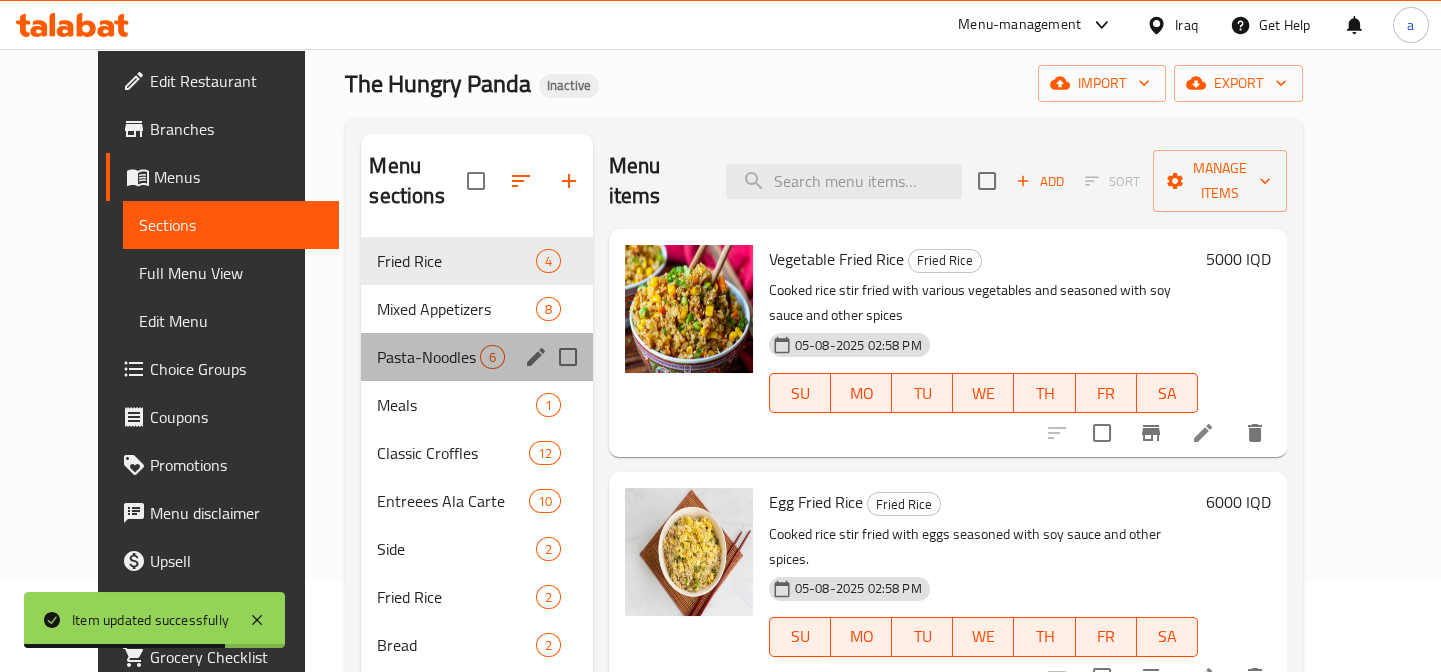 click on "Pasta-Noodles 6" at bounding box center (476, 357) 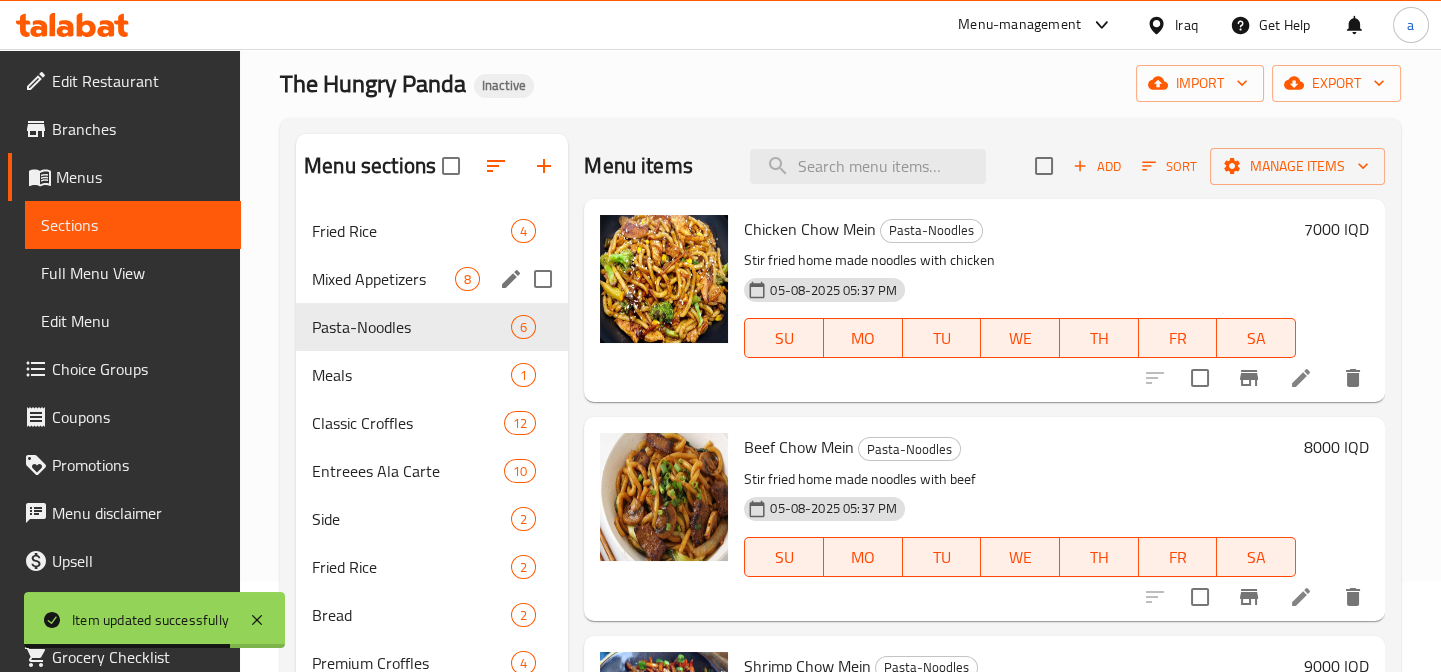 click on "Mixed Appetizers" at bounding box center (383, 279) 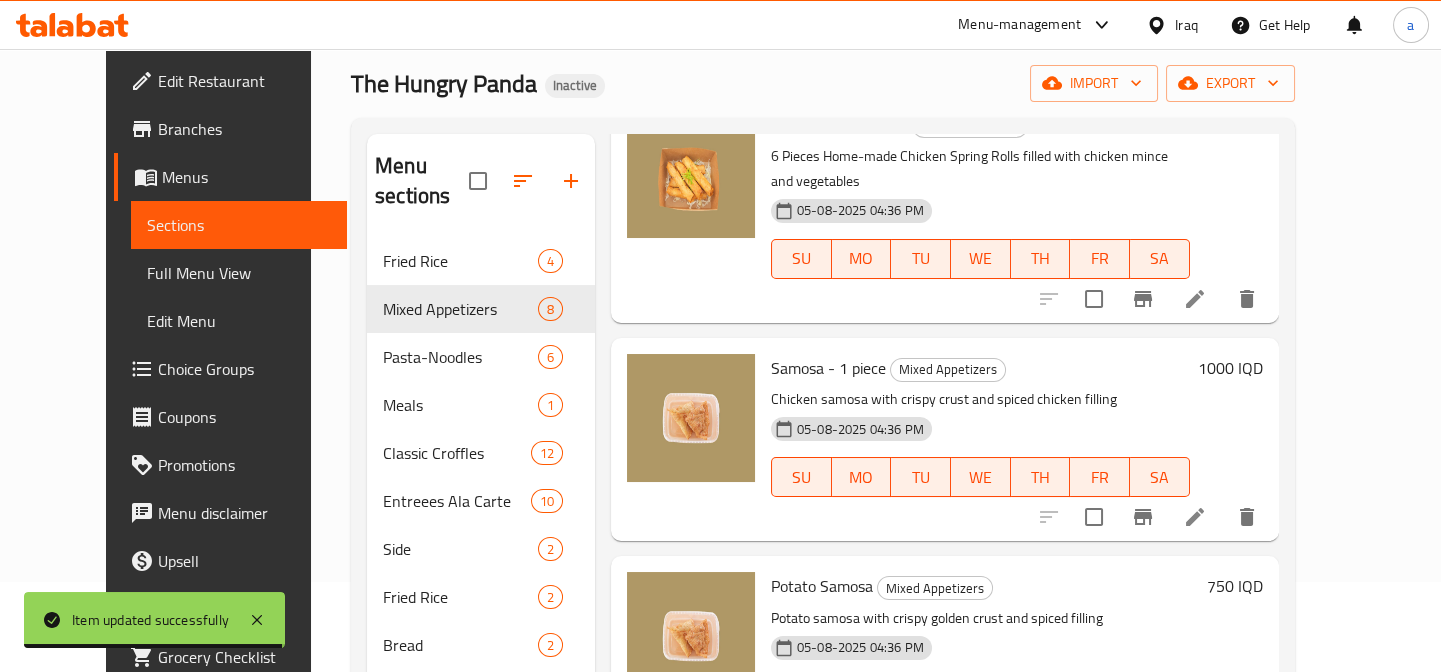 scroll, scrollTop: 1150, scrollLeft: 0, axis: vertical 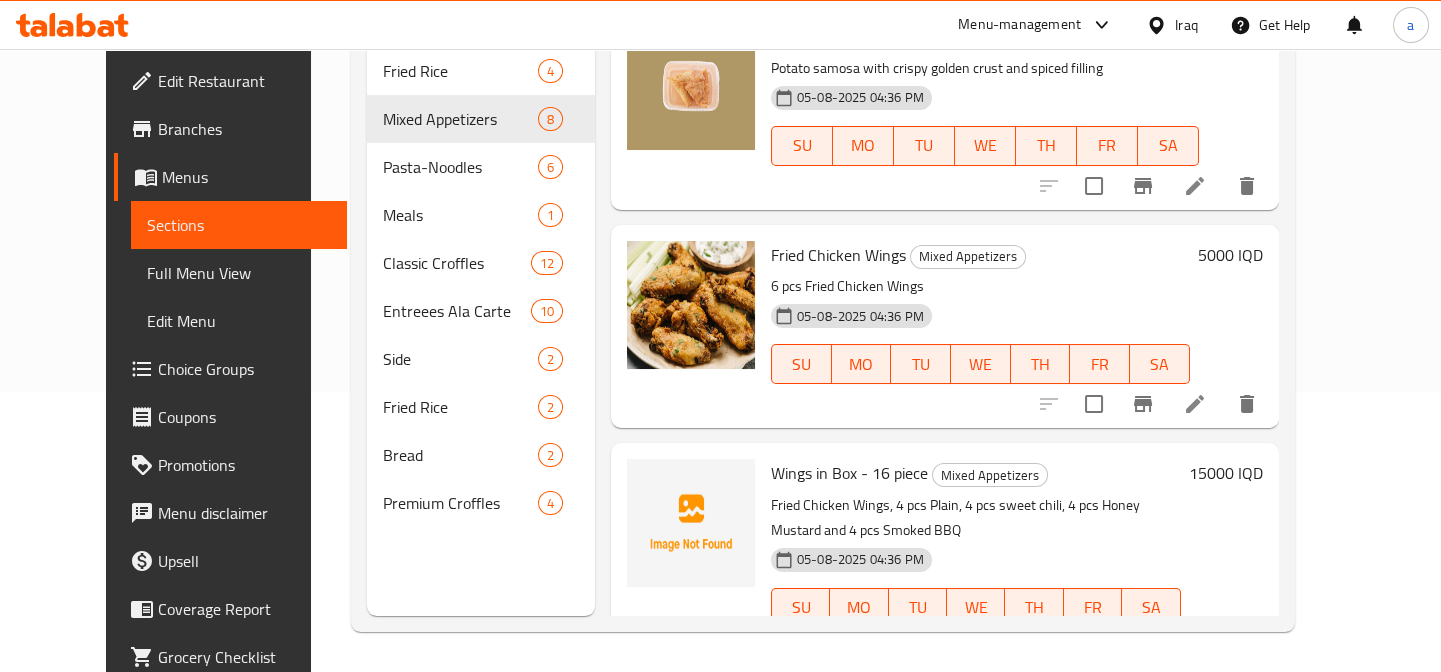click at bounding box center (1195, 404) 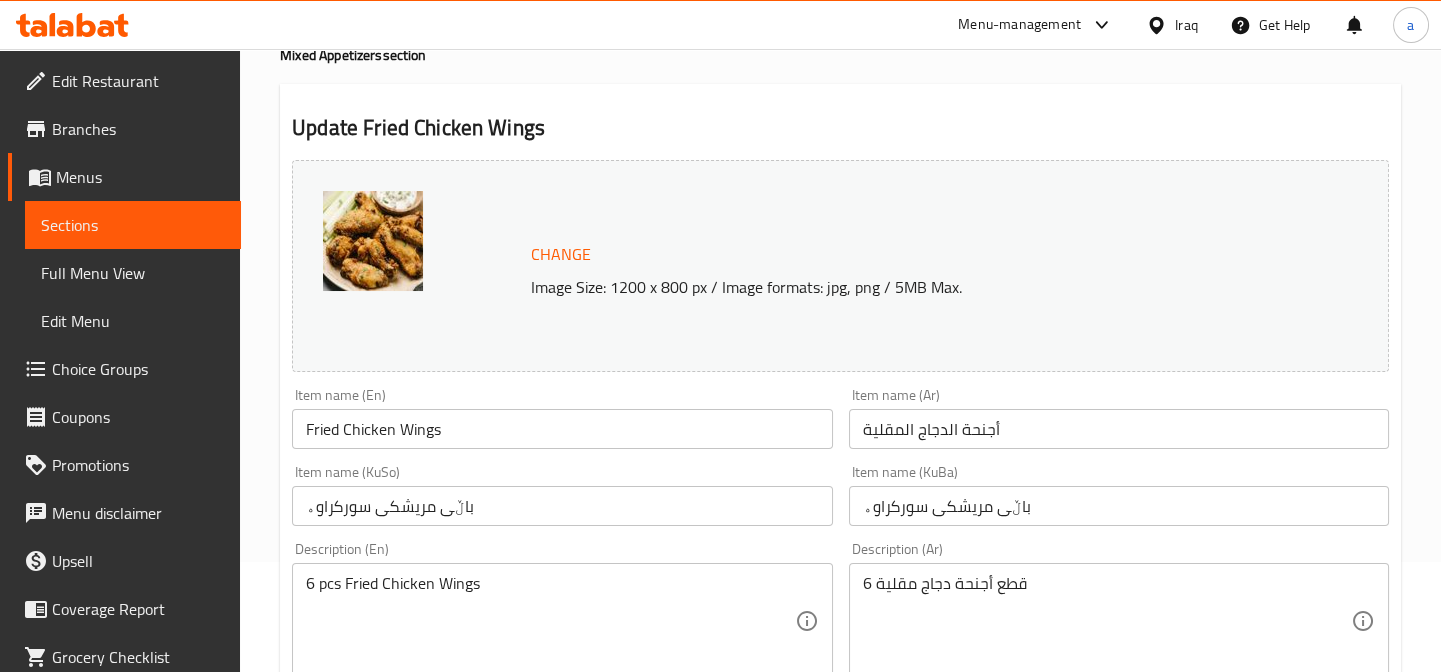 scroll, scrollTop: 151, scrollLeft: 0, axis: vertical 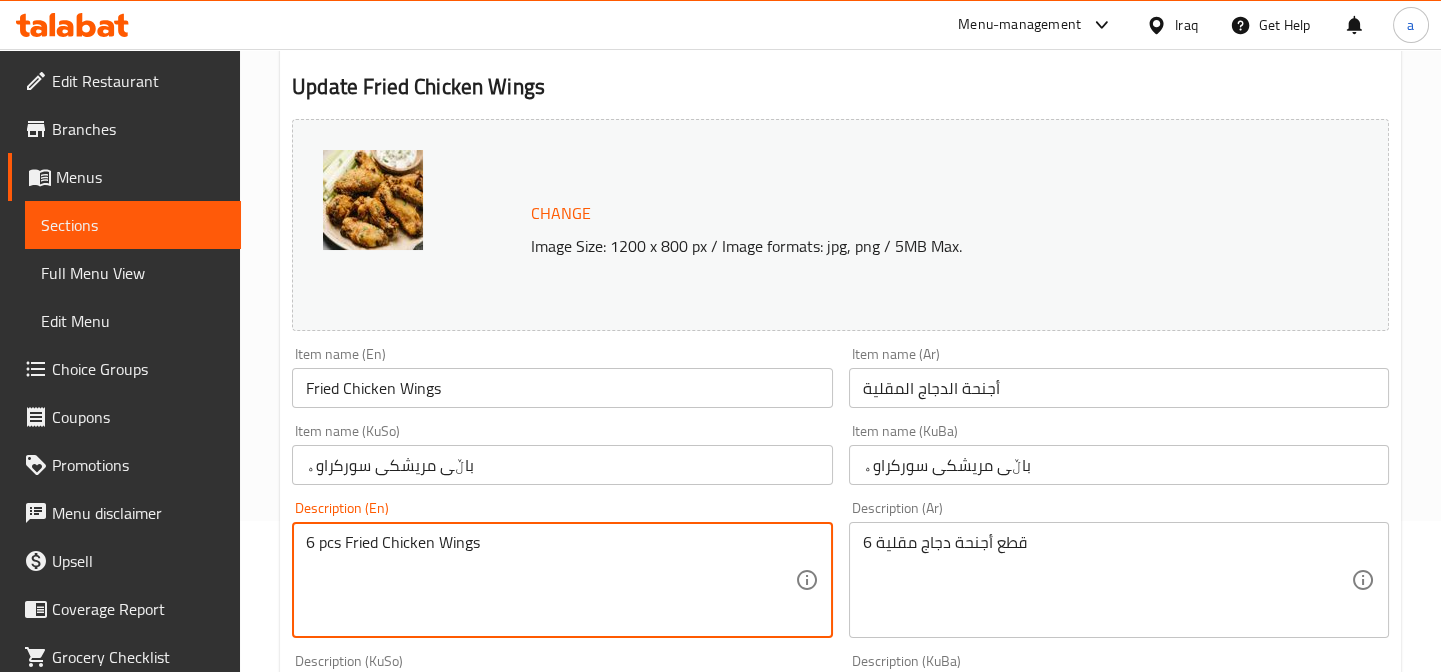 click on "6 pcs Fried Chicken Wings" at bounding box center [550, 580] 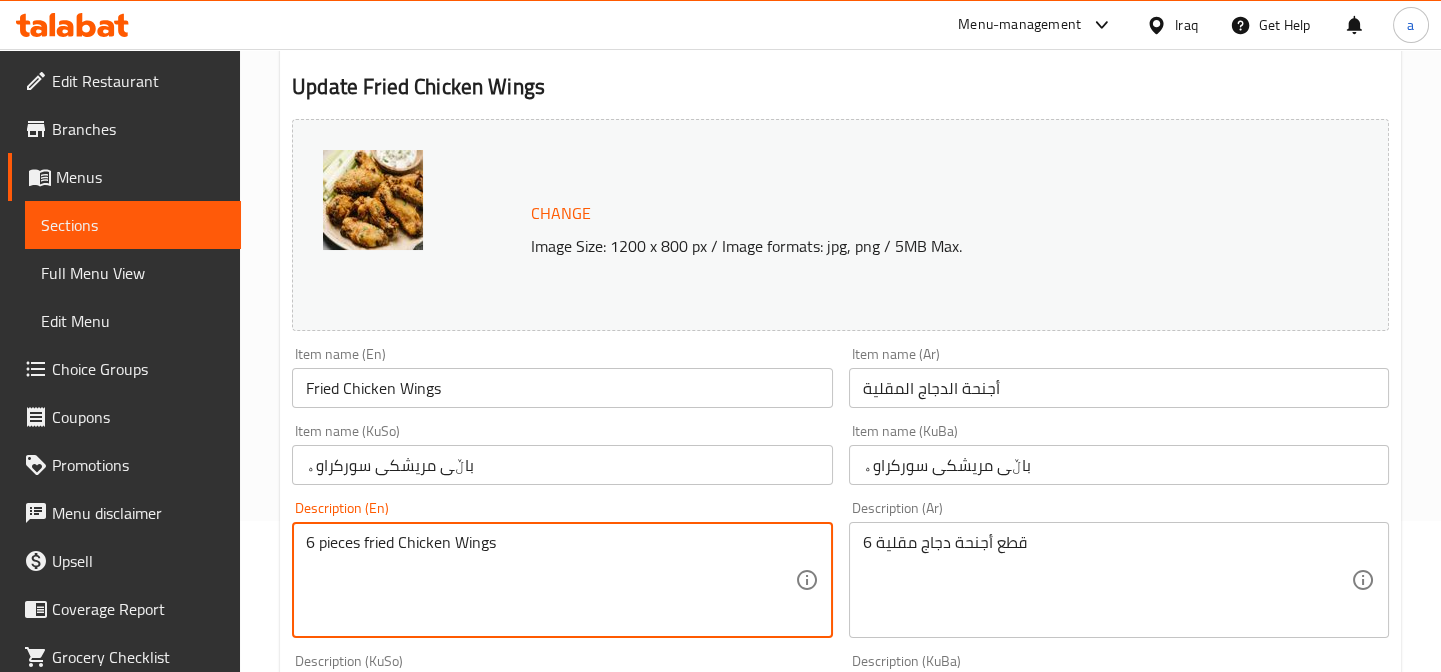 click on "6 pieces fried Chicken Wings" at bounding box center [550, 580] 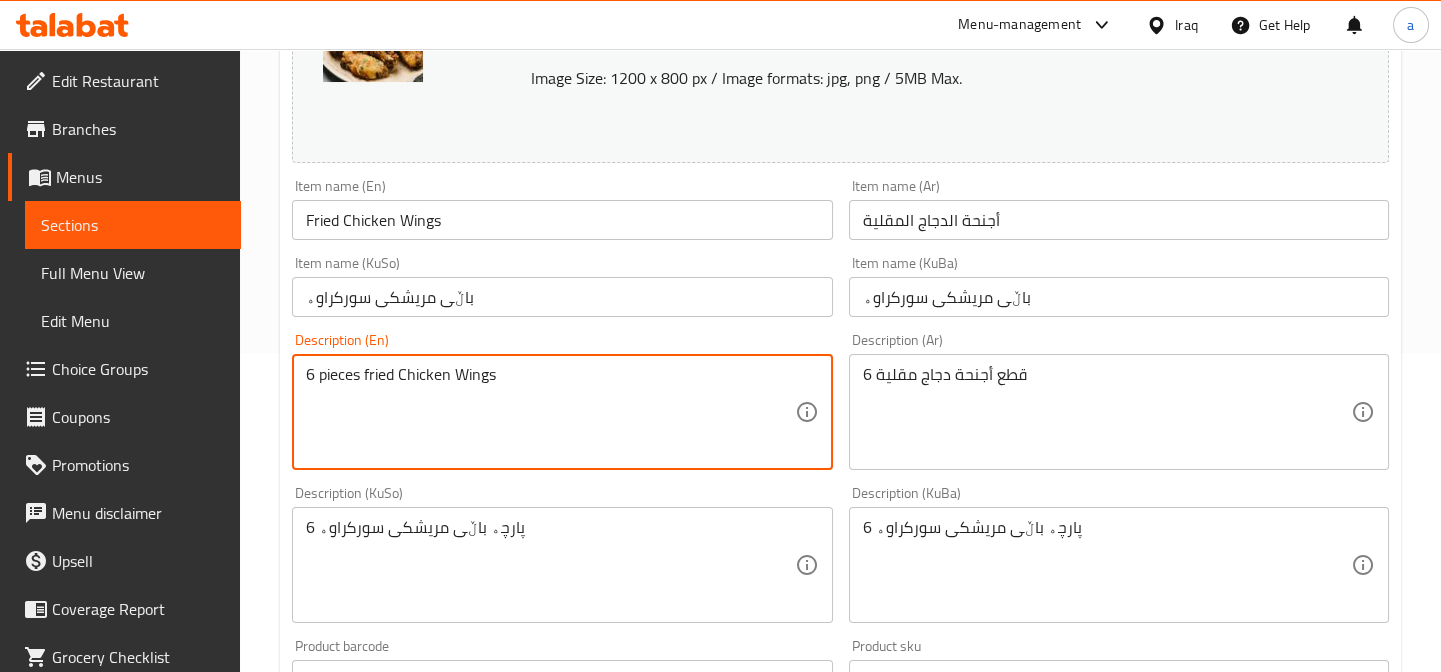 scroll, scrollTop: 454, scrollLeft: 0, axis: vertical 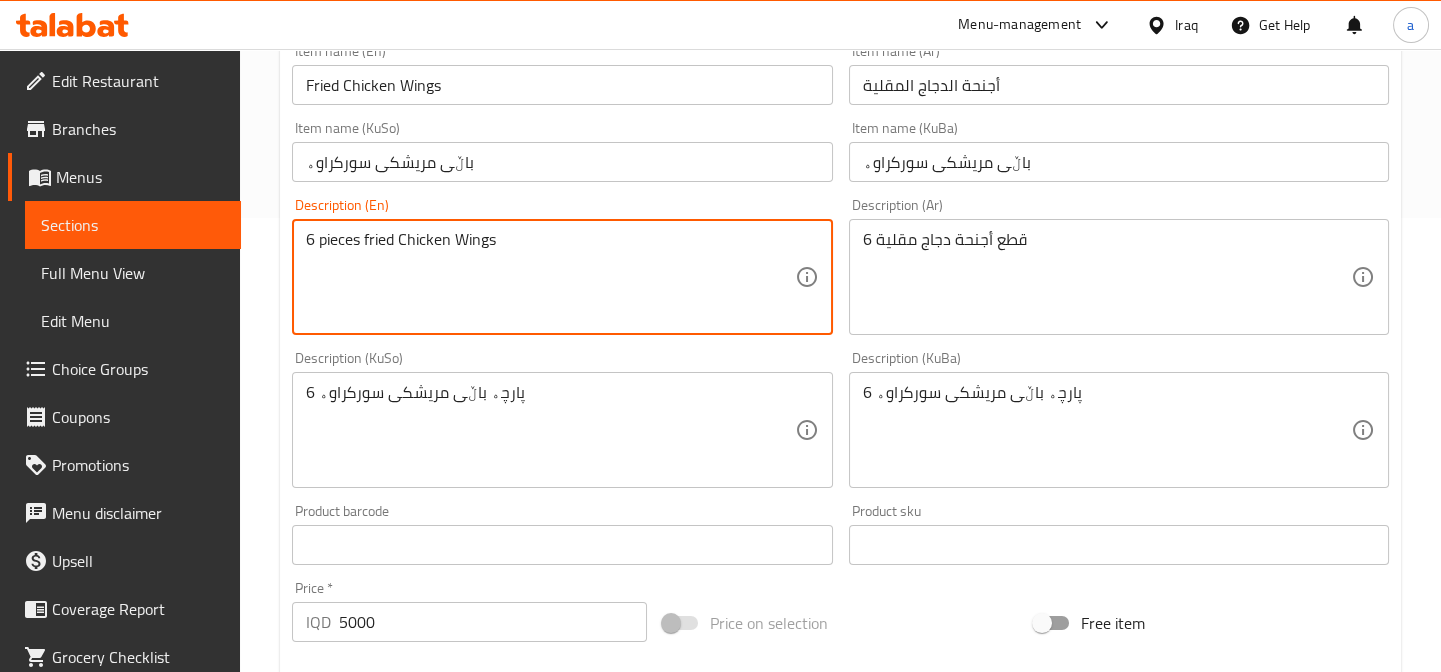 click on "6 pieces fried Chicken Wings" at bounding box center [550, 277] 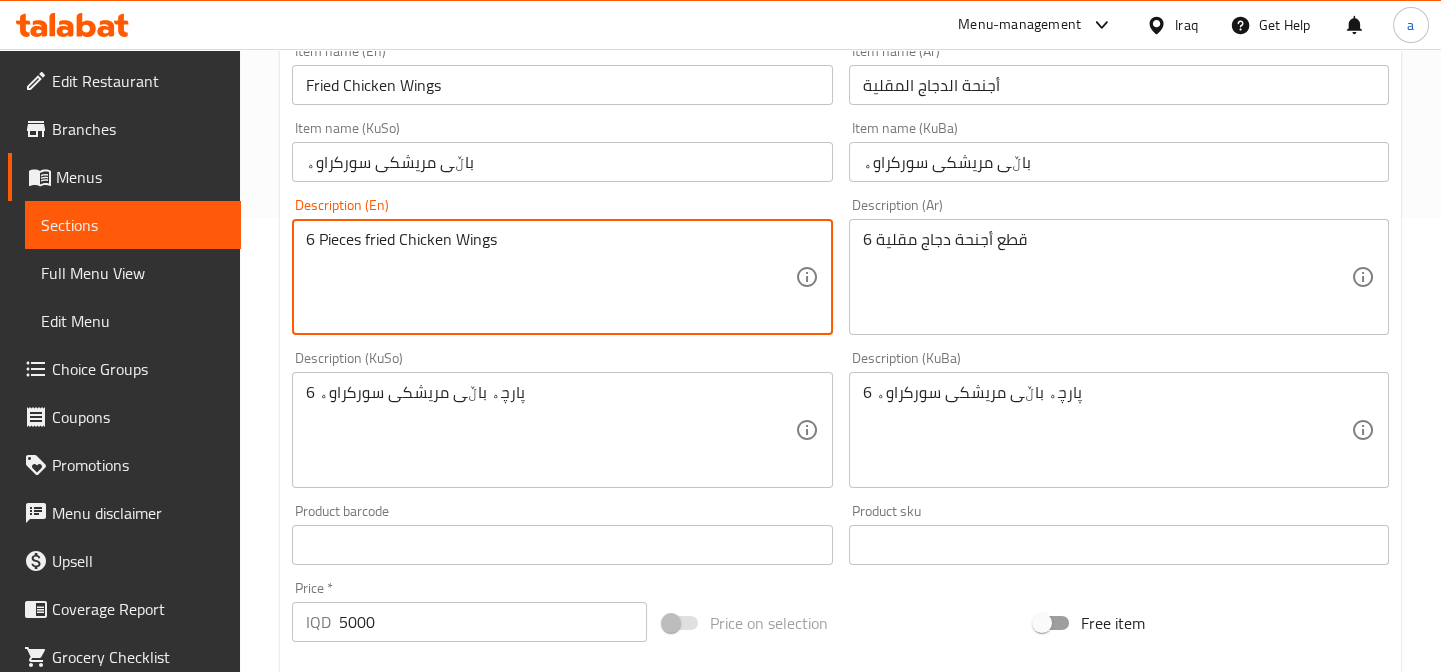 click on "6 Pieces fried Chicken Wings" at bounding box center [550, 277] 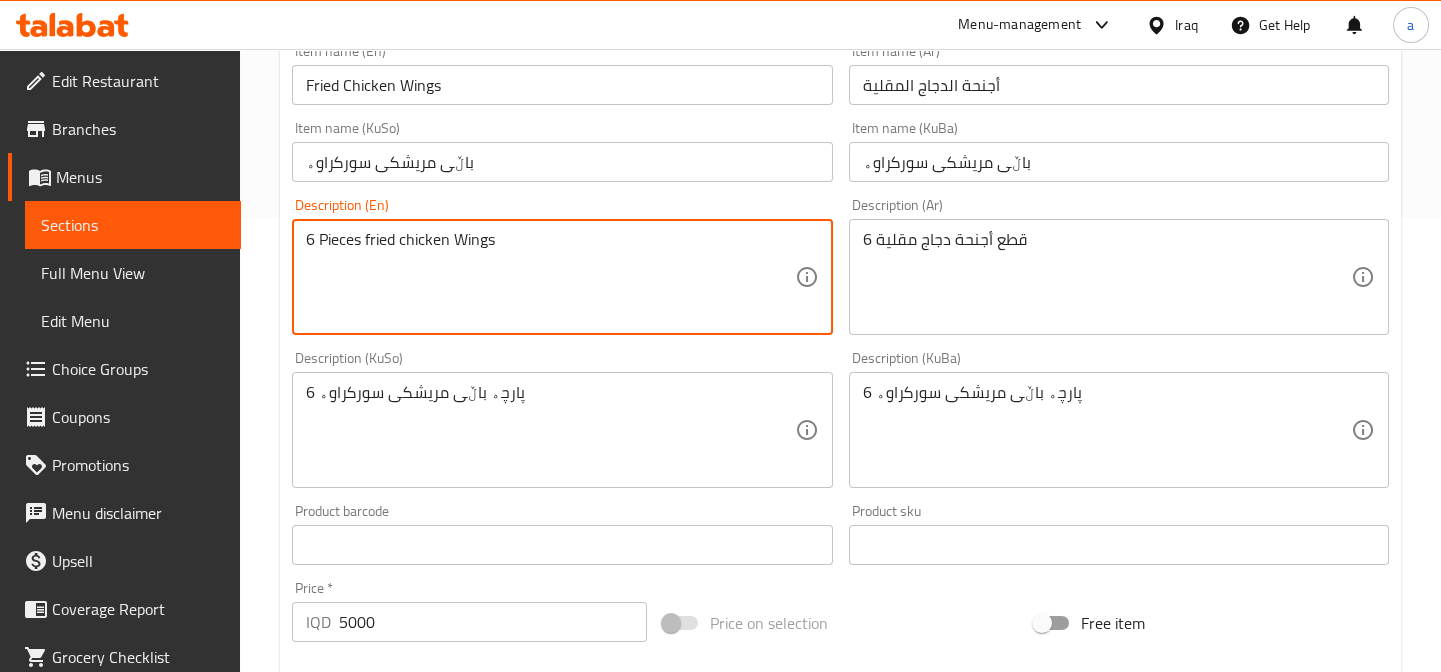 click on "6 Pieces fried chicken Wings" at bounding box center [550, 277] 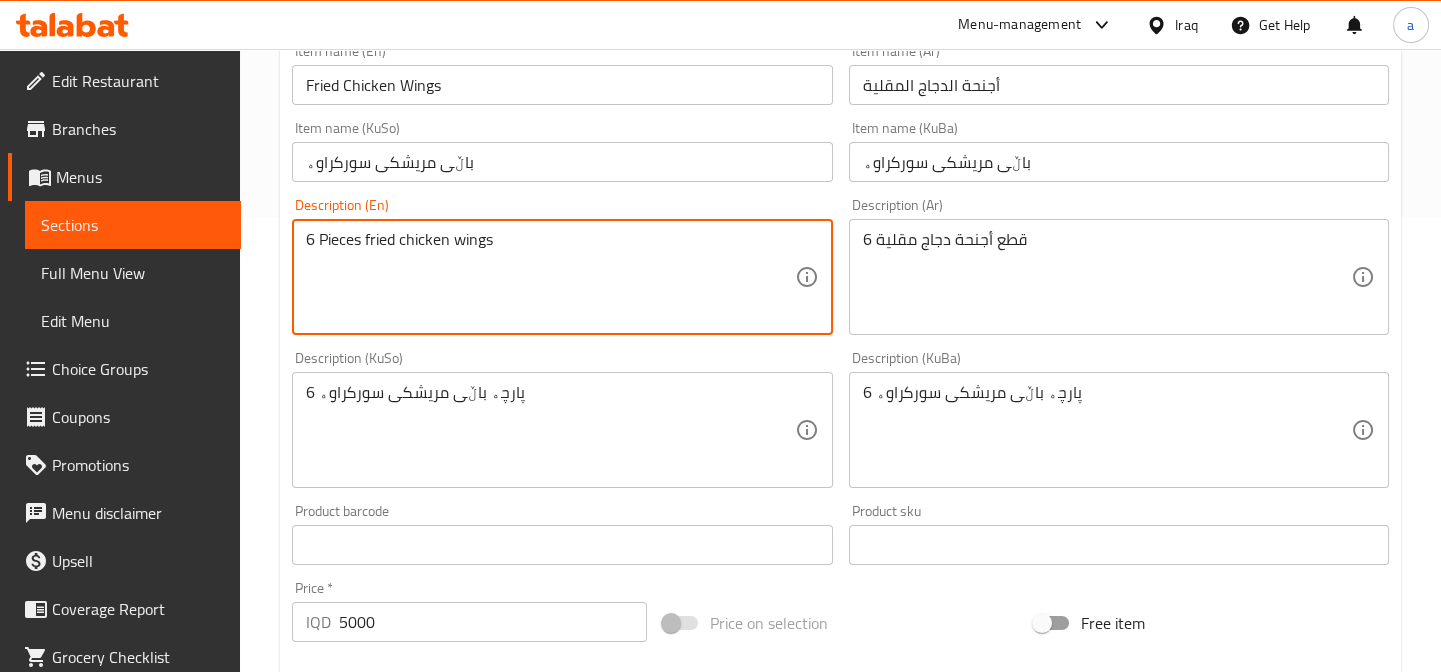type on "6 Pieces fried chicken wings" 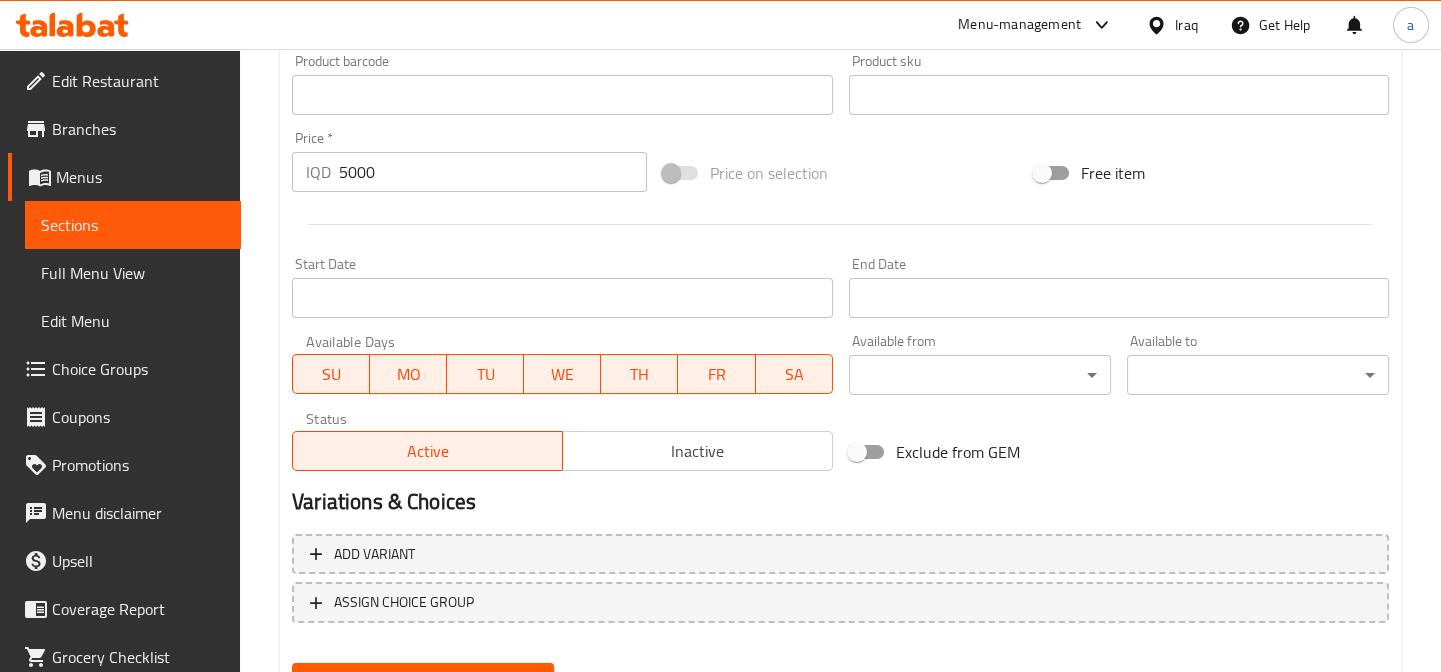 scroll, scrollTop: 1000, scrollLeft: 0, axis: vertical 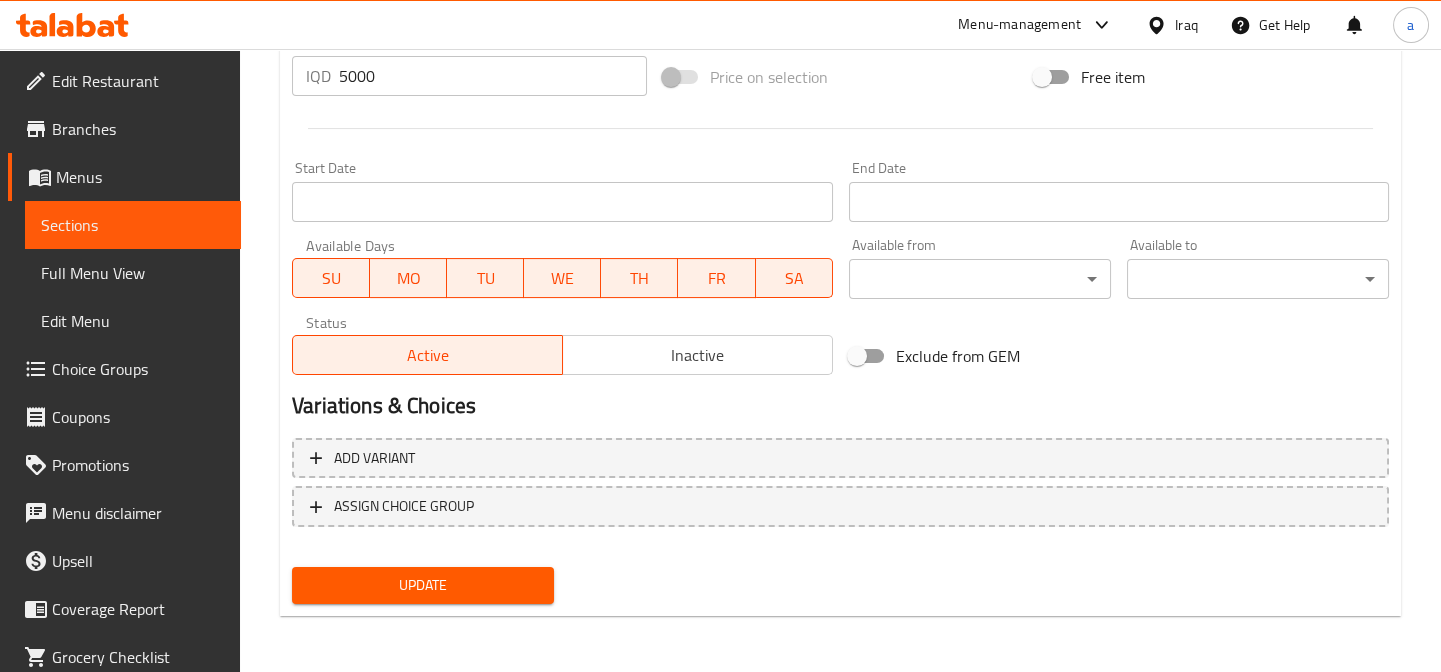 click on "Update" at bounding box center [423, 585] 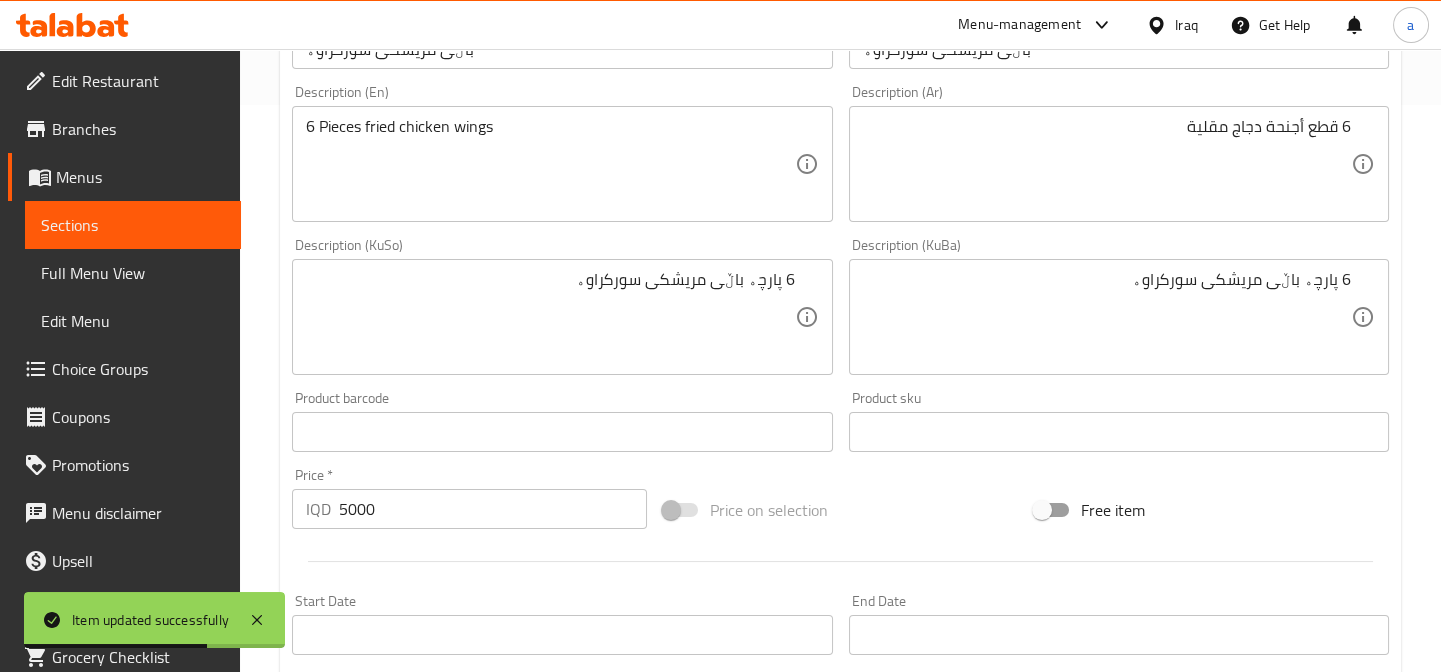scroll, scrollTop: 242, scrollLeft: 0, axis: vertical 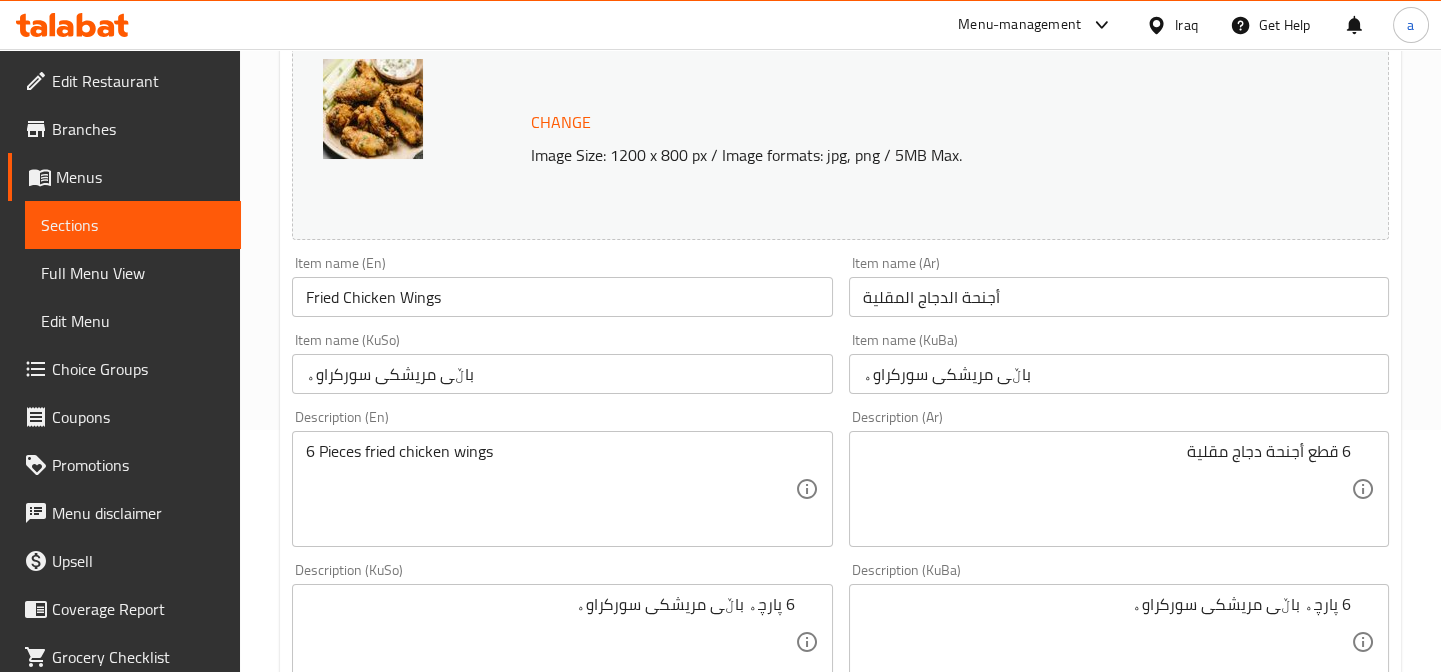 click on "Sections" at bounding box center [133, 225] 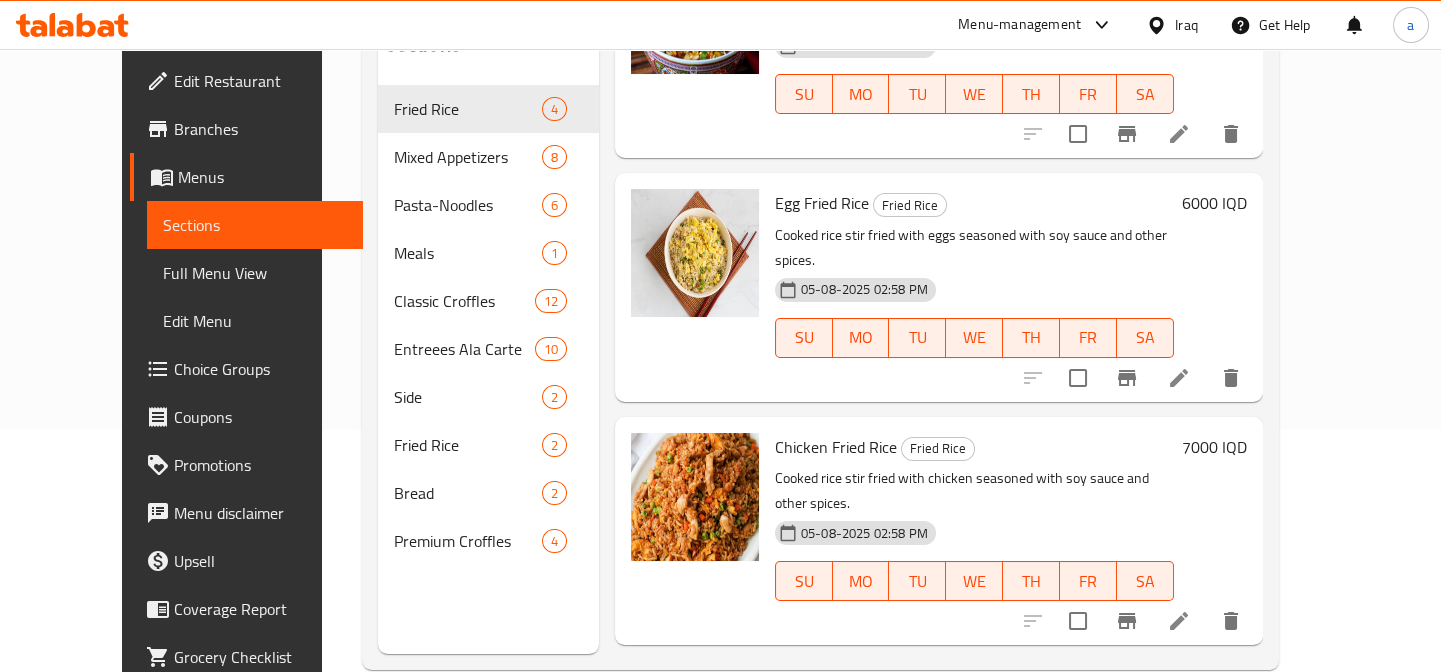 scroll, scrollTop: 251, scrollLeft: 0, axis: vertical 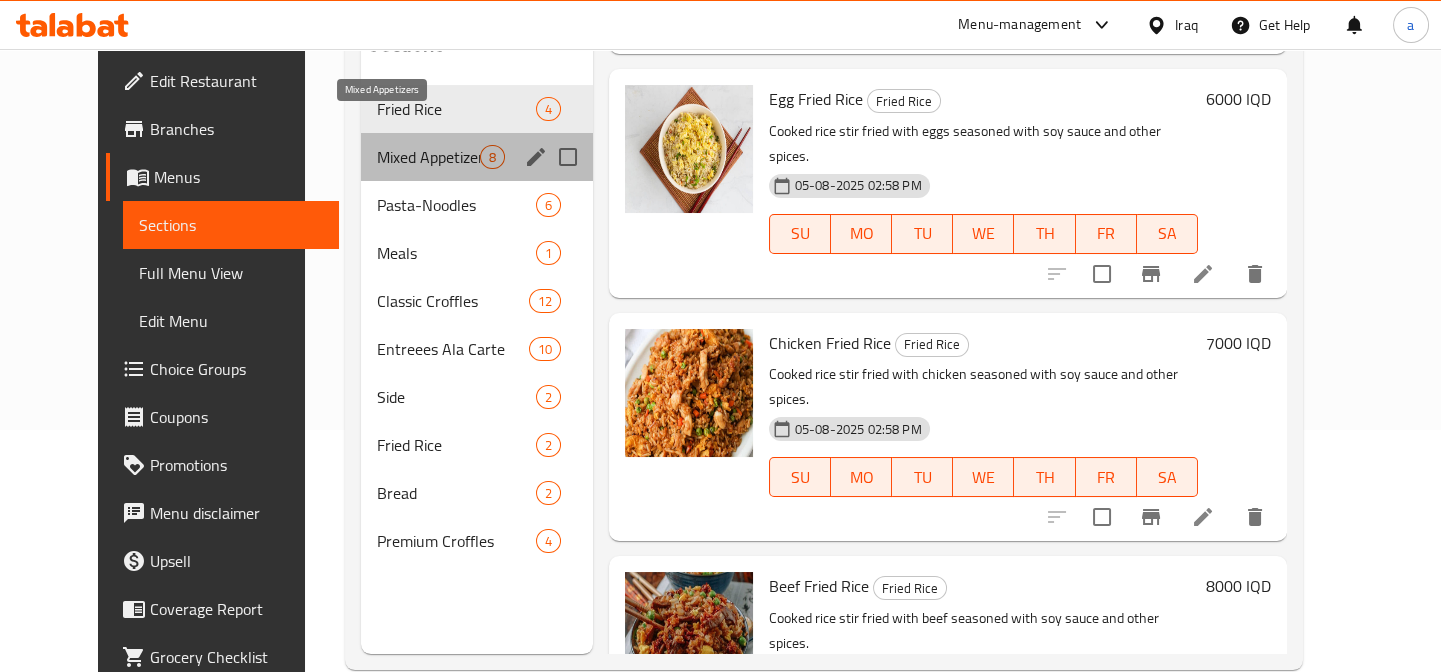 click on "Mixed Appetizers" at bounding box center (428, 157) 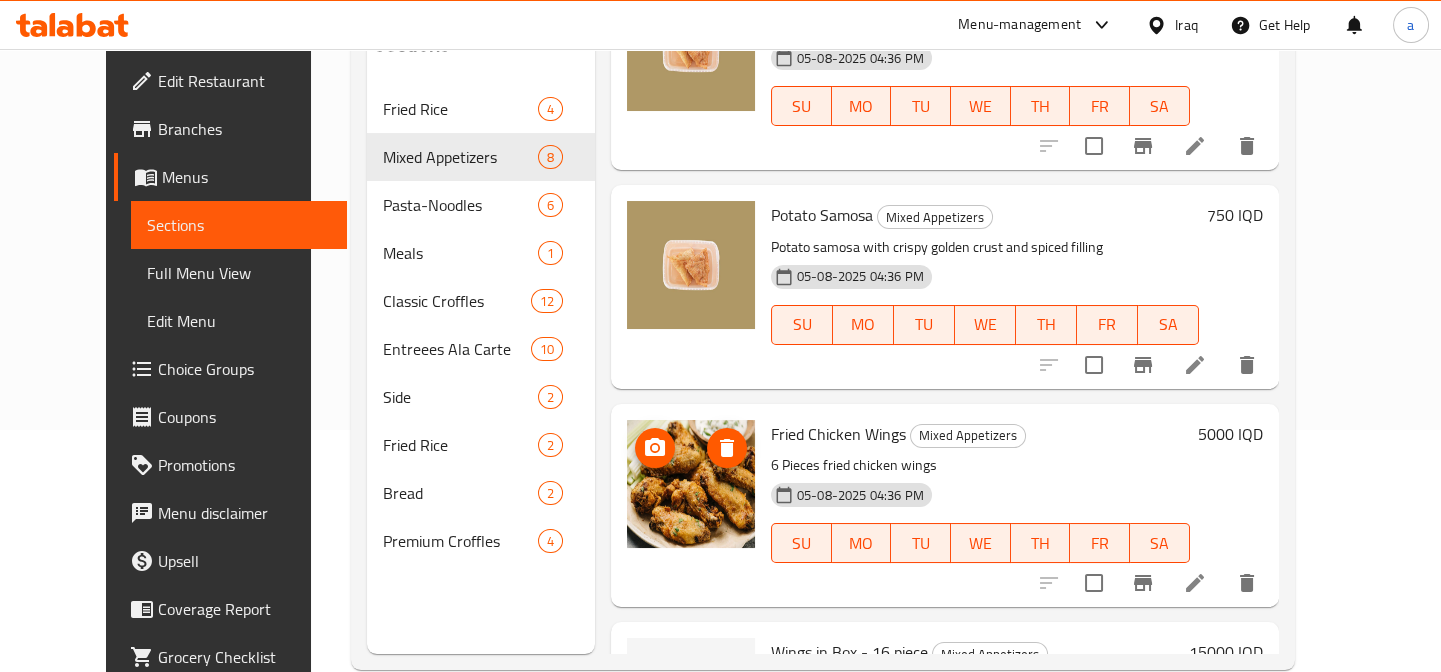 scroll, scrollTop: 1150, scrollLeft: 0, axis: vertical 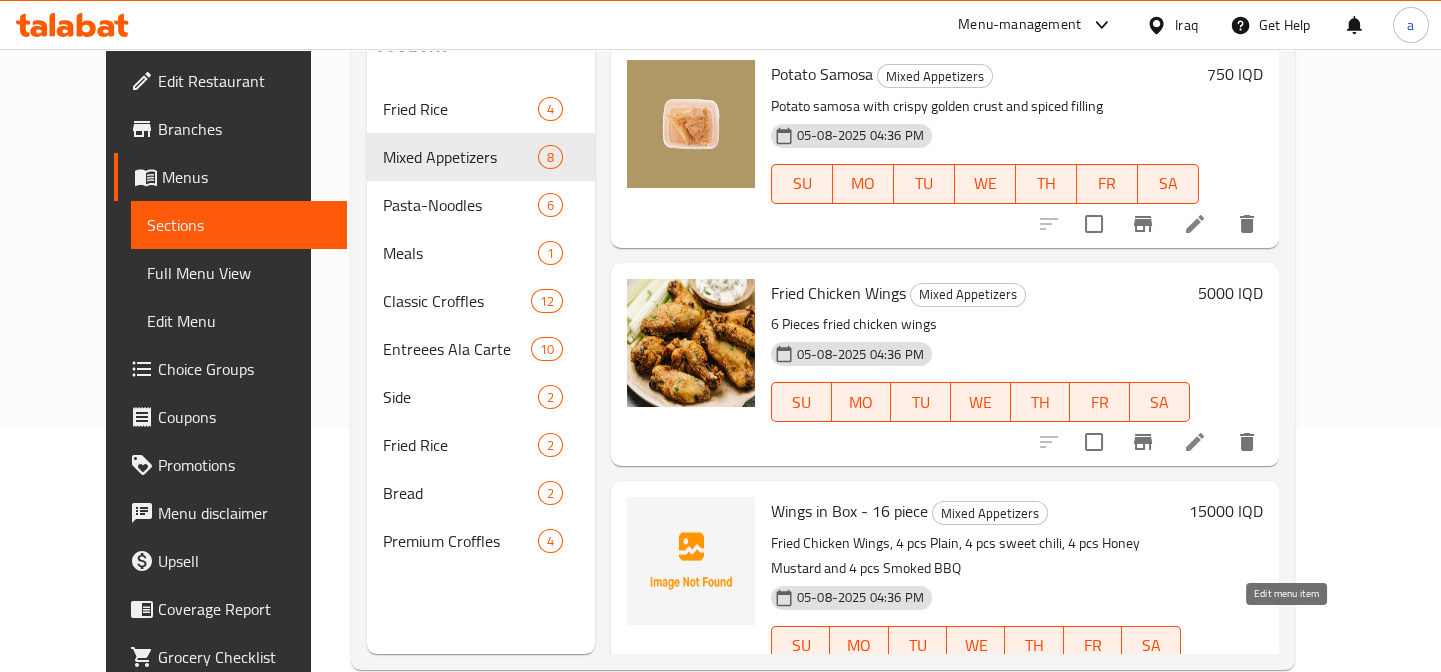 click 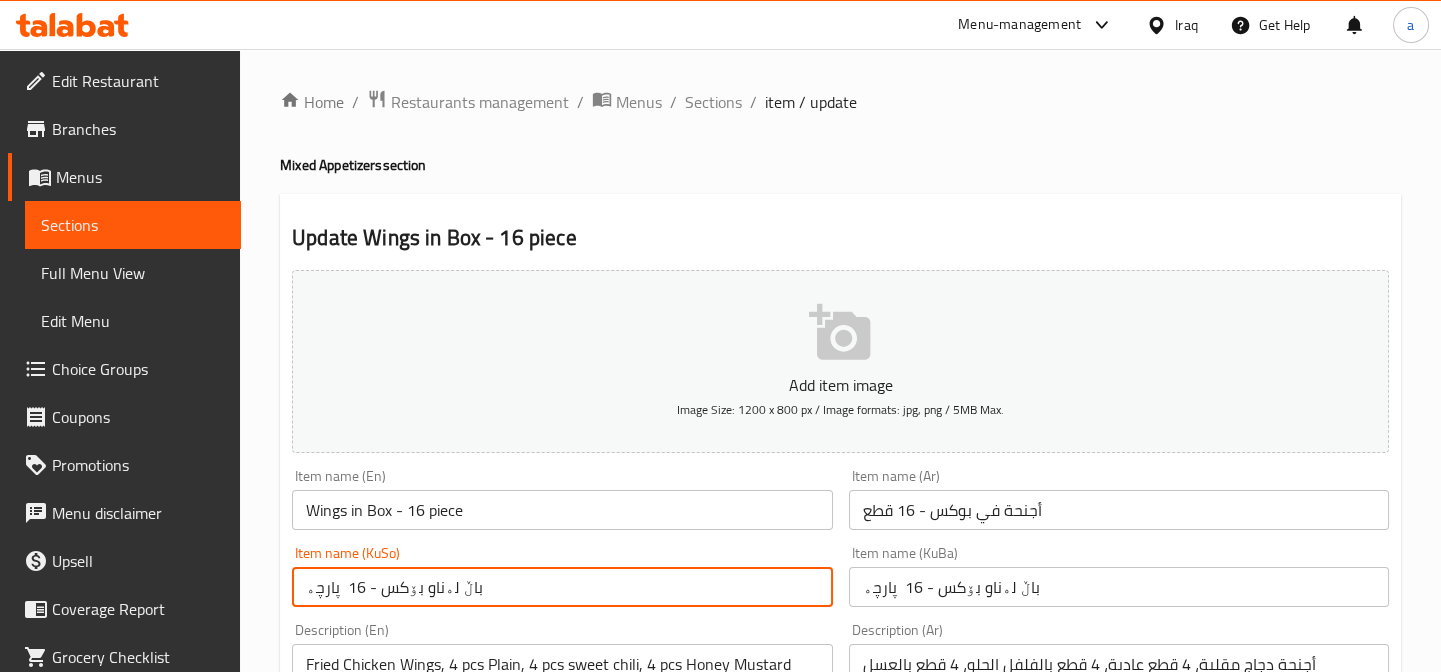 drag, startPoint x: 415, startPoint y: 589, endPoint x: 379, endPoint y: 594, distance: 36.345562 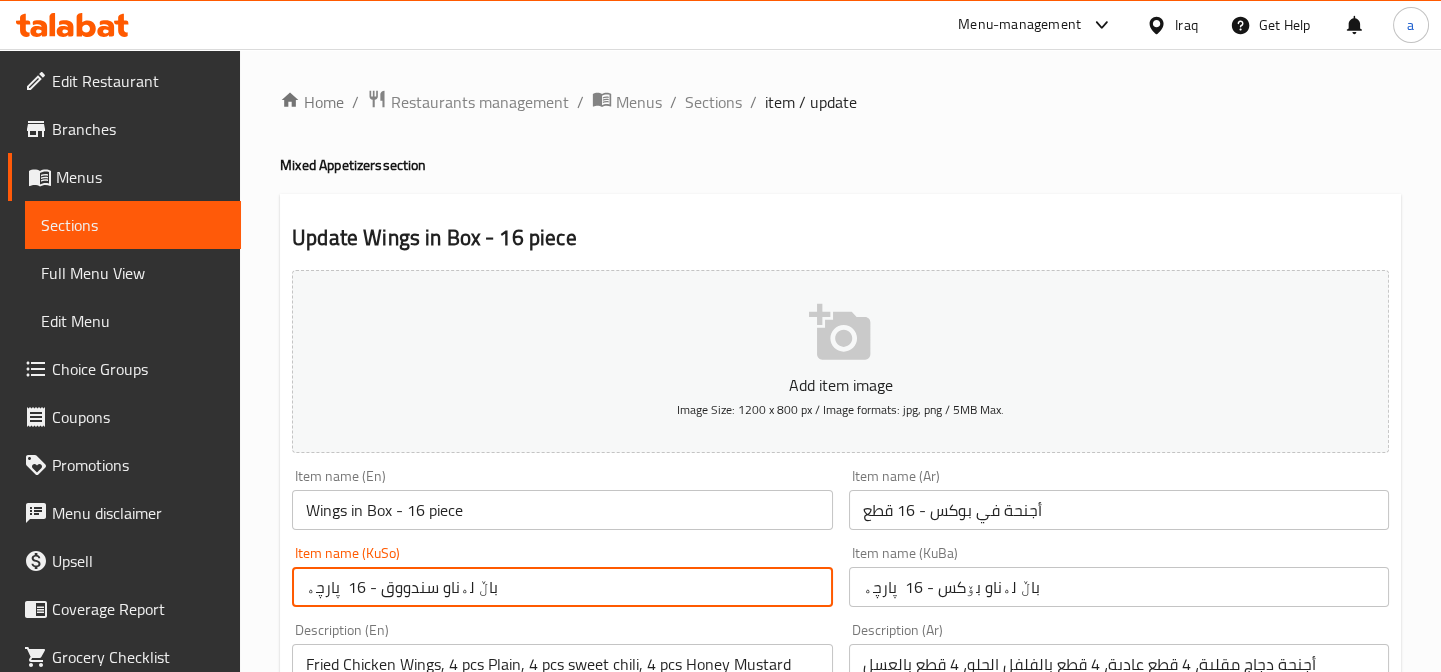 type on "باڵ لەناو سندووق - 16  پارچە" 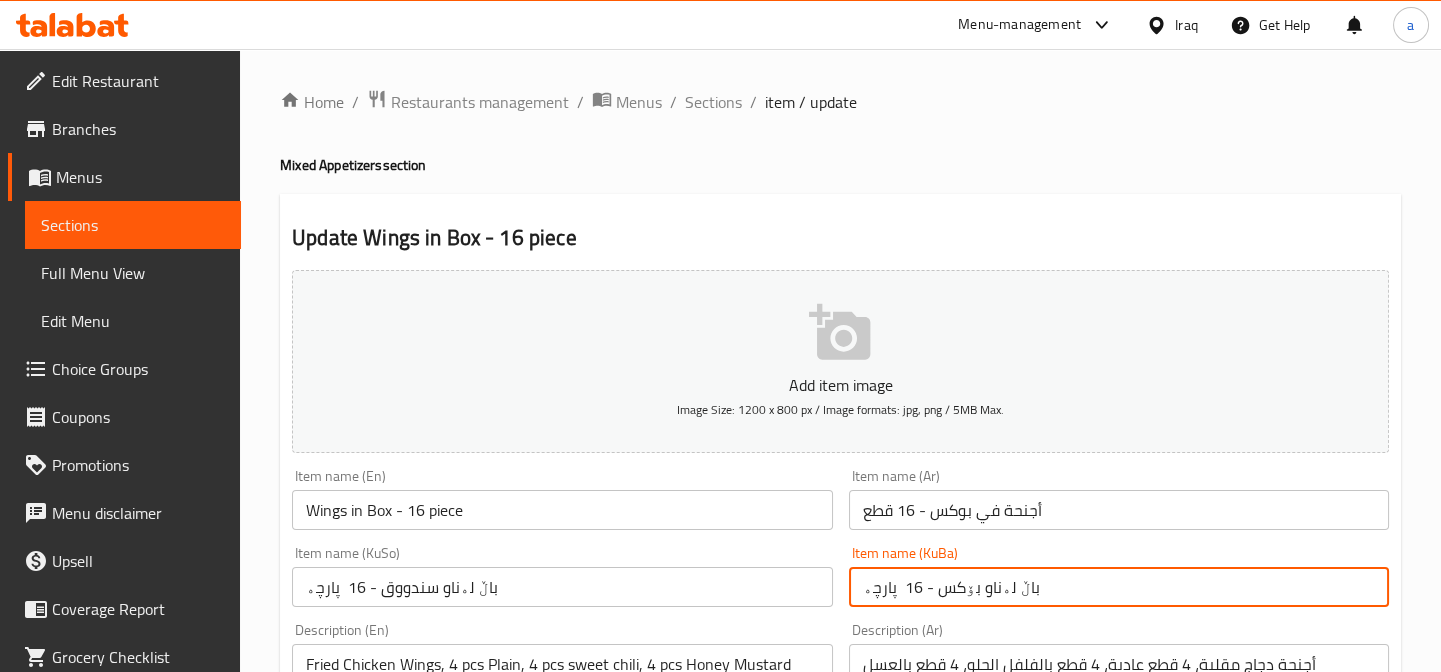 drag, startPoint x: 930, startPoint y: 591, endPoint x: 969, endPoint y: 592, distance: 39.012817 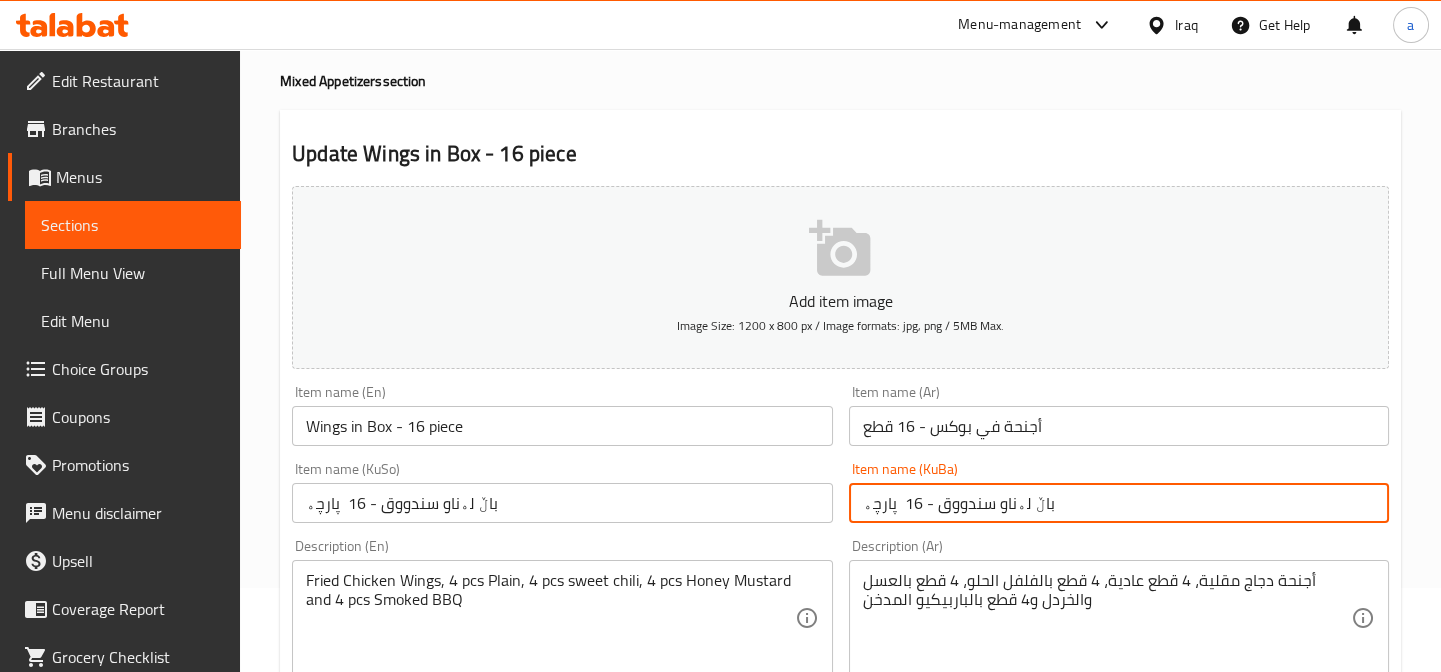 scroll, scrollTop: 363, scrollLeft: 0, axis: vertical 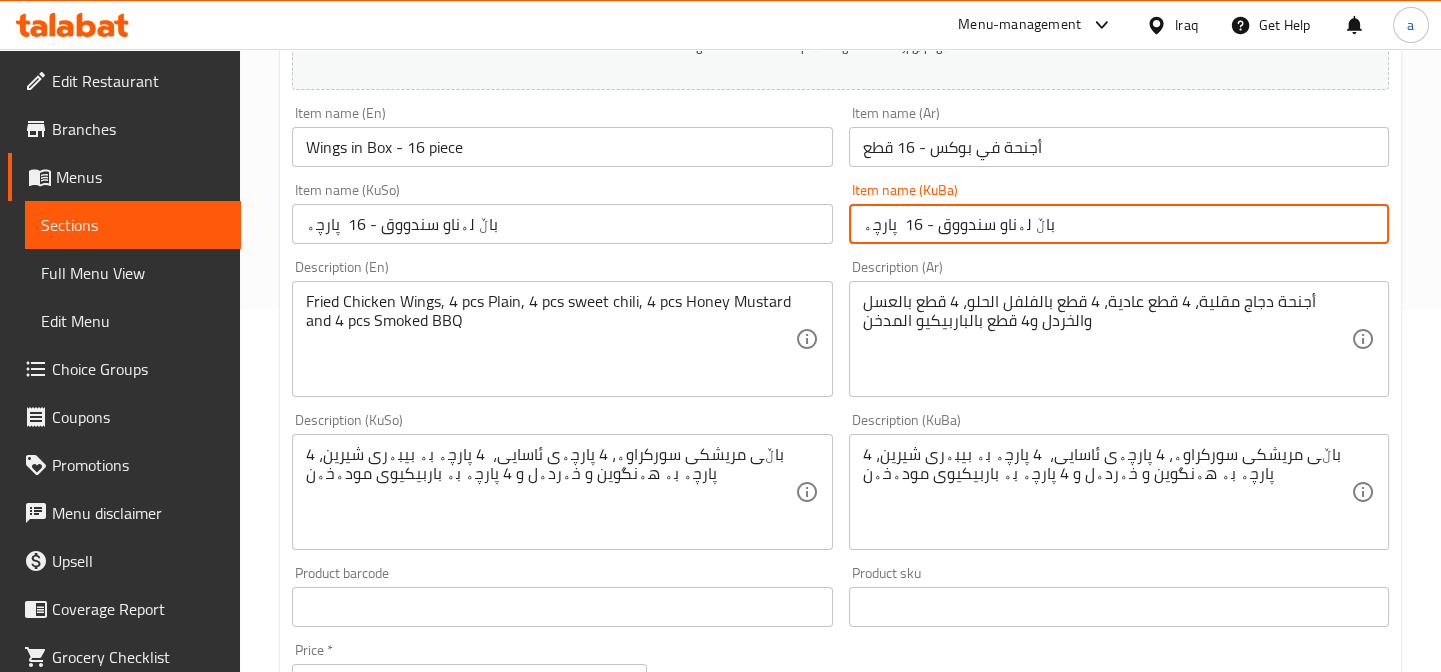 type on "باڵ لەناو سندووق - 16  پارچە" 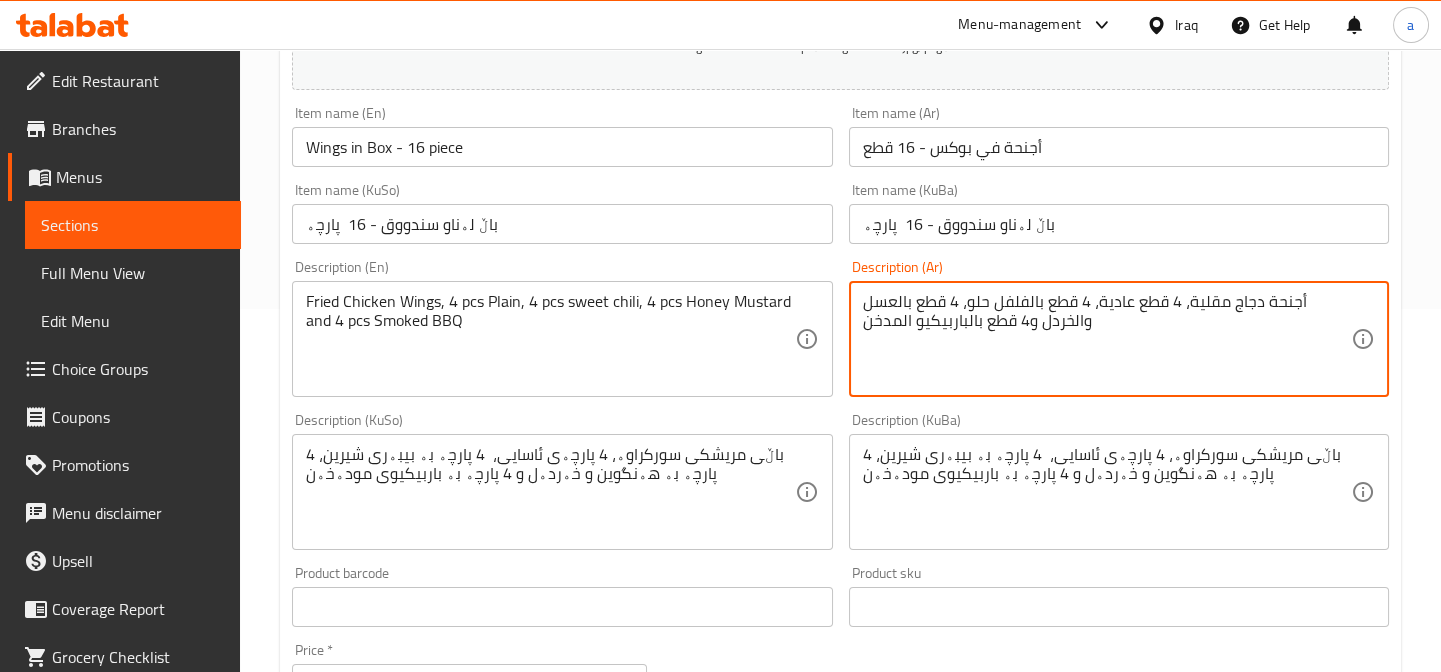 click on "أجنحة دجاج مقلية، 4 قطع عادية، 4 قطع بالفلفل حلو، 4 قطع بالعسل والخردل و4 قطع بالباربيكيو المدخن" at bounding box center [1107, 339] 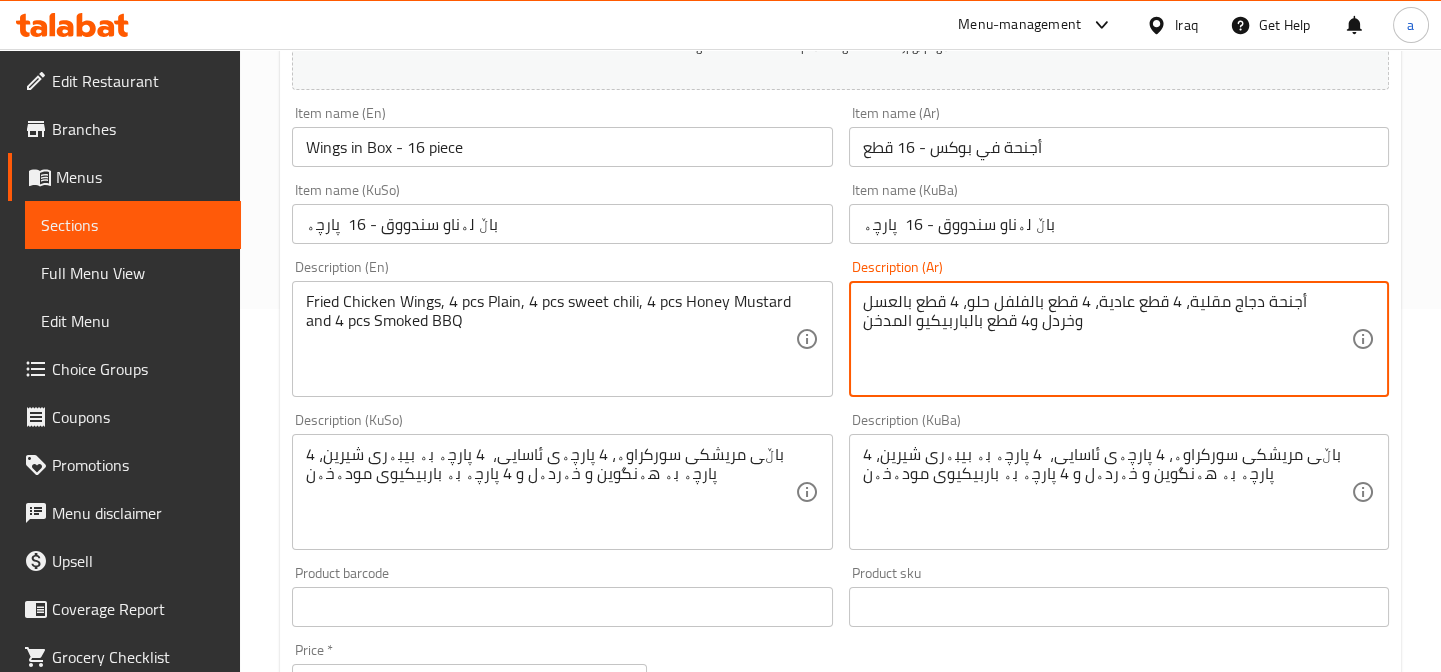 click on "أجنحة دجاج مقلية، 4 قطع عادية، 4 قطع بالفلفل حلو، 4 قطع بالعسل وخردل و4 قطع بالباربيكيو المدخن" at bounding box center (1107, 339) 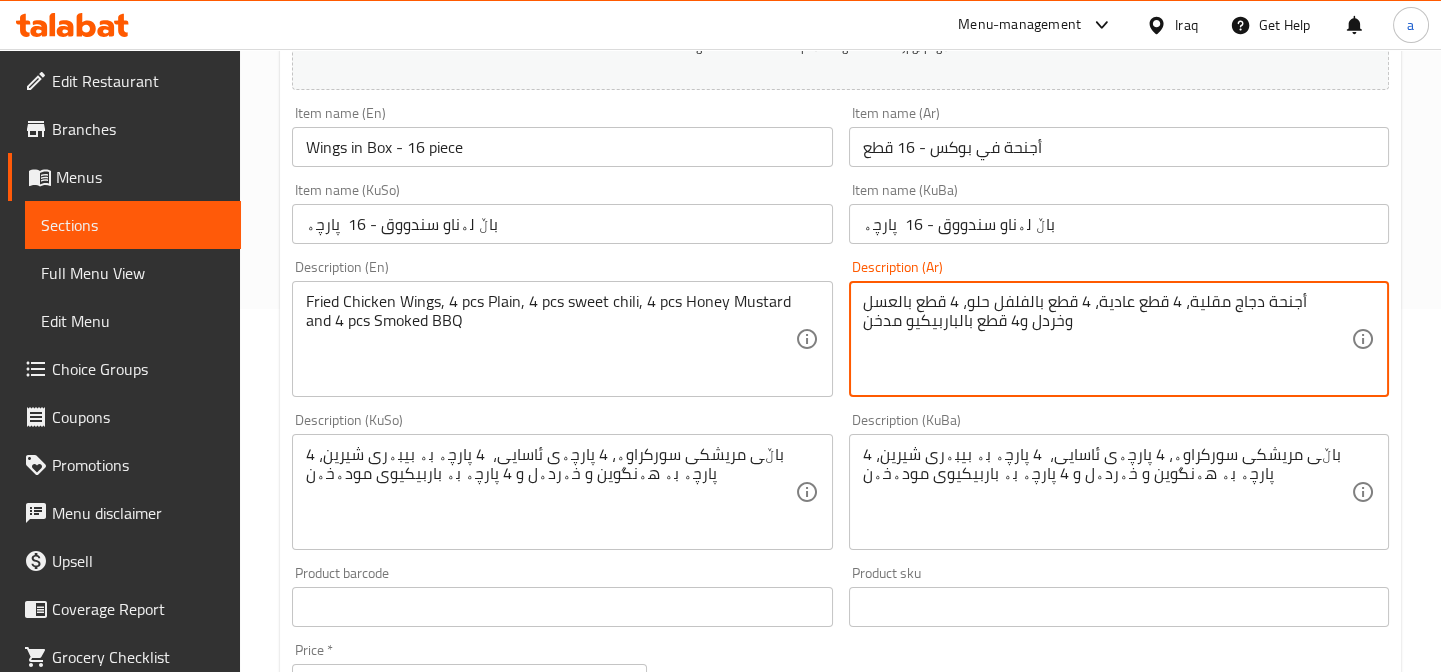 click on "أجنحة دجاج مقلية، 4 قطع عادية، 4 قطع بالفلفل حلو، 4 قطع بالعسل وخردل و4 قطع بالباربيكيو مدخن" at bounding box center (1107, 339) 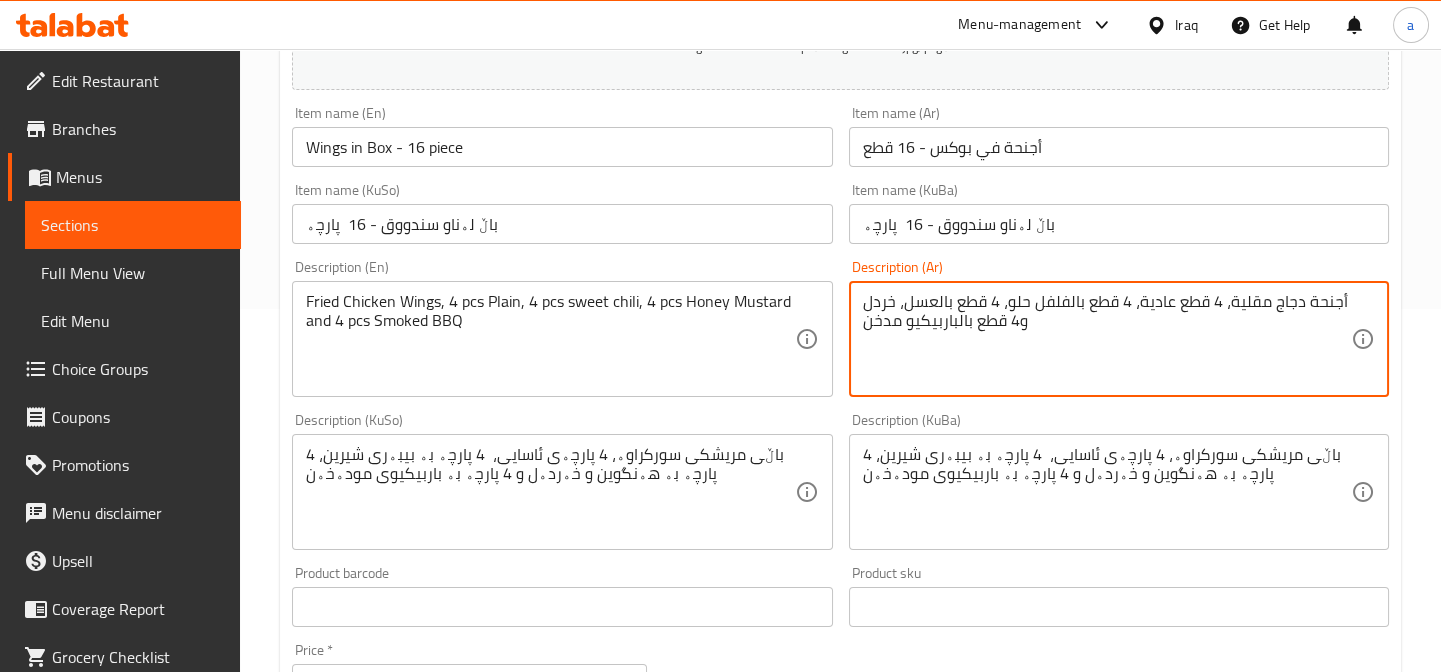 click on "أجنحة دجاج مقلية، 4 قطع عادية، 4 قطع بالفلفل حلو، 4 قطع بالعسل، خردل و4 قطع بالباربيكيو مدخن" at bounding box center [1107, 339] 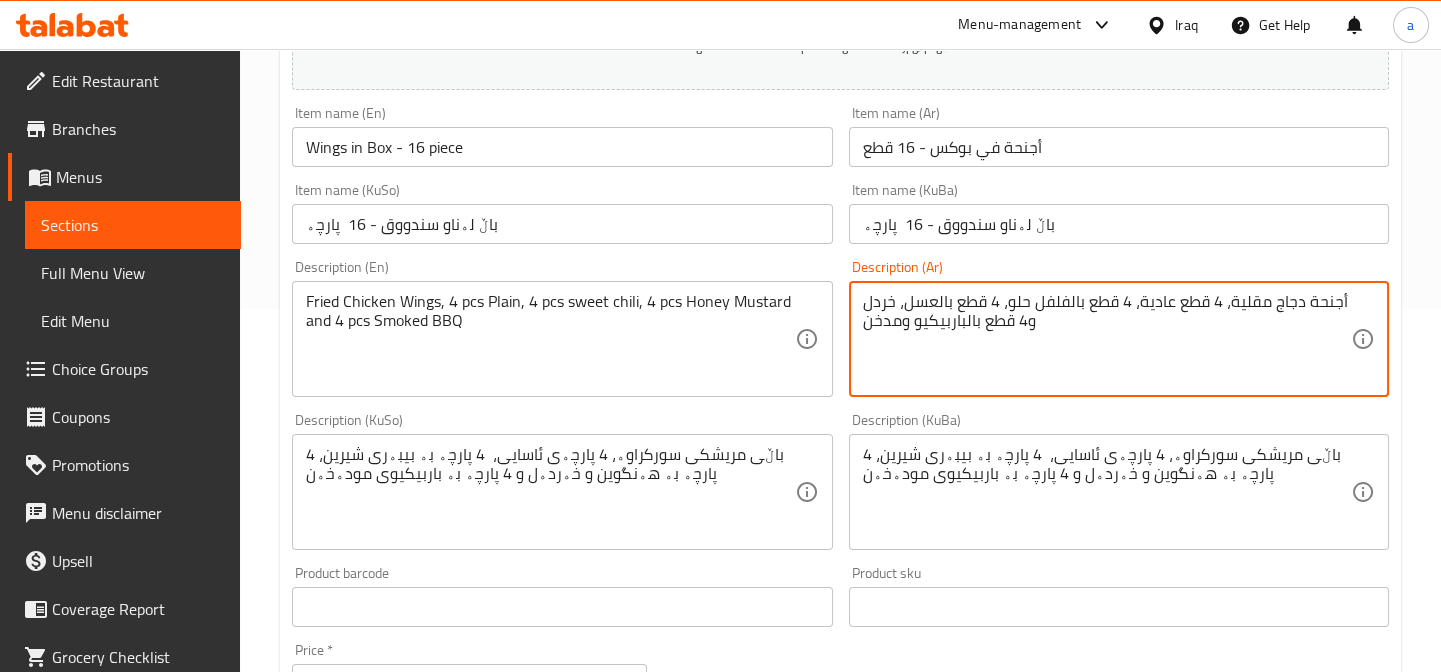 click on "أجنحة دجاج مقلية، 4 قطع عادية، 4 قطع بالفلفل حلو، 4 قطع بالعسل، خردل و4 قطع بالباربيكيو ومدخن" at bounding box center [1107, 339] 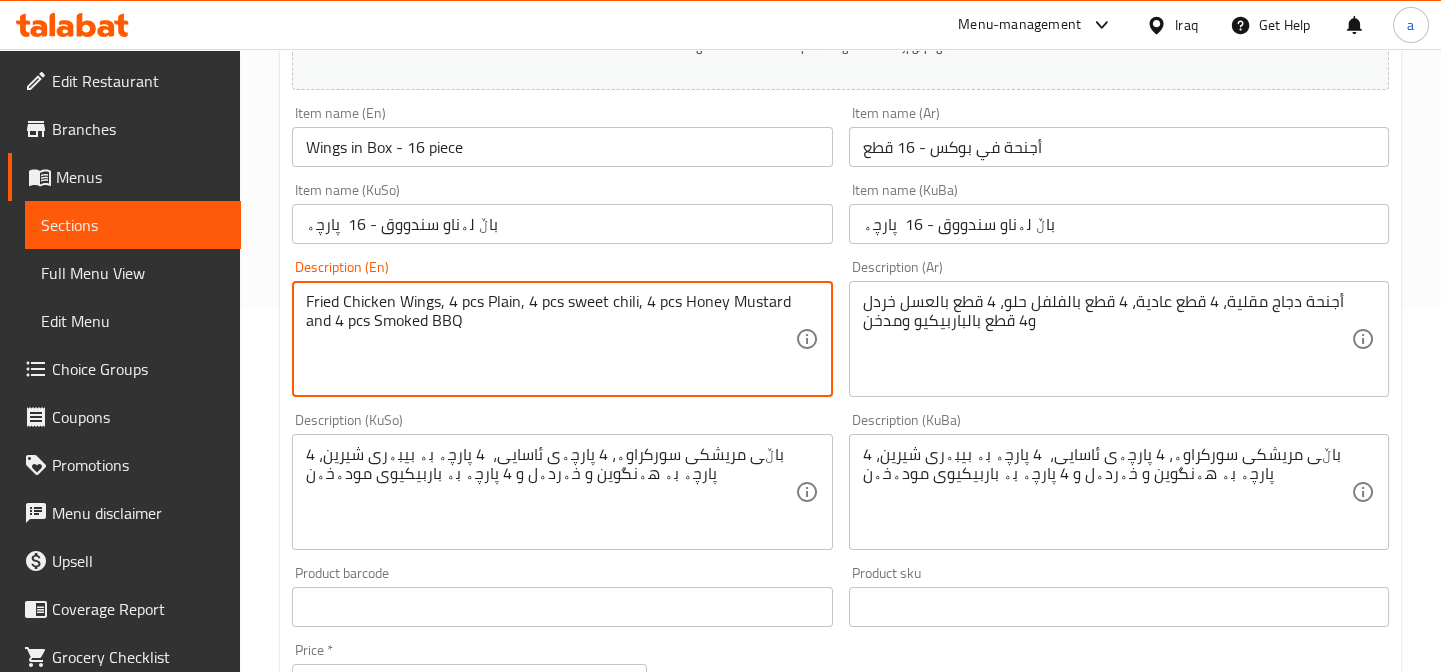drag, startPoint x: 774, startPoint y: 299, endPoint x: 685, endPoint y: 300, distance: 89.005615 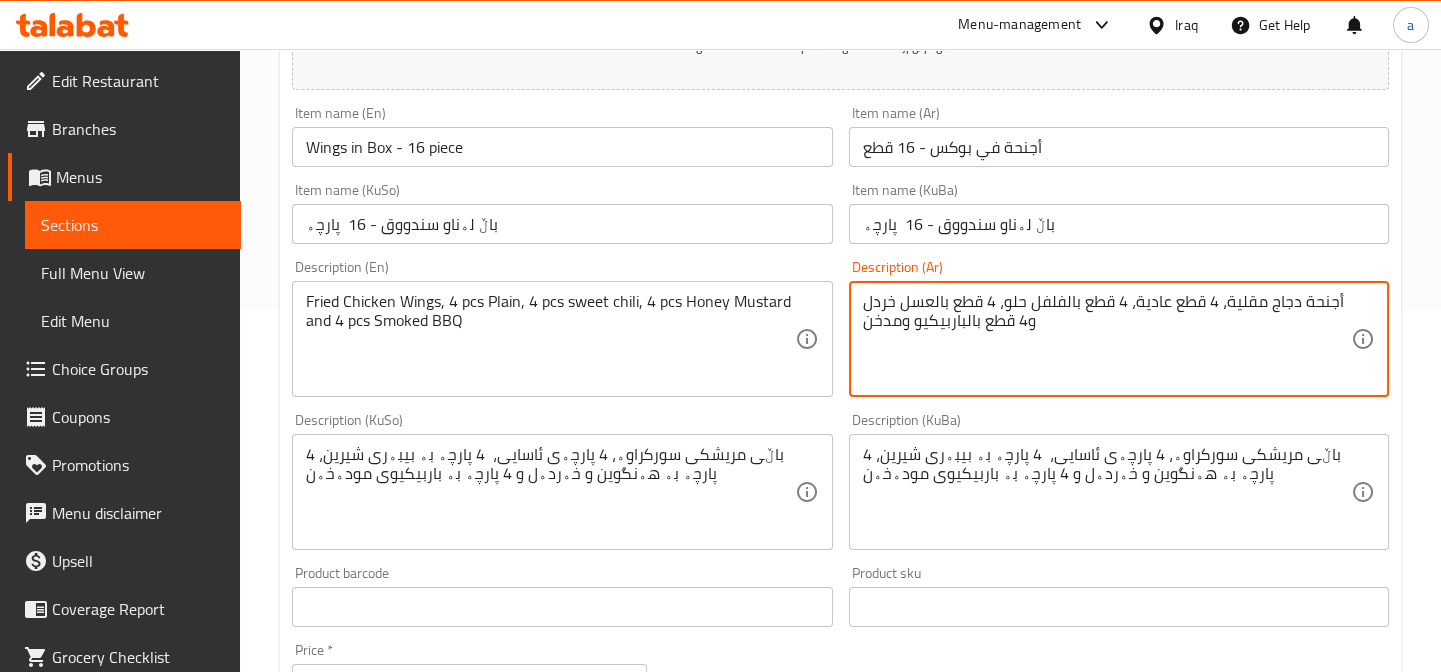 drag, startPoint x: 946, startPoint y: 303, endPoint x: 859, endPoint y: 305, distance: 87.02299 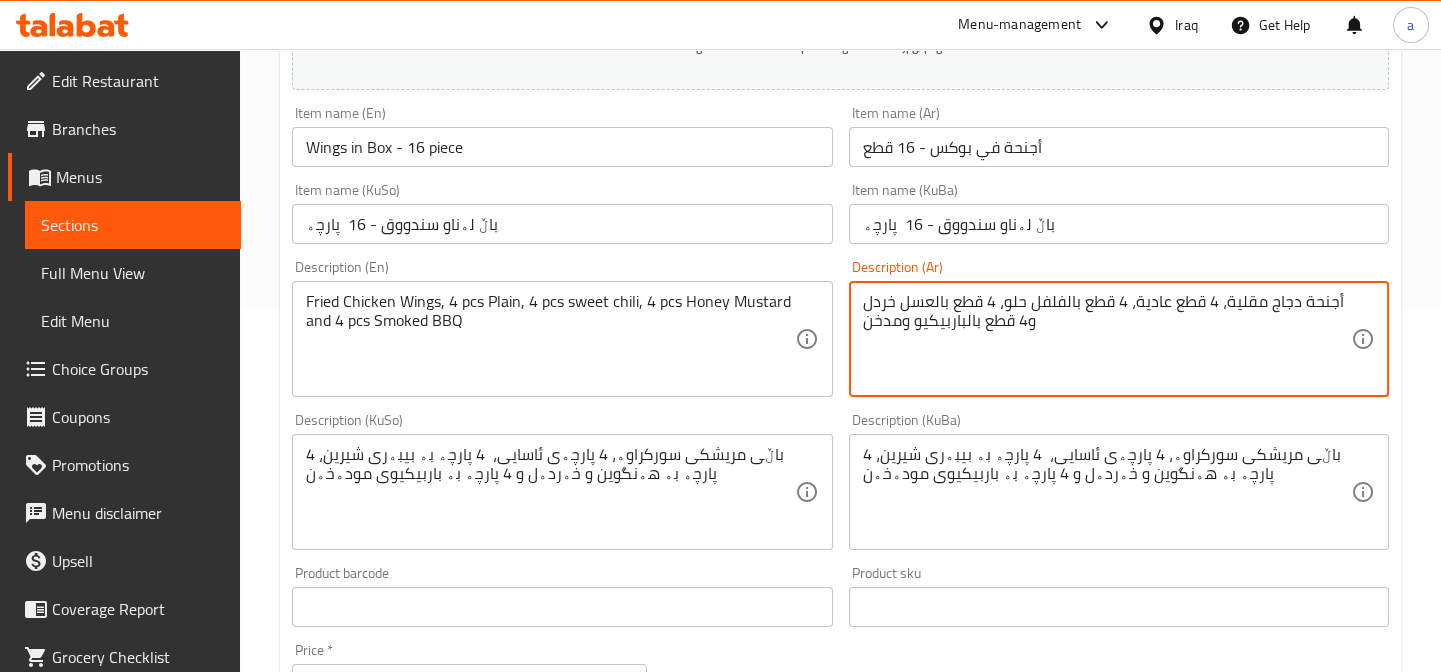 paste on "مستردة بالعس" 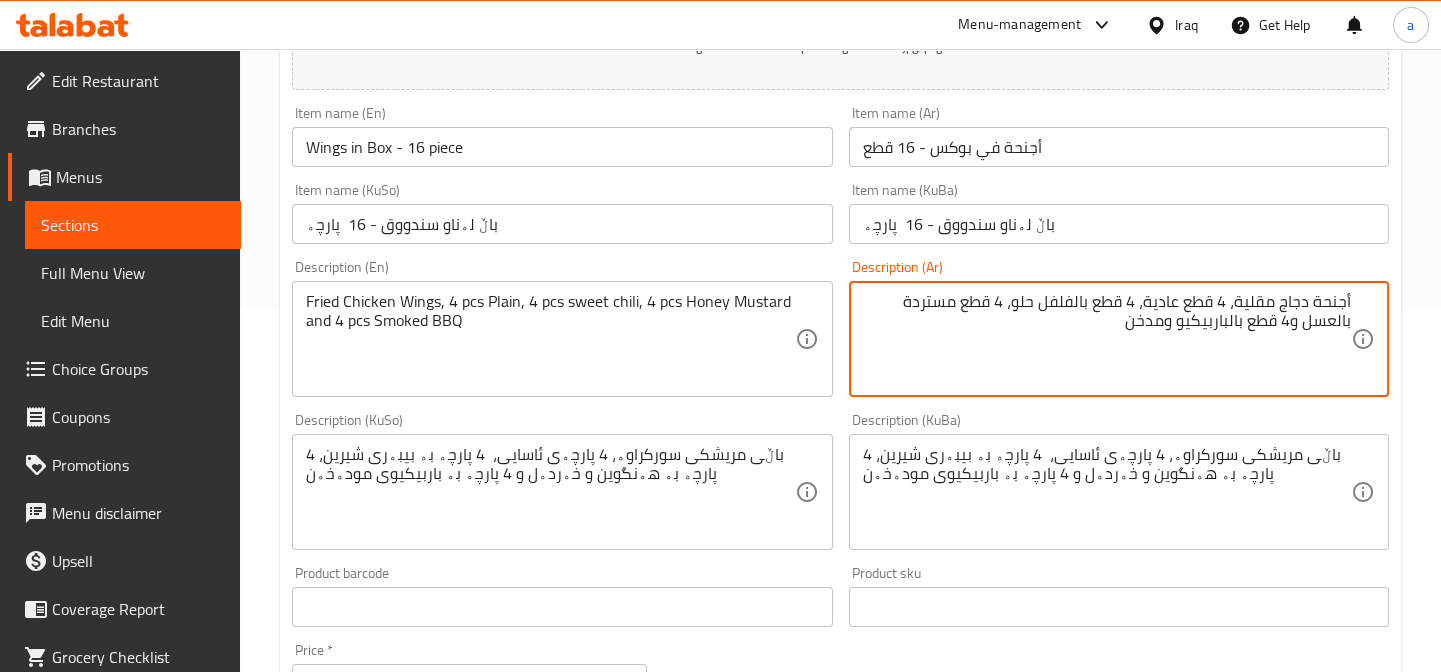 click on "أجنحة دجاج مقلية، 4 قطع عادية، 4 قطع بالفلفل حلو، 4 قطع مستردة بالعسل و4 قطع بالباربيكيو ومدخن" at bounding box center [1107, 339] 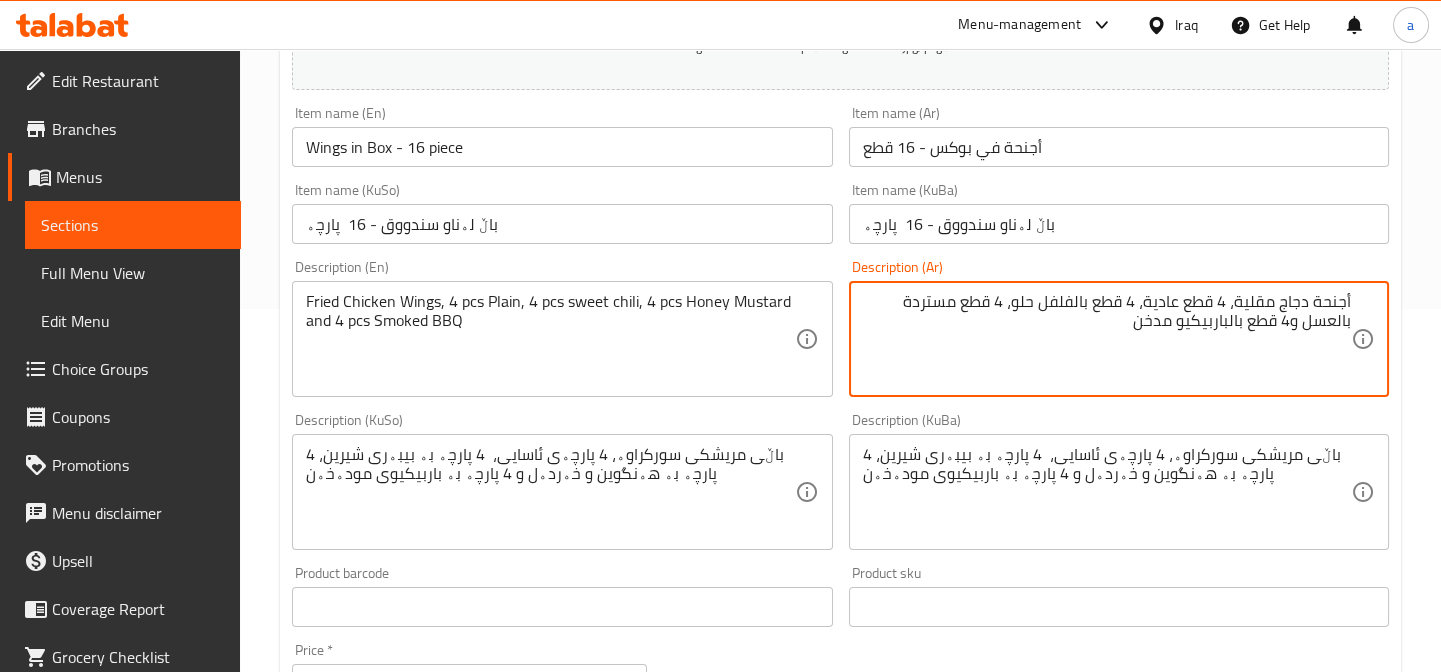 type on "أجنحة دجاج مقلية، 4 قطع عادية، 4 قطع بالفلفل حلو، 4 قطع مستردة بالعسل و4 قطع بالباربيكيو مدخن" 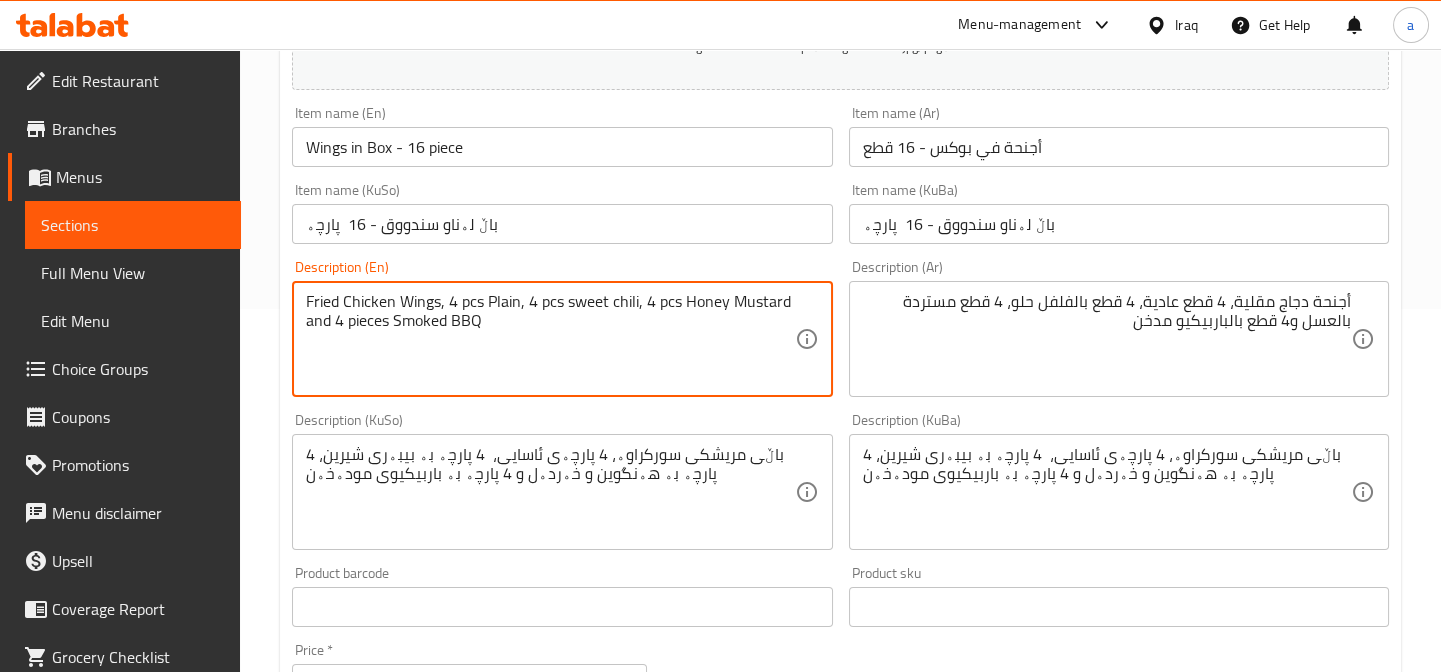 click on "Fried Chicken Wings, 4 pcs Plain, 4 pcs sweet chili, 4 pcs Honey Mustard and 4 pieces Smoked BBQ" at bounding box center (550, 339) 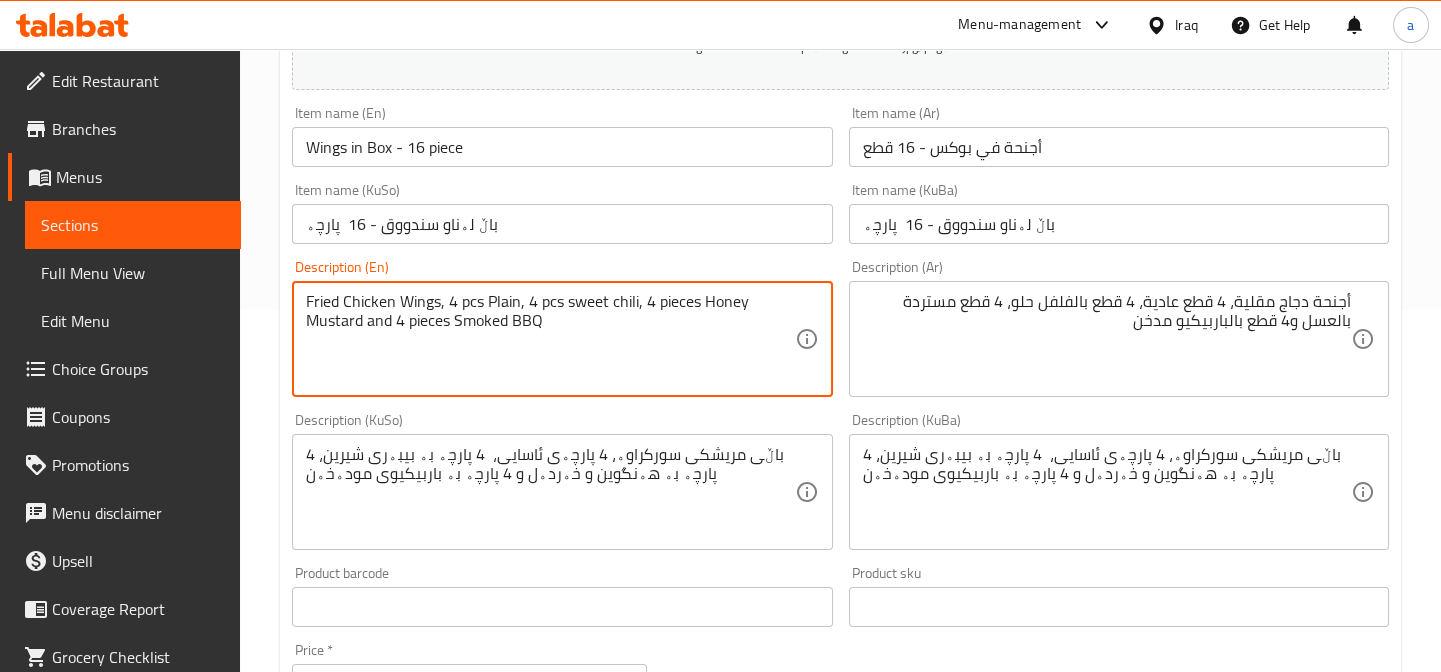 click on "Fried Chicken Wings, 4 pcs Plain, 4 pcs sweet chili, 4 pieces Honey Mustard and 4 pieces Smoked BBQ" at bounding box center [550, 339] 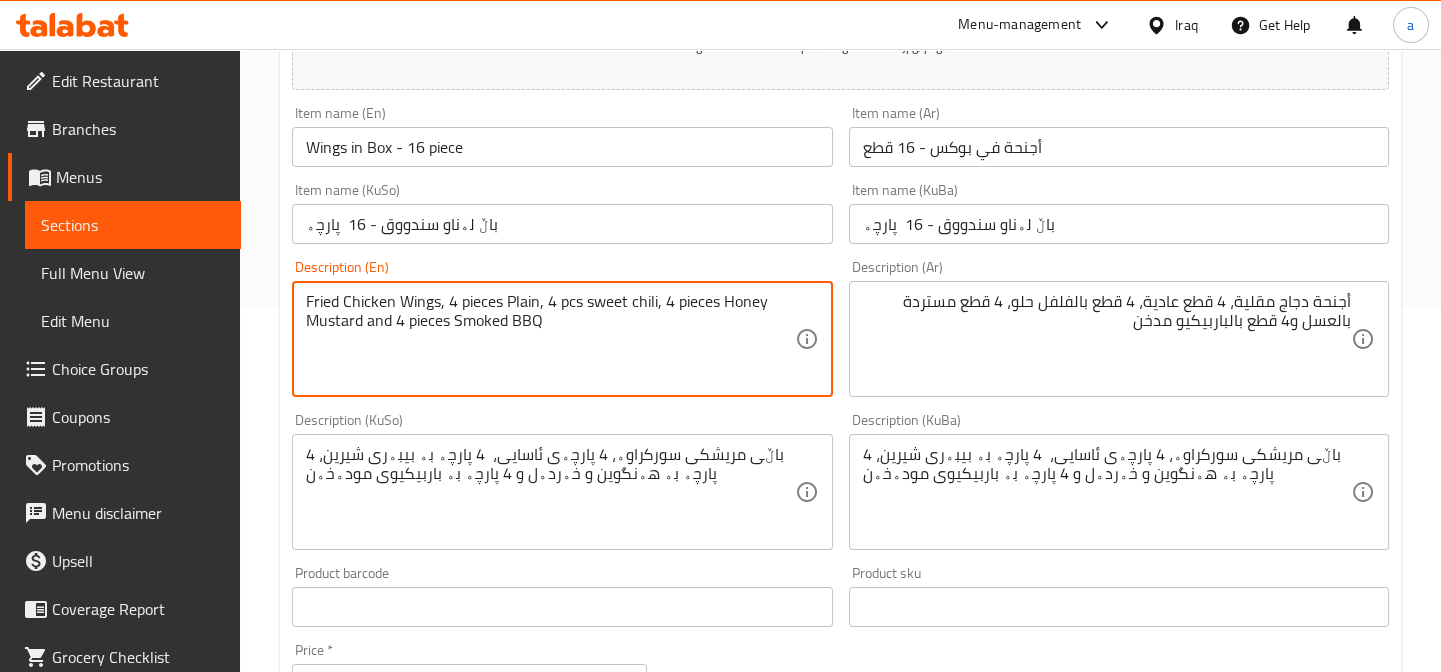 click on "Fried Chicken Wings, 4 pieces Plain, 4 pcs sweet chili, 4 pieces Honey Mustard and 4 pieces Smoked BBQ" at bounding box center [550, 339] 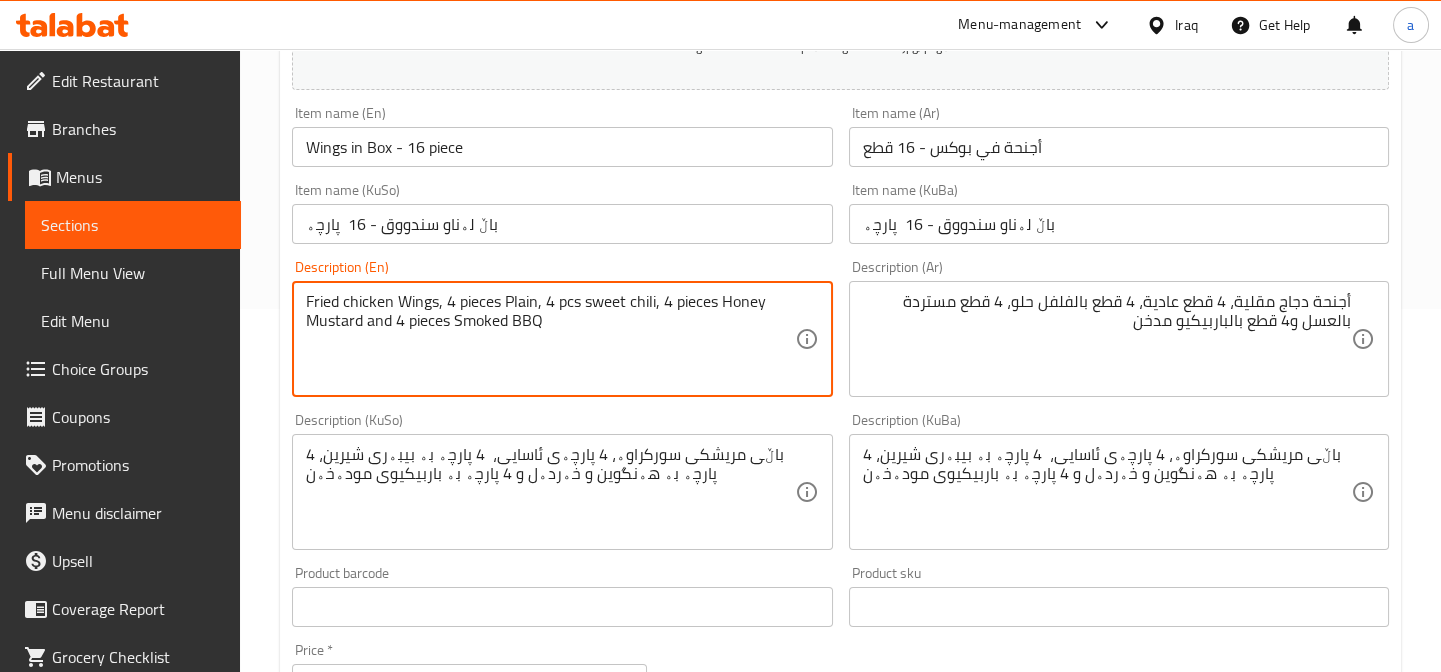 click on "Fried chicken Wings, 4 pieces Plain, 4 pcs sweet chili, 4 pieces Honey Mustard and 4 pieces Smoked BBQ" at bounding box center [550, 339] 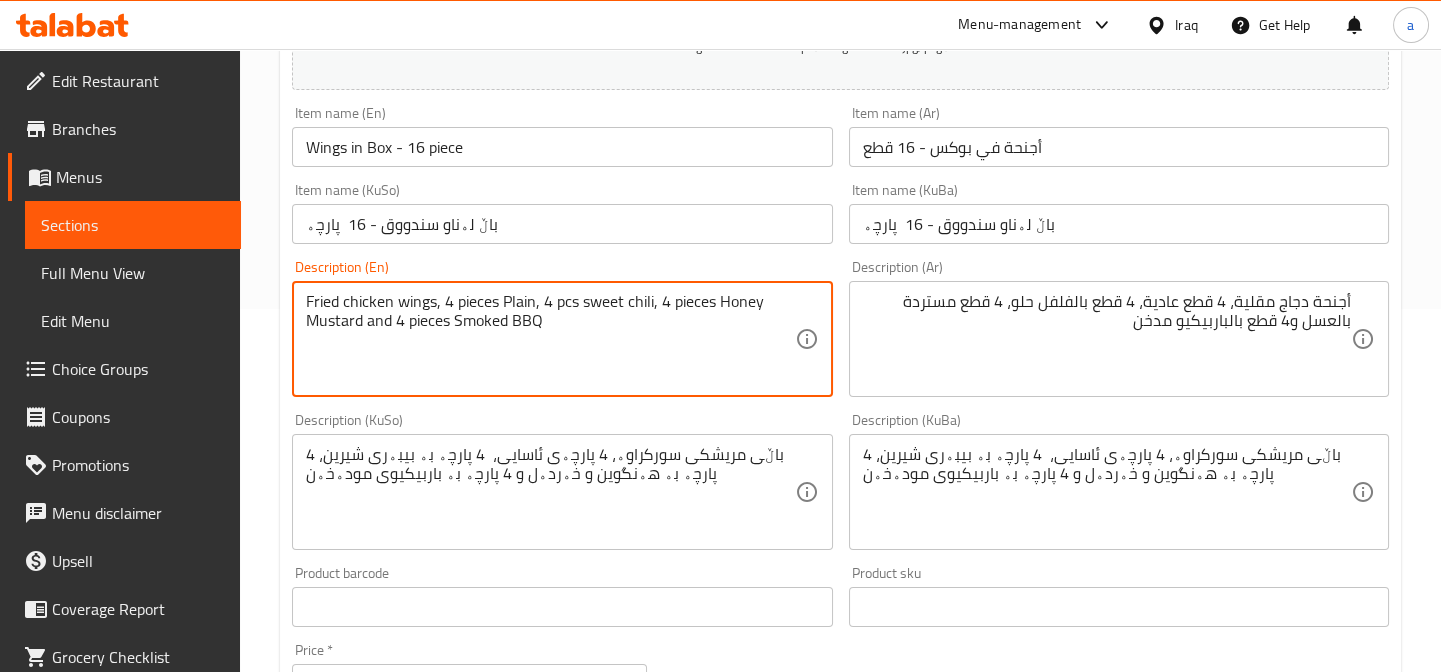 click on "Fried chicken wings, 4 pieces Plain, 4 pcs sweet chili, 4 pieces Honey Mustard and 4 pieces Smoked BBQ" at bounding box center (550, 339) 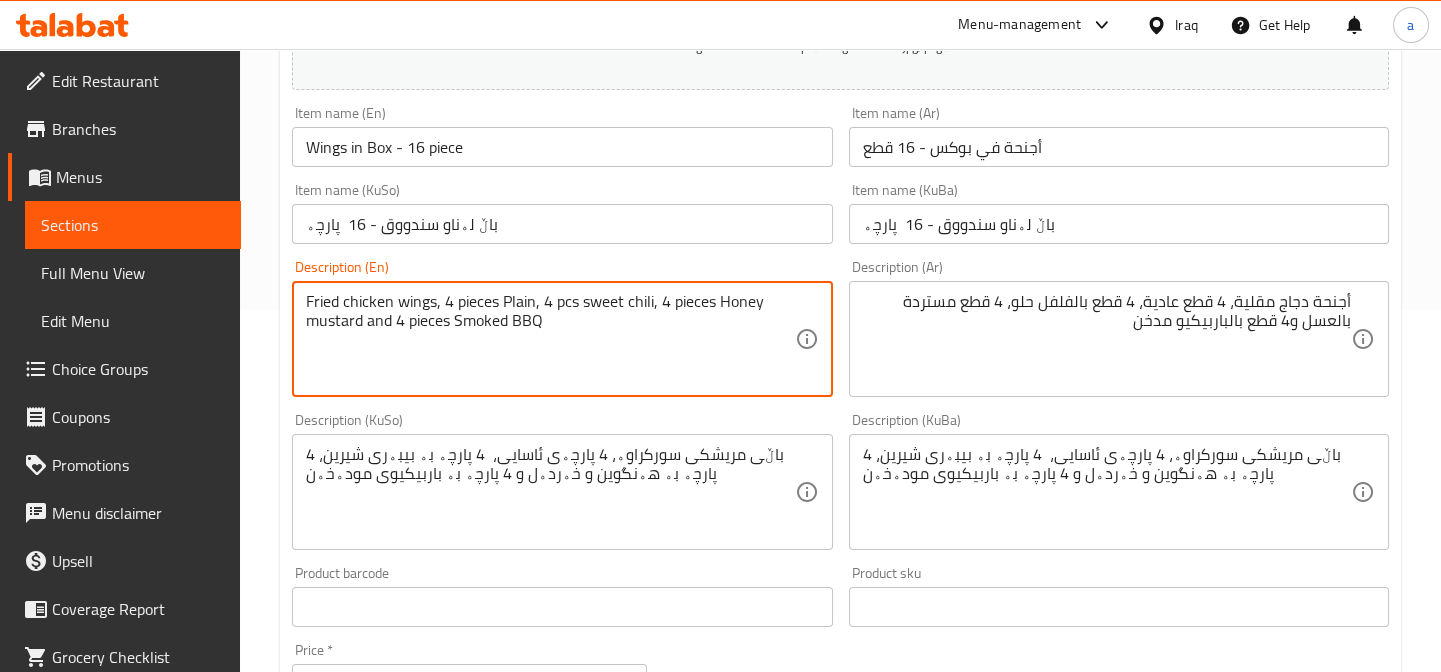 click on "Fried chicken wings, 4 pieces Plain, 4 pcs sweet chili, 4 pieces Honey mustard and 4 pieces Smoked BBQ" at bounding box center (550, 339) 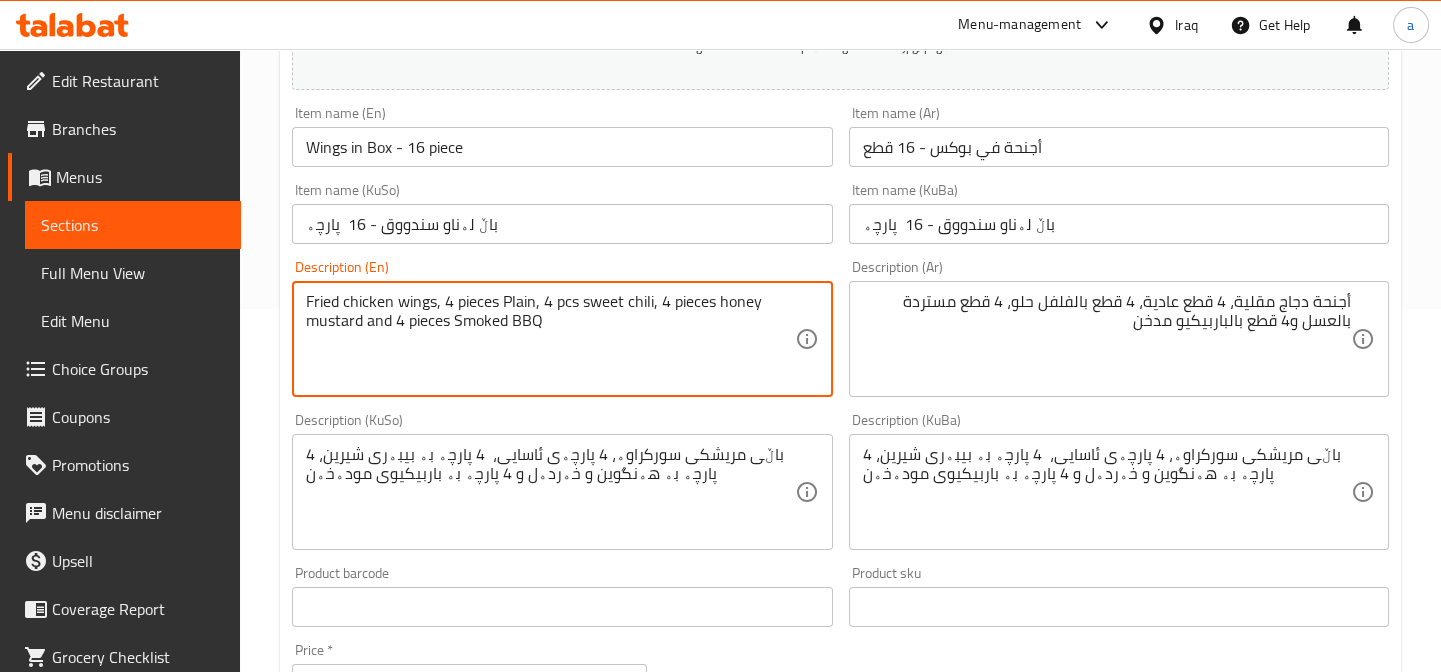 click on "Fried chicken wings, 4 pieces Plain, 4 pcs sweet chili, 4 pieces honey mustard and 4 pieces Smoked BBQ" at bounding box center (550, 339) 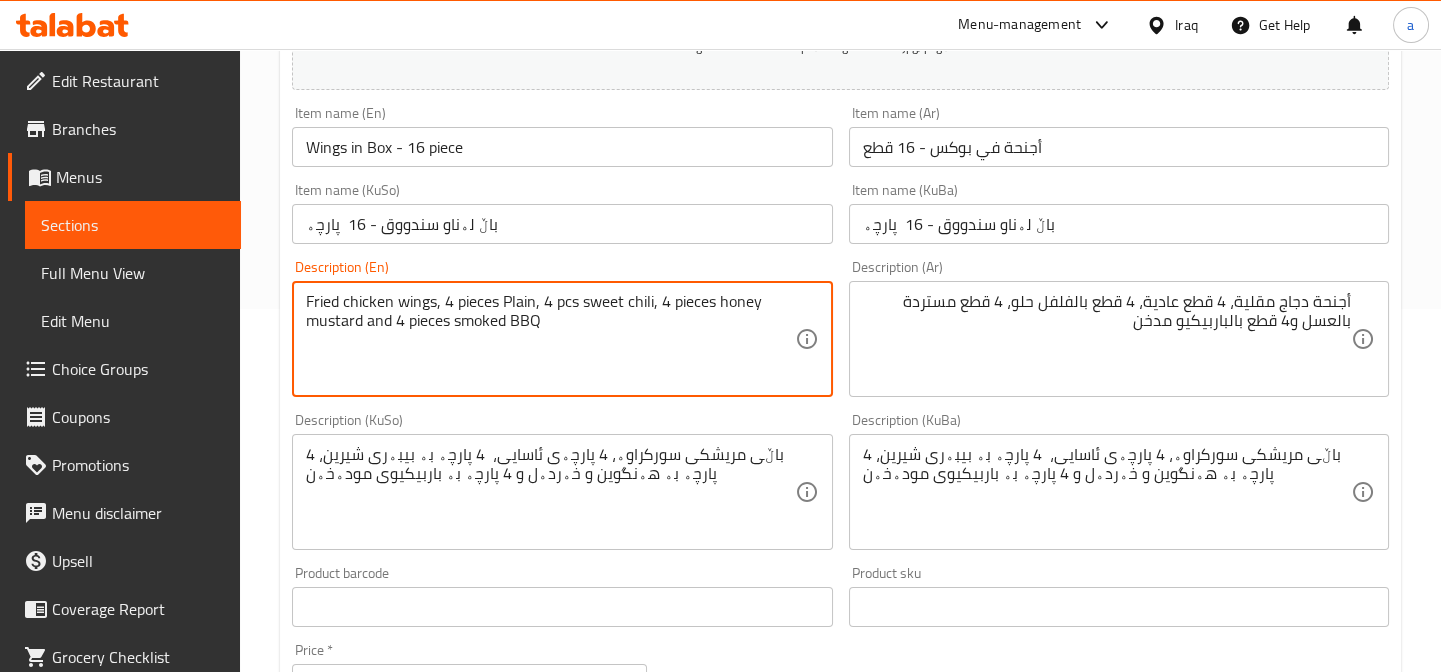 scroll, scrollTop: 667, scrollLeft: 0, axis: vertical 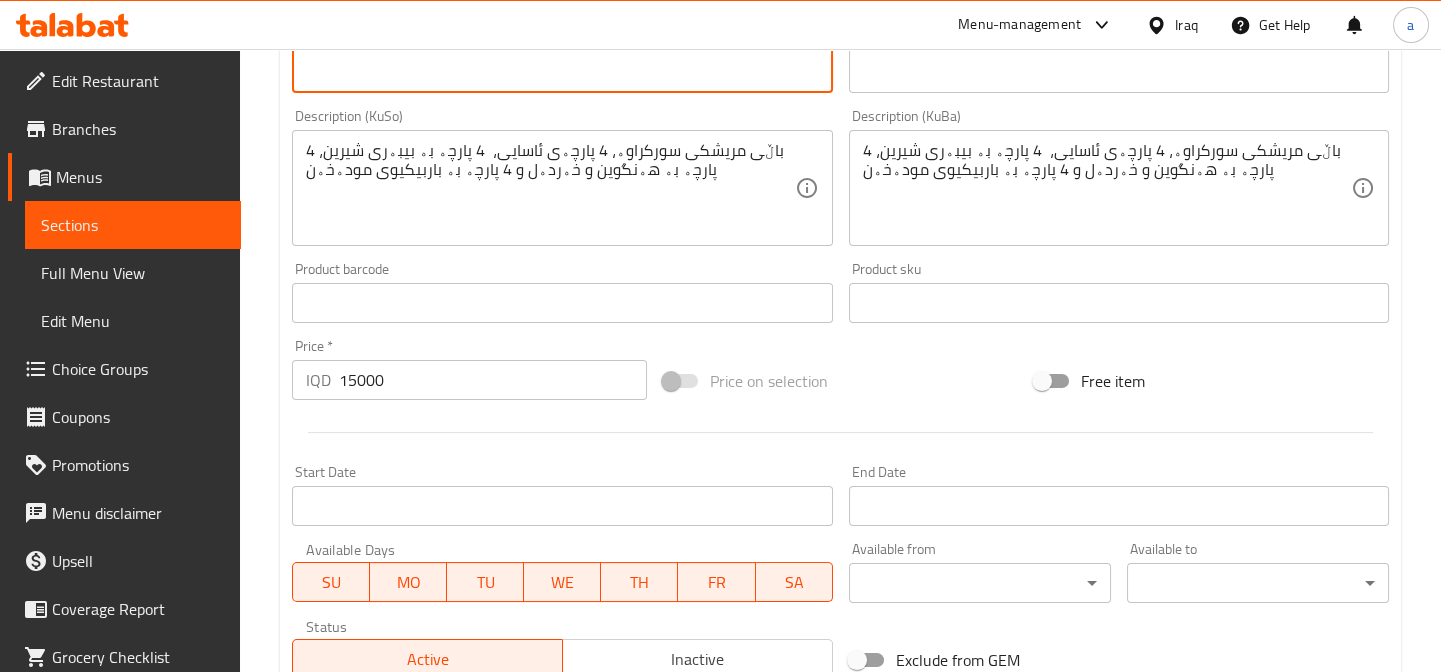 type on "Fried chicken wings, 4 pieces Plain, 4 pcs sweet chili, 4 pieces honey mustard and 4 pieces smoked BBQ" 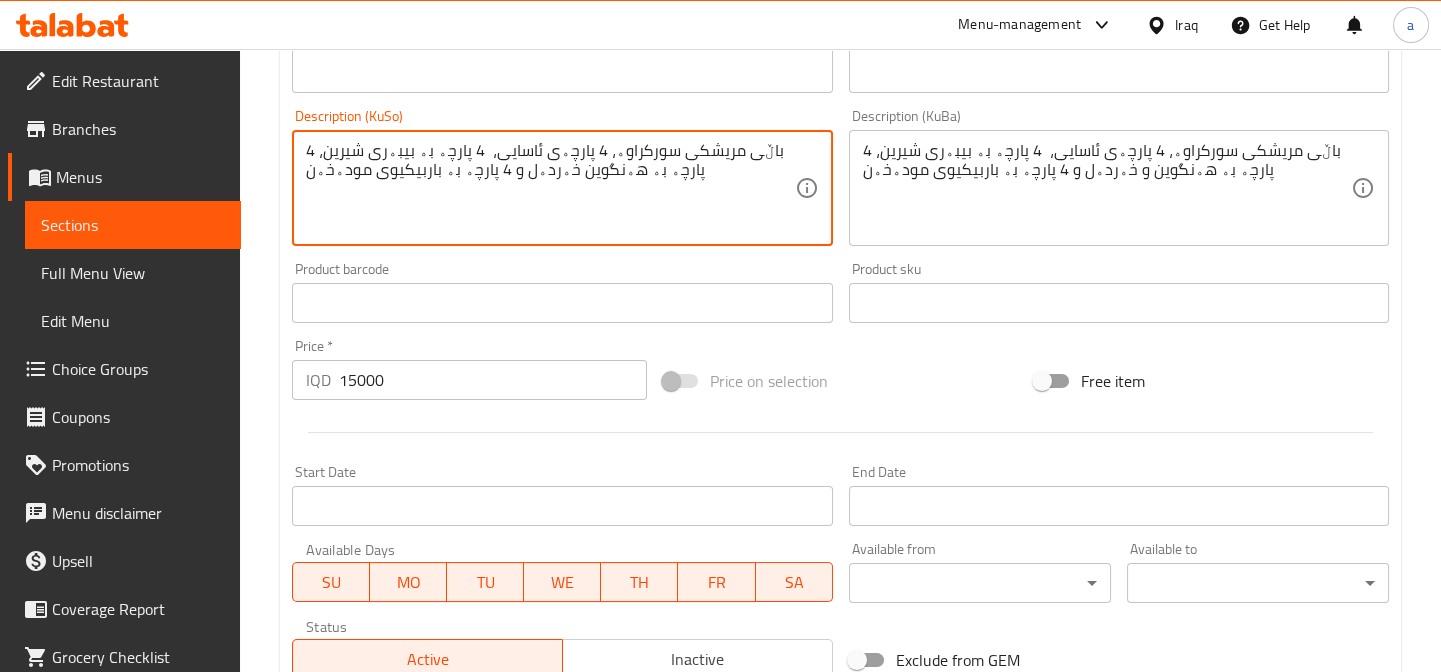 drag, startPoint x: 508, startPoint y: 173, endPoint x: 614, endPoint y: 186, distance: 106.7942 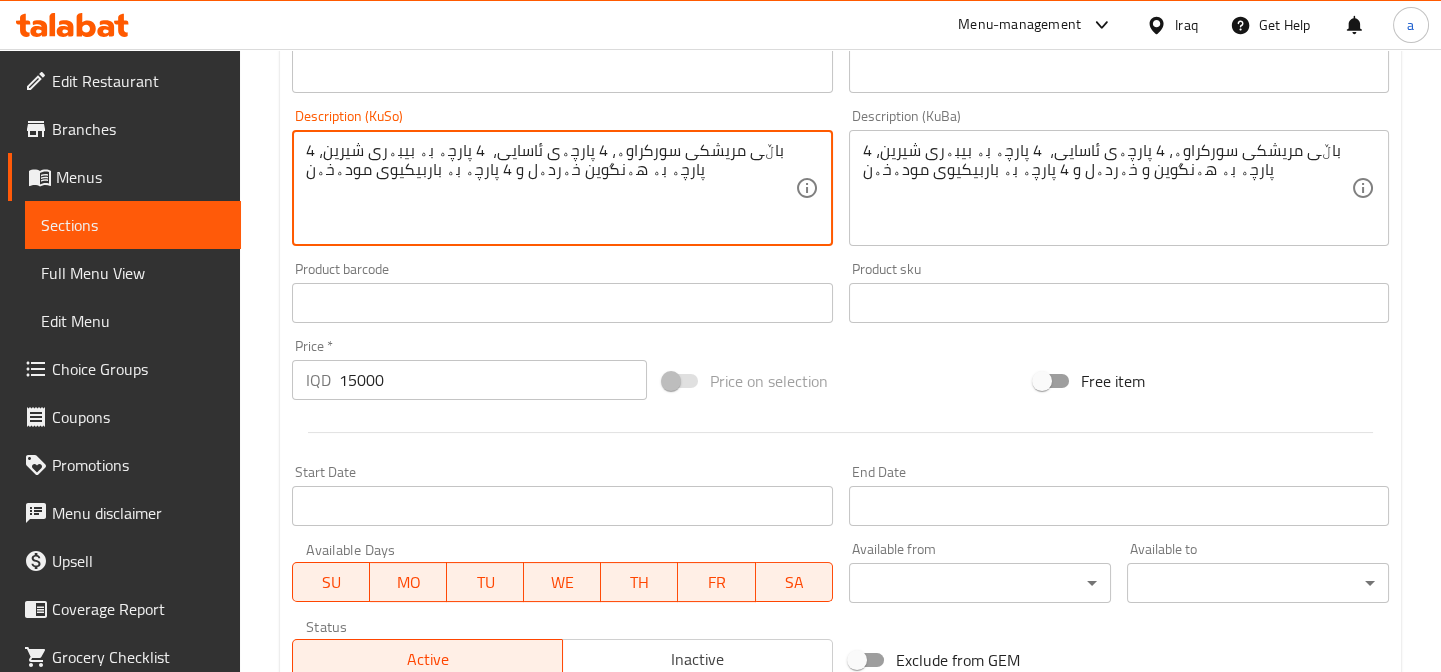 click on "باڵی مریشکی سورکراوە، 4 پارچەی ئاسایی،  4 پارچە بە بیبەری شیرین، 4 پارچە بە هەنگوین خەردەل و 4 پارچە بە باربیکیوی مودەخەن" at bounding box center [550, 188] 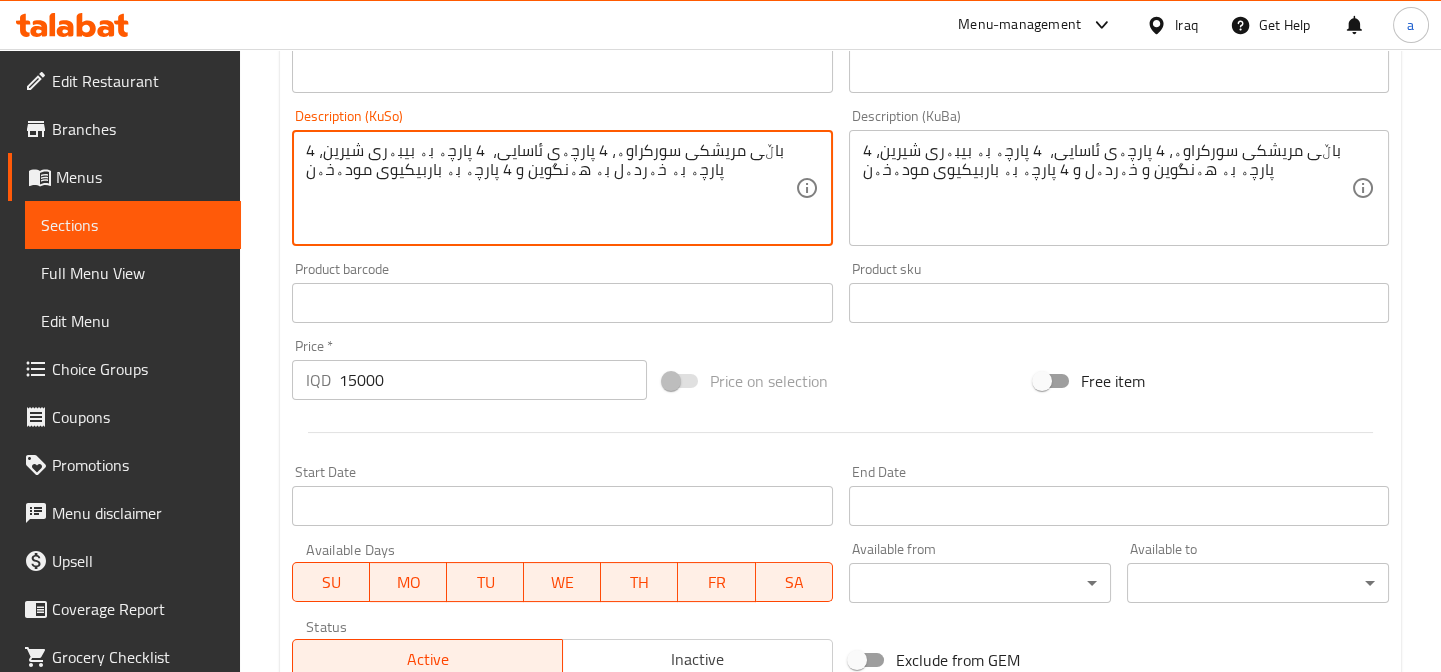 click on "باڵی مریشکی سورکراوە، 4 پارچەی ئاسایی،  4 پارچە بە بیبەری شیرین، 4 پارچە بە خەردەل بە هەنگوین و 4 پارچە بە باربیکیوی مودەخەن Description (KuSo)" at bounding box center [562, 188] 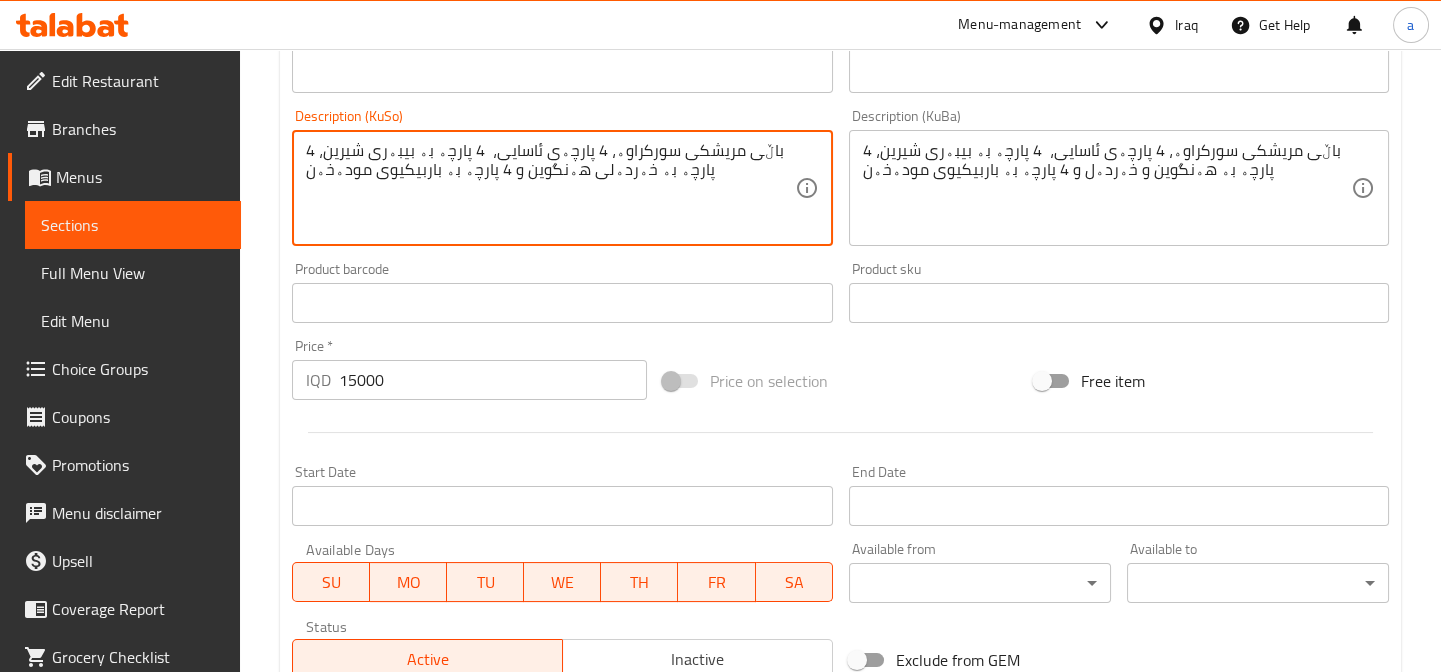 click on "باڵی مریشکی سورکراوە، 4 پارچەی ئاسایی،  4 پارچە بە بیبەری شیرین، 4 پارچە بە خەردەلی هەنگوین و 4 پارچە بە باربیکیوی مودەخەن" at bounding box center (550, 188) 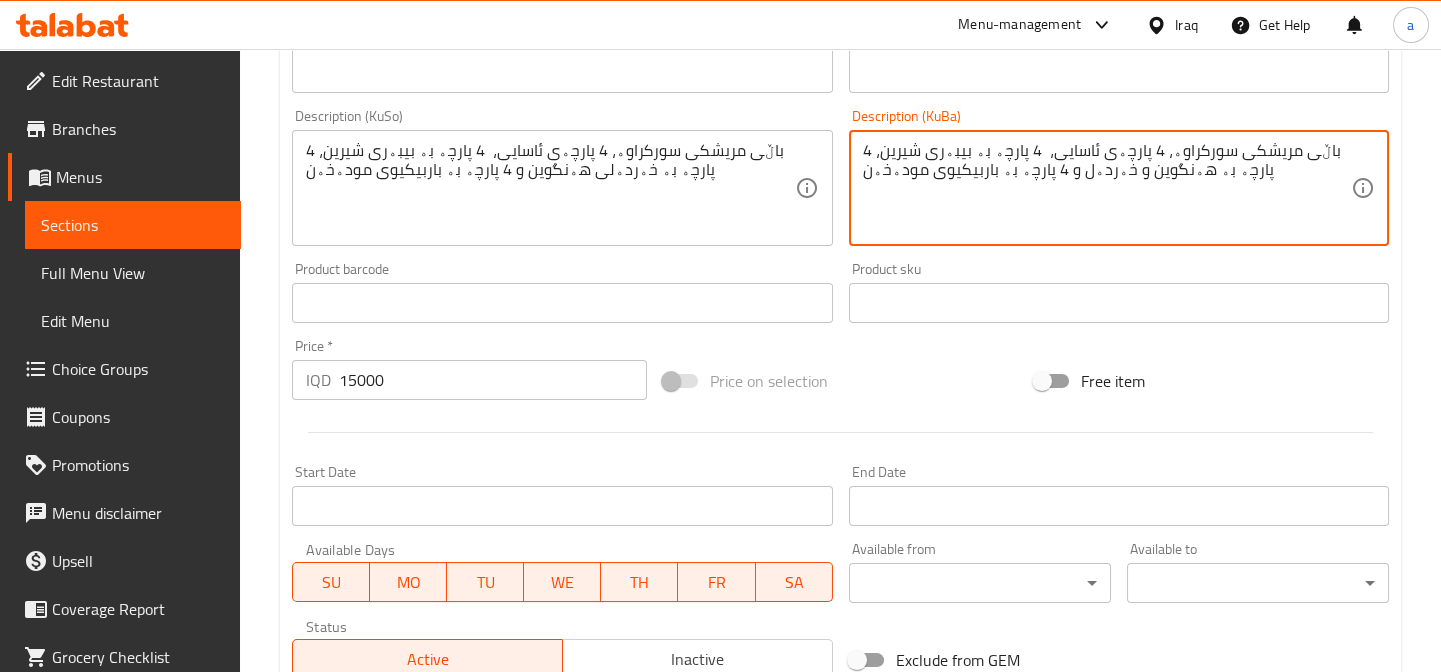 click on "باڵی مریشکی سورکراوە، 4 پارچەی ئاسایی،  4 پارچە بە بیبەری شیرین، 4 پارچە بە هەنگوین و خەردەل و 4 پارچە بە باربیکیوی مودەخەن" at bounding box center (1107, 188) 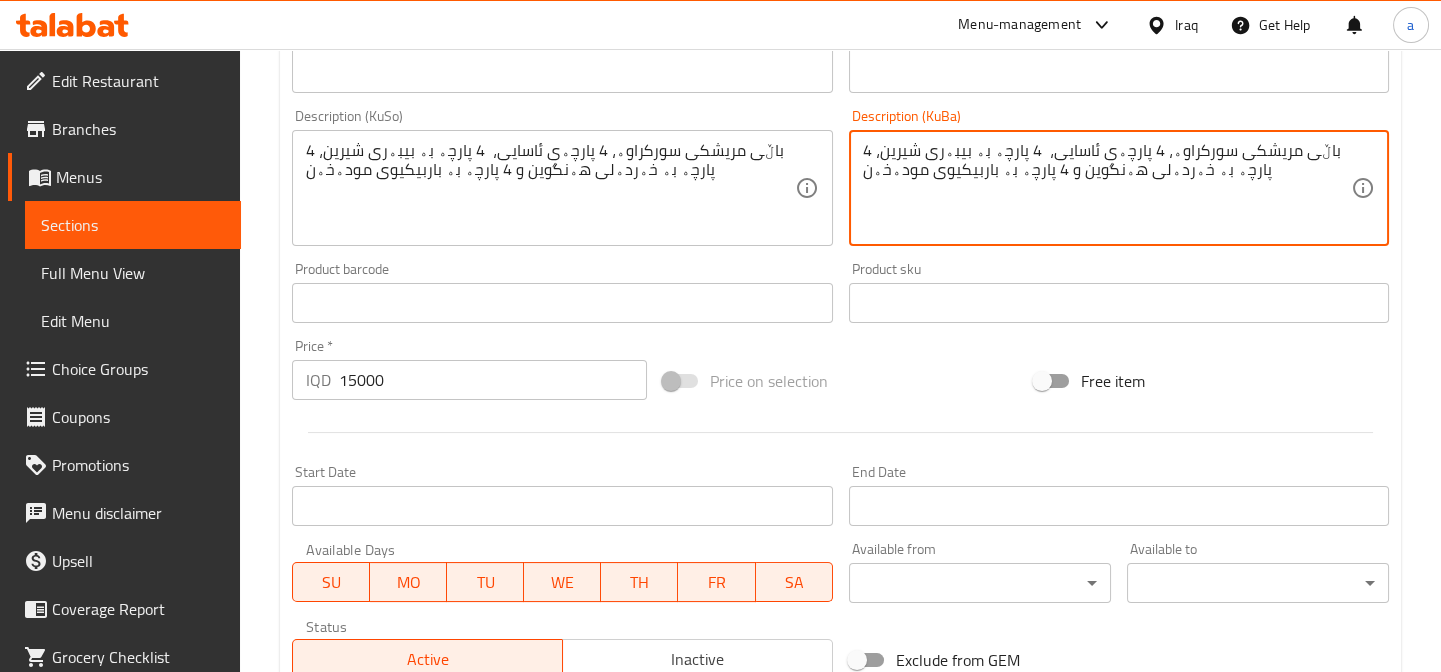 type on "باڵی مریشکی سورکراوە، 4 پارچەی ئاسایی،  4 پارچە بە بیبەری شیرین، 4 پارچە بە خەردەلی هەنگوین و 4 پارچە بە باربیکیوی مودەخەن" 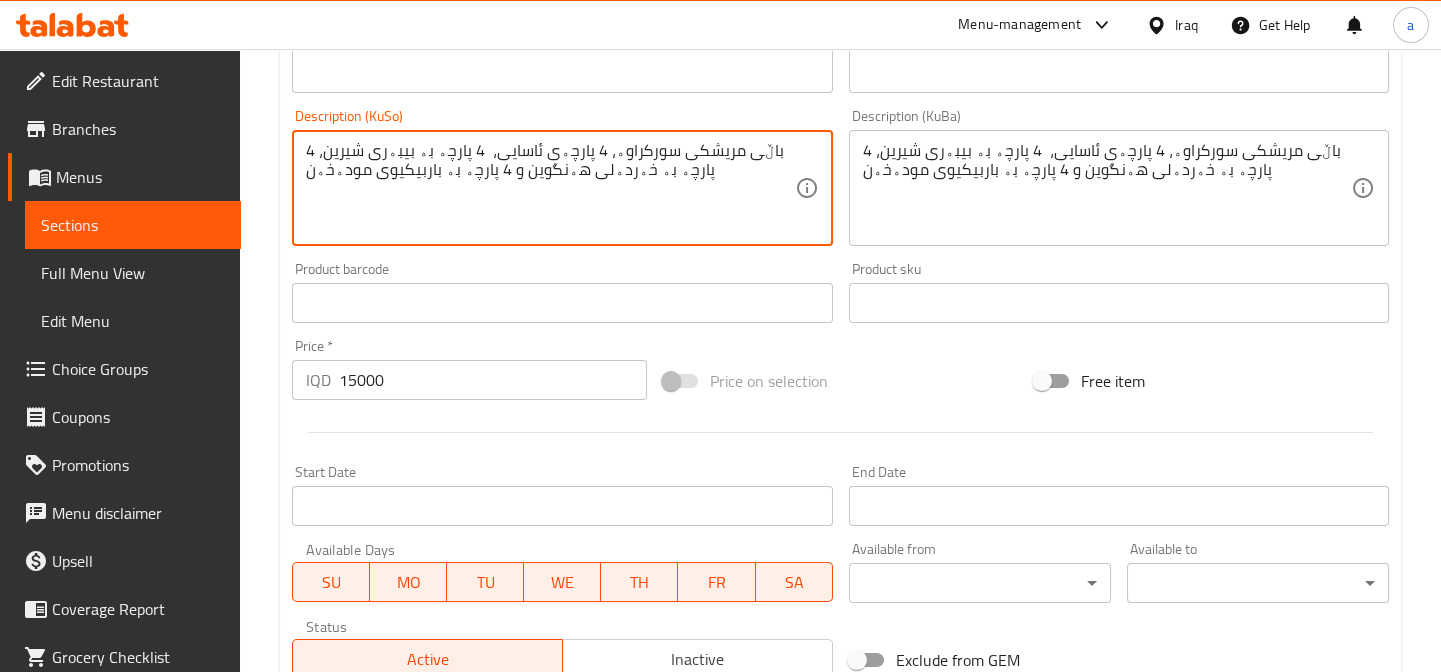 drag, startPoint x: 394, startPoint y: 175, endPoint x: 370, endPoint y: 40, distance: 137.11674 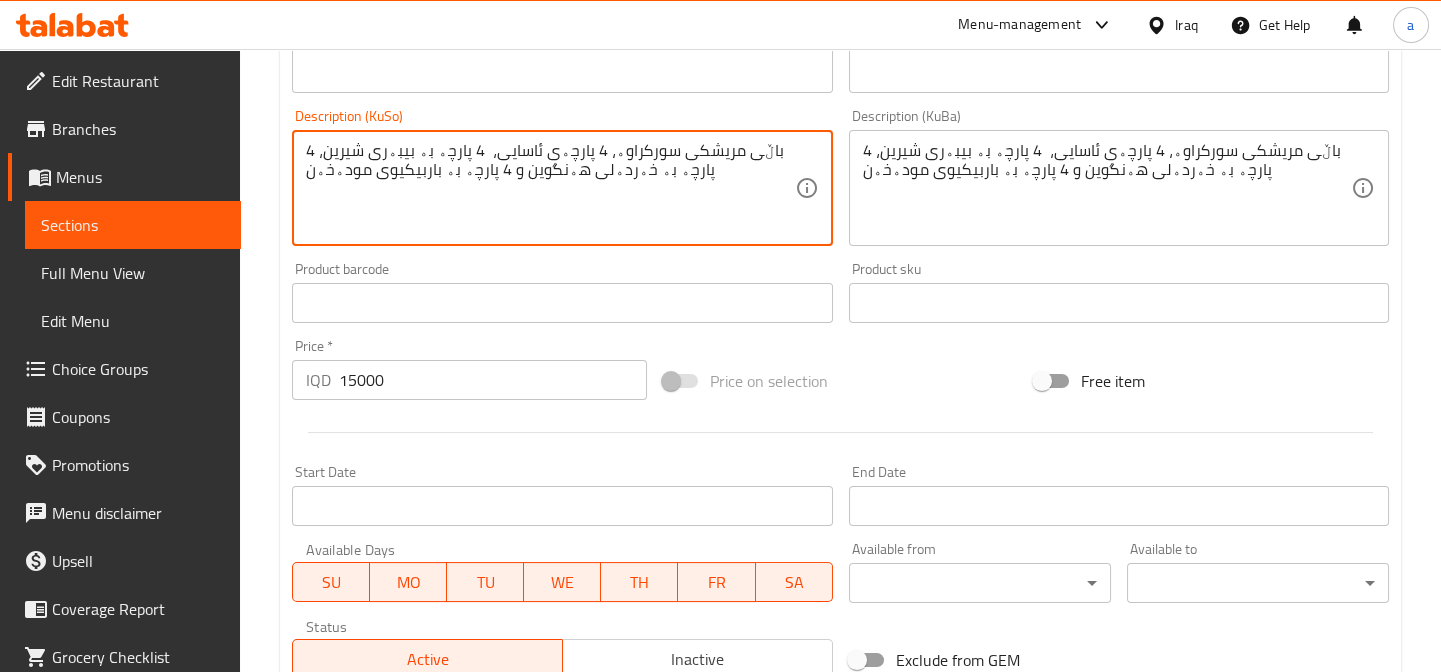 click on "باڵی مریشکی سورکراوە، 4 پارچەی ئاسایی،  4 پارچە بە بیبەری شیرین، 4 پارچە بە خەردەلی هەنگوین و 4 پارچە بە باربیکیوی مودەخەن" at bounding box center [550, 188] 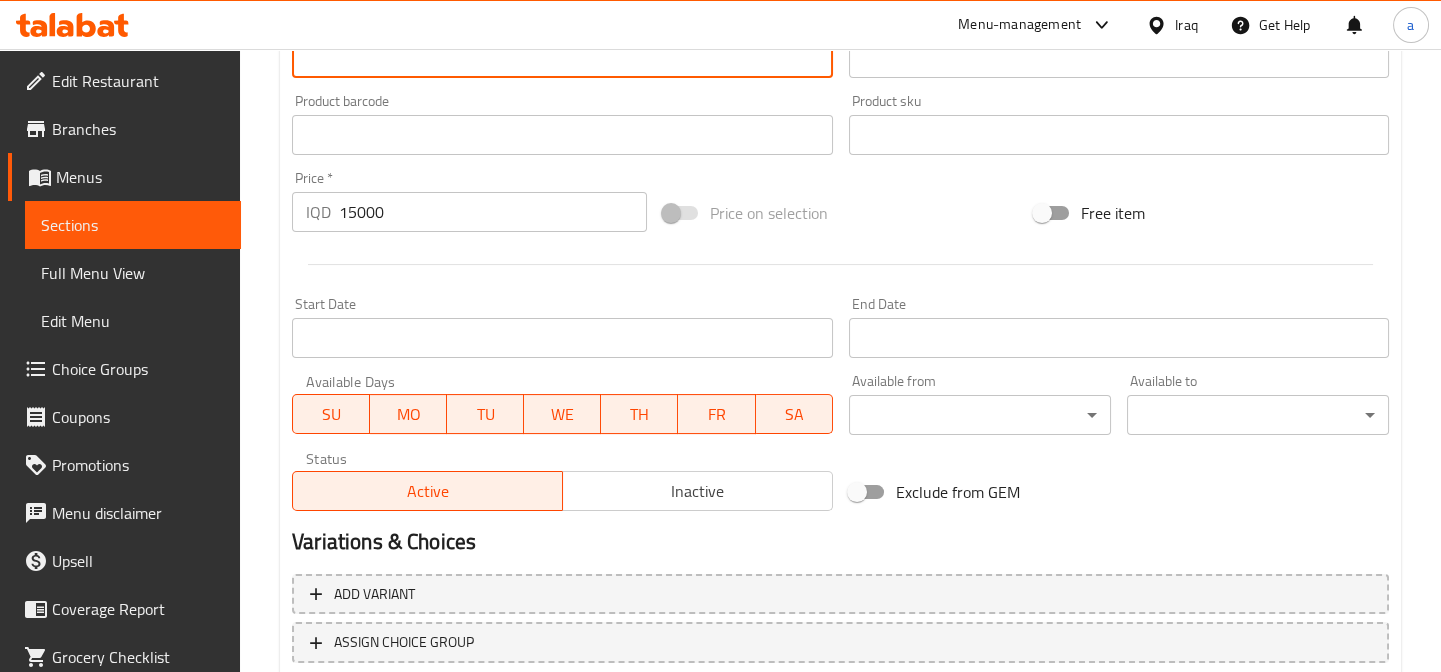 scroll, scrollTop: 970, scrollLeft: 0, axis: vertical 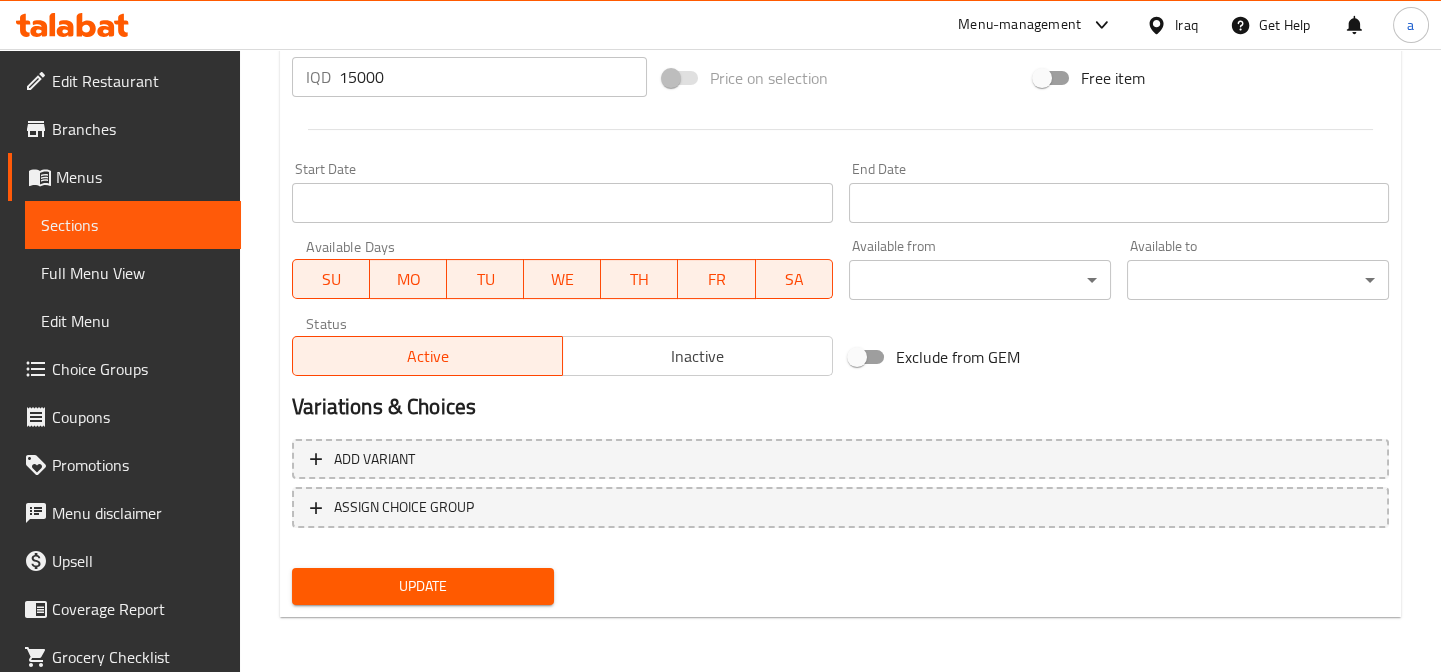 click on "Update" at bounding box center (423, 586) 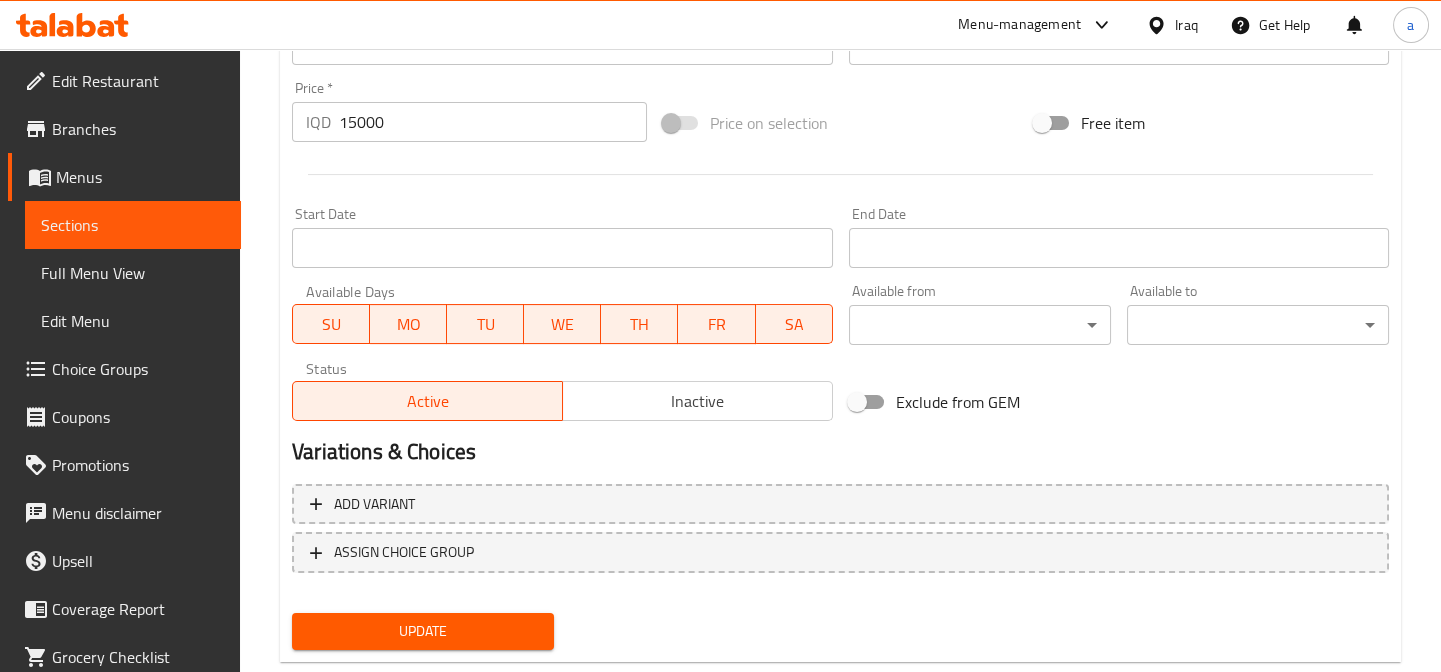 scroll, scrollTop: 970, scrollLeft: 0, axis: vertical 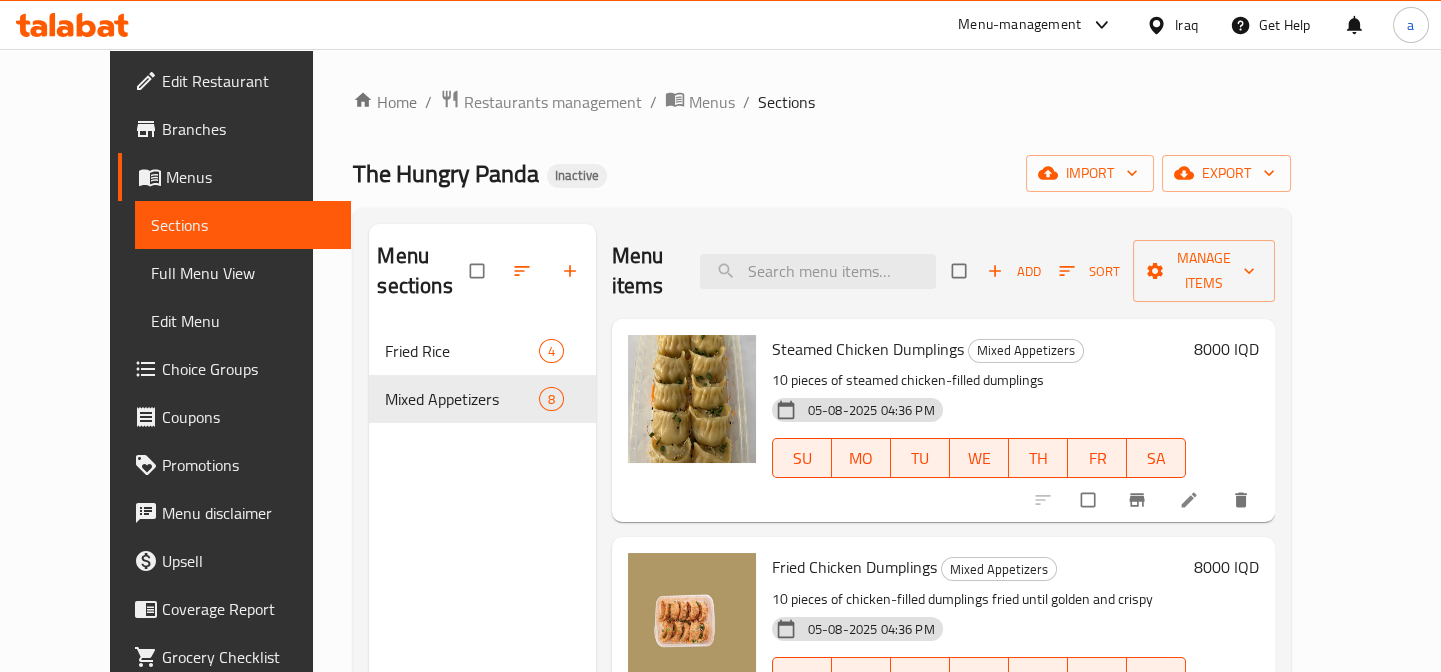 click on "Full Menu View" at bounding box center [243, 273] 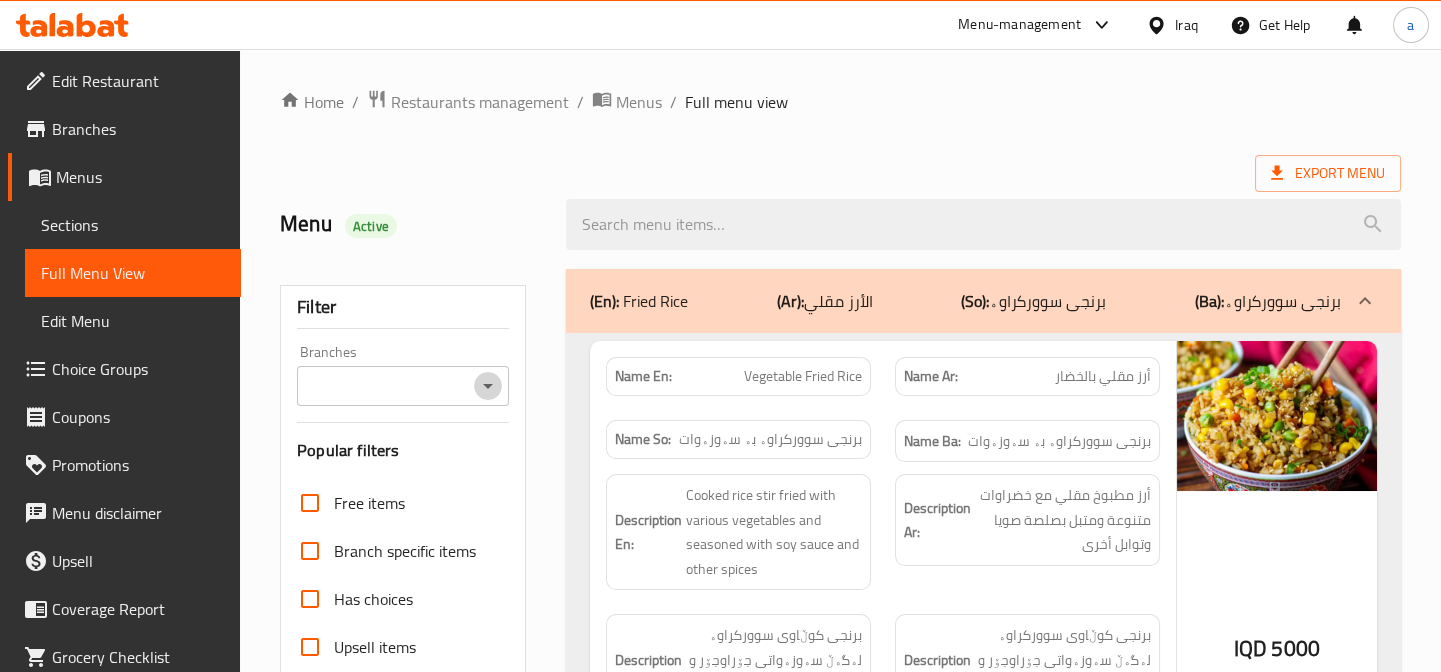 click at bounding box center (488, 386) 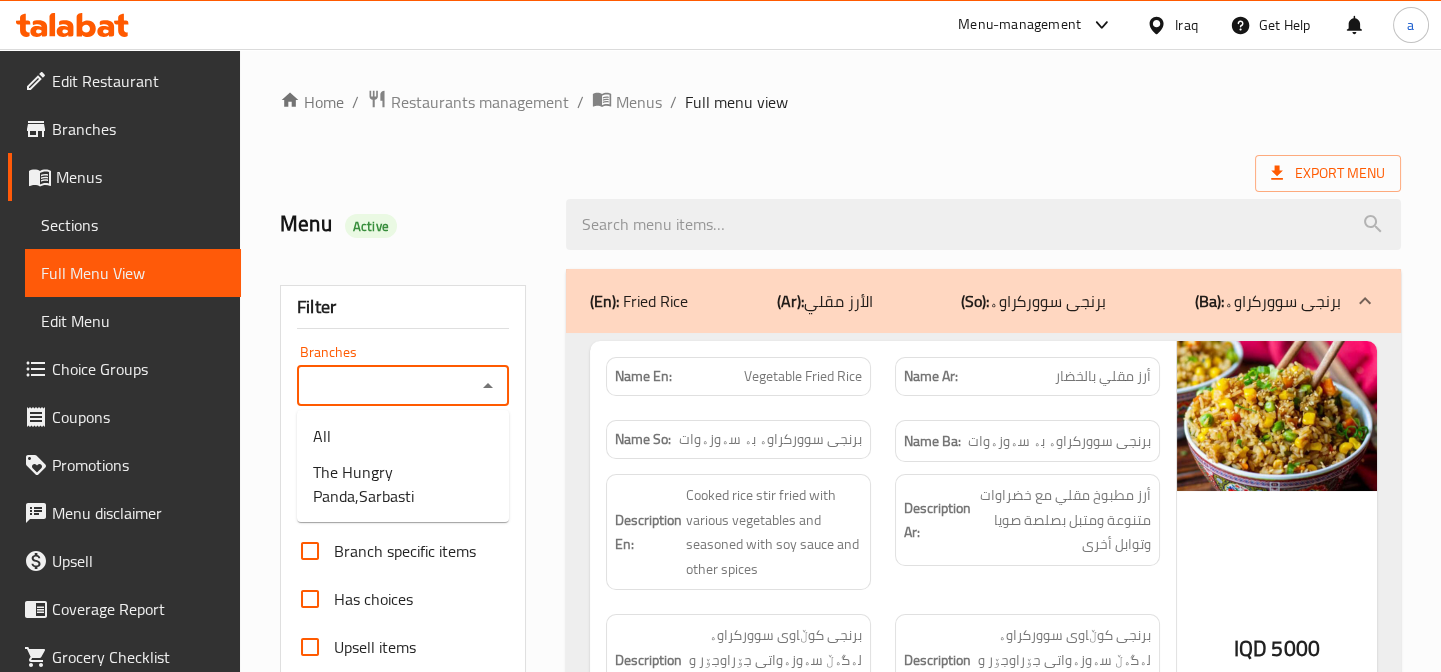 click on "Branches" at bounding box center (138, 129) 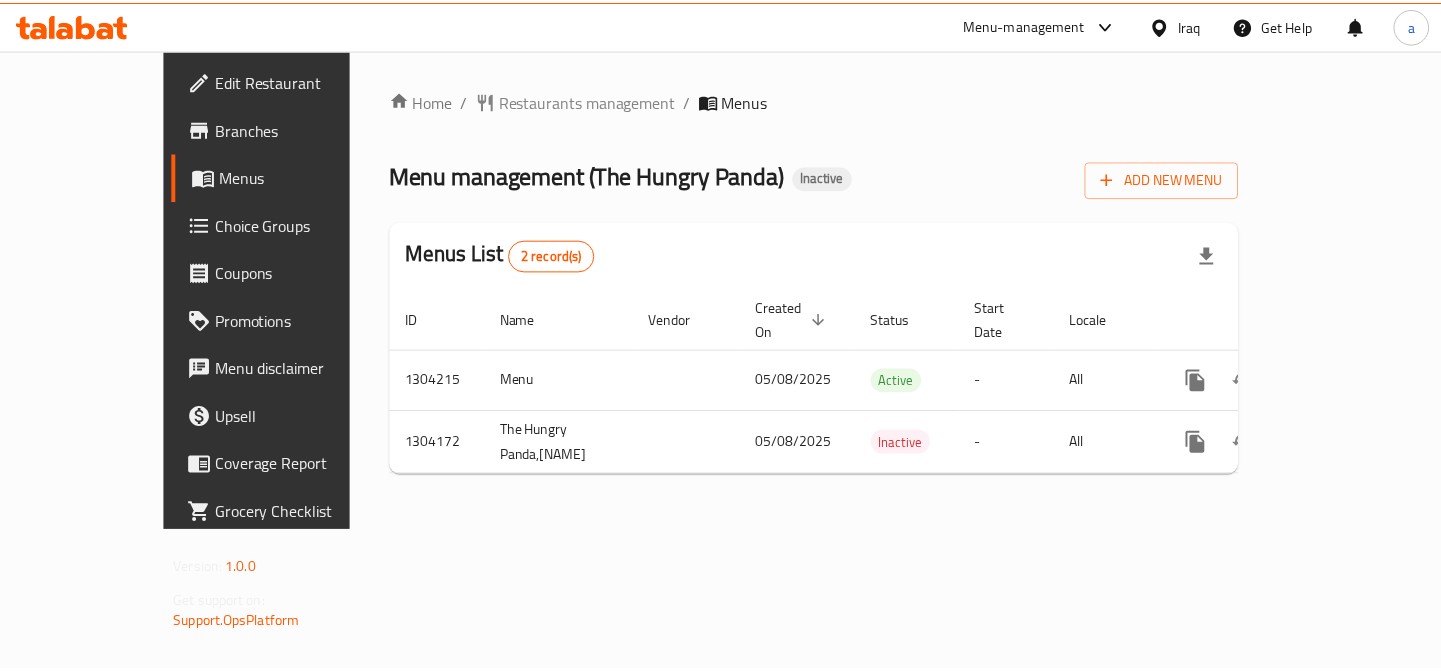 scroll, scrollTop: 0, scrollLeft: 0, axis: both 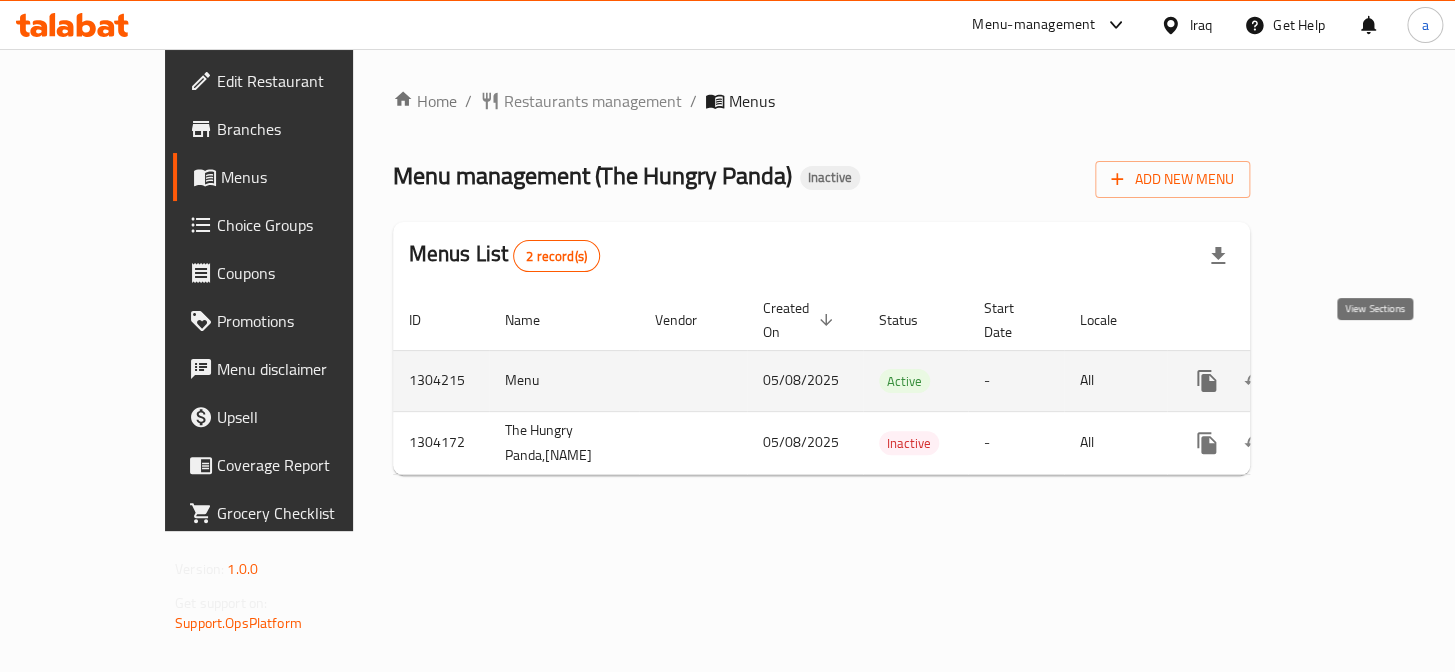 click 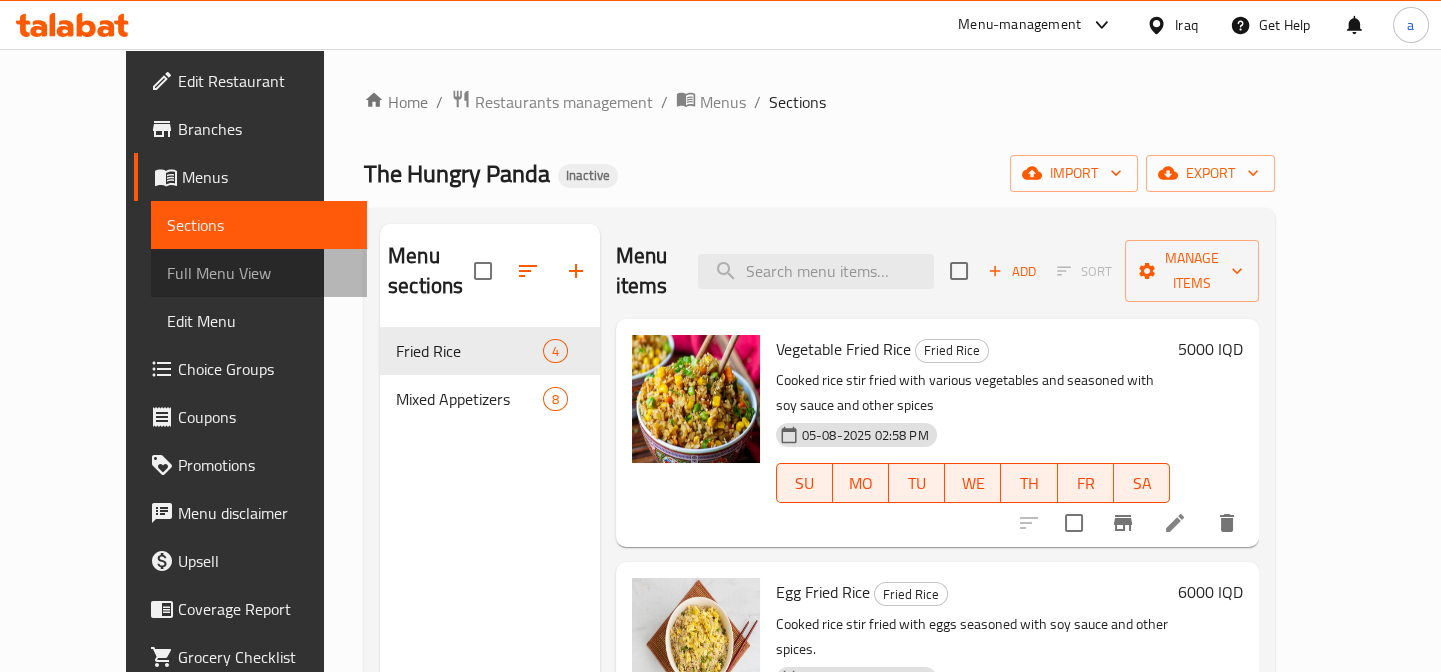click on "Full Menu View" at bounding box center [259, 273] 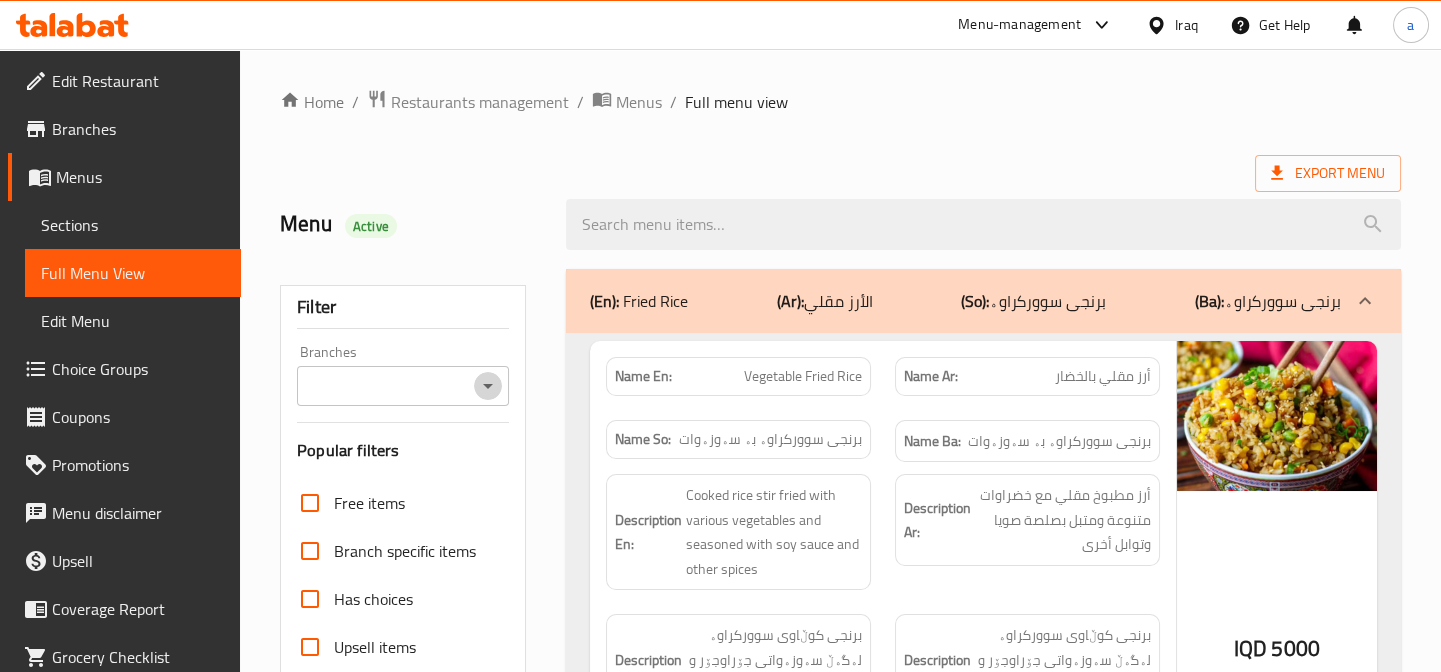 click 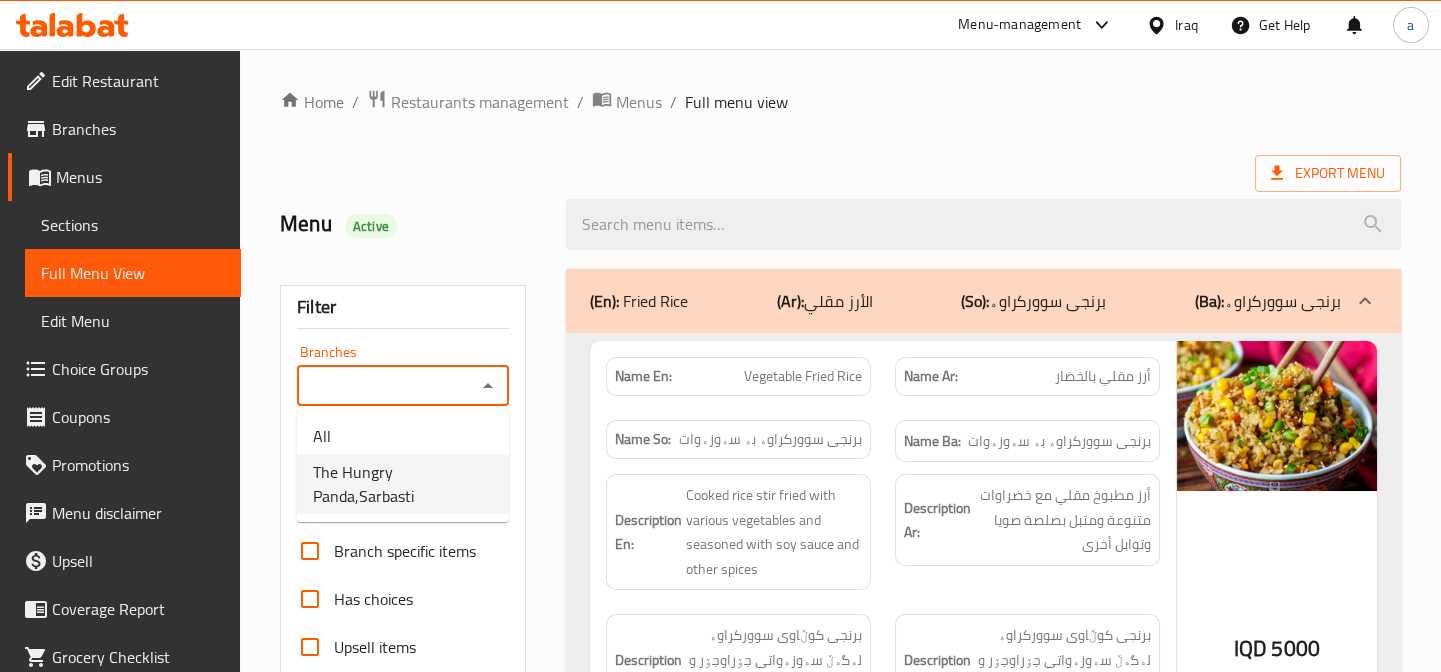 click on "The Hungry Panda,Sarbasti" at bounding box center (403, 484) 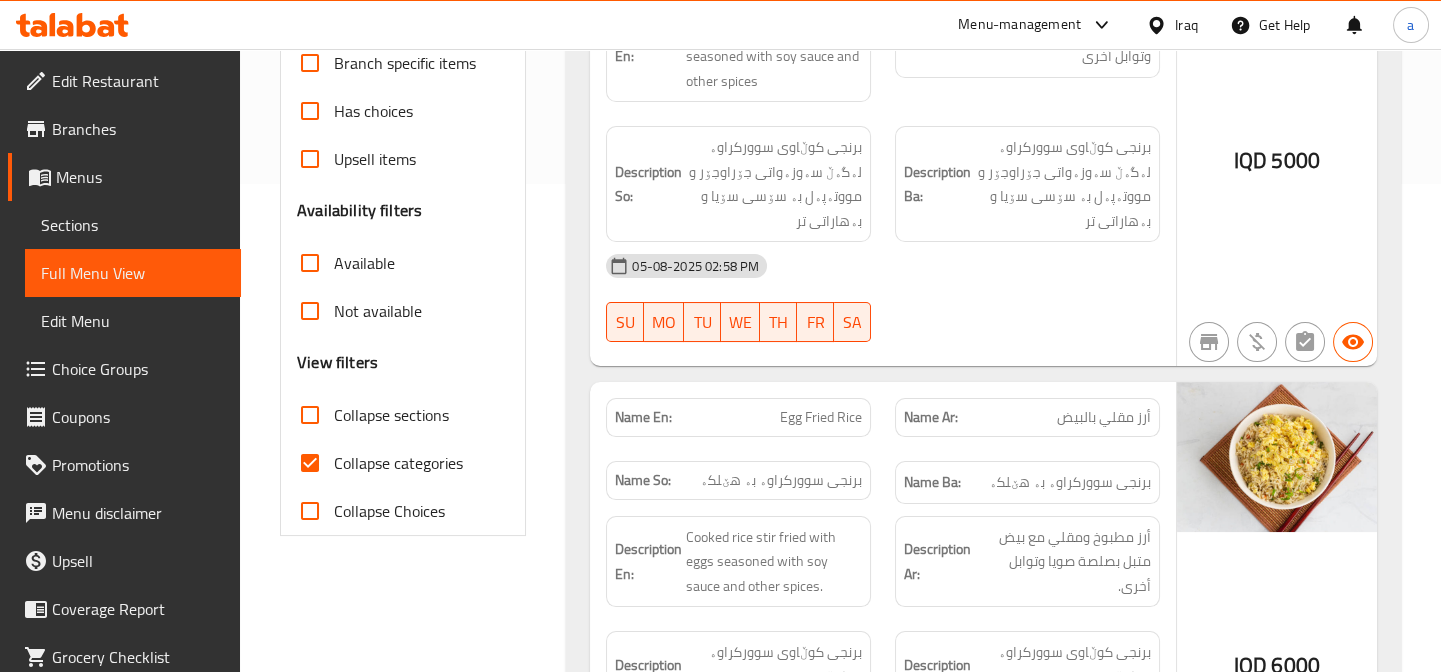 scroll, scrollTop: 606, scrollLeft: 0, axis: vertical 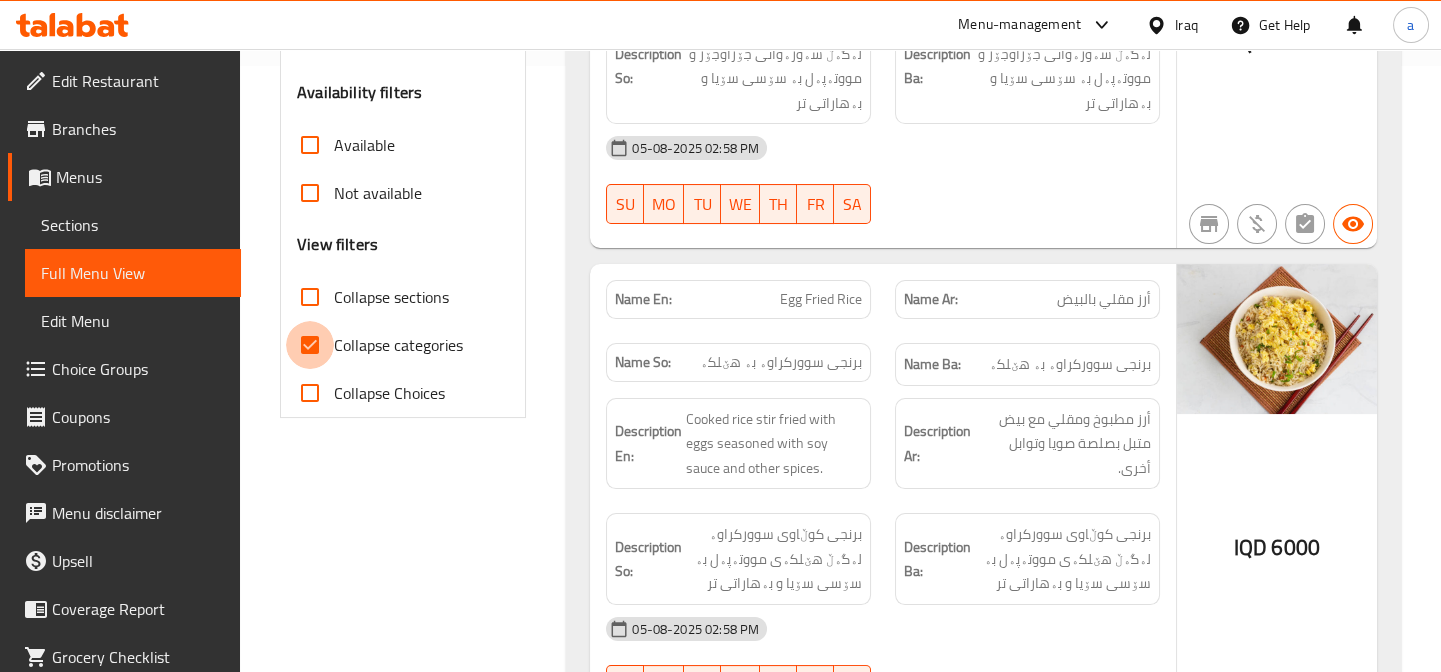 click on "Collapse categories" at bounding box center (310, 345) 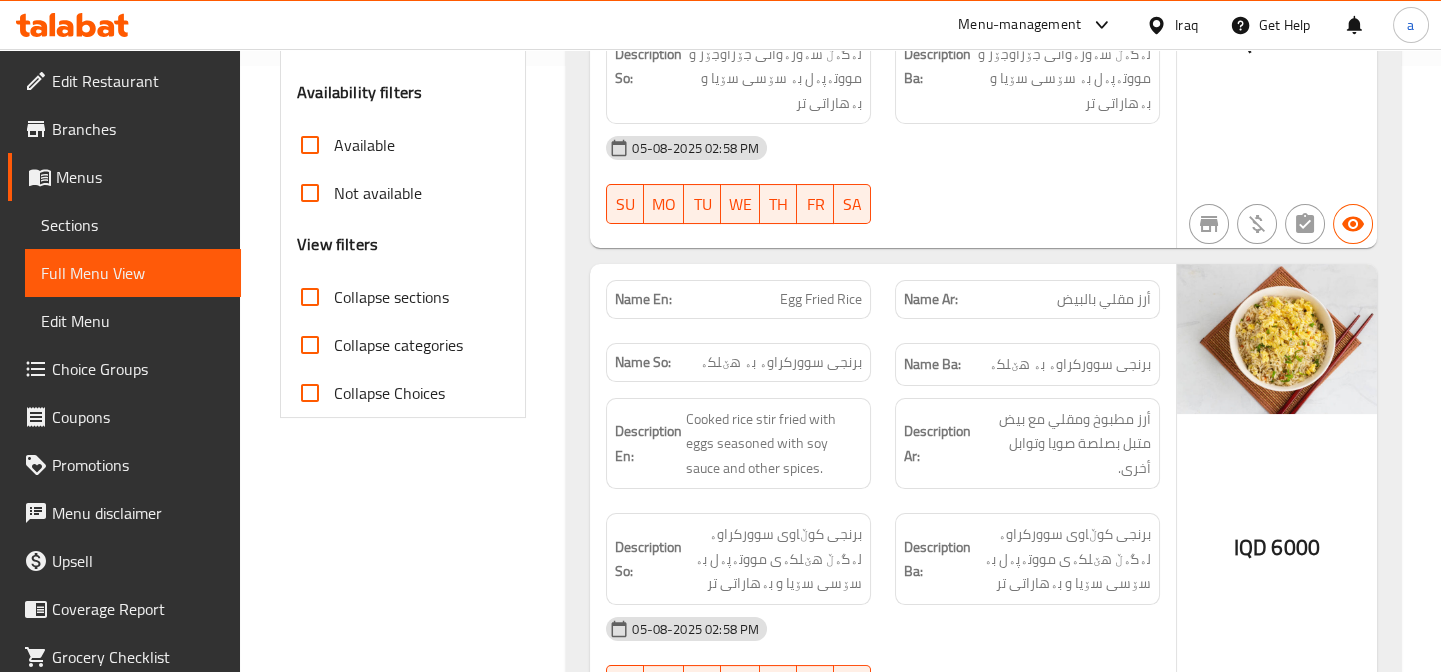 click on "Collapse sections" at bounding box center (310, 297) 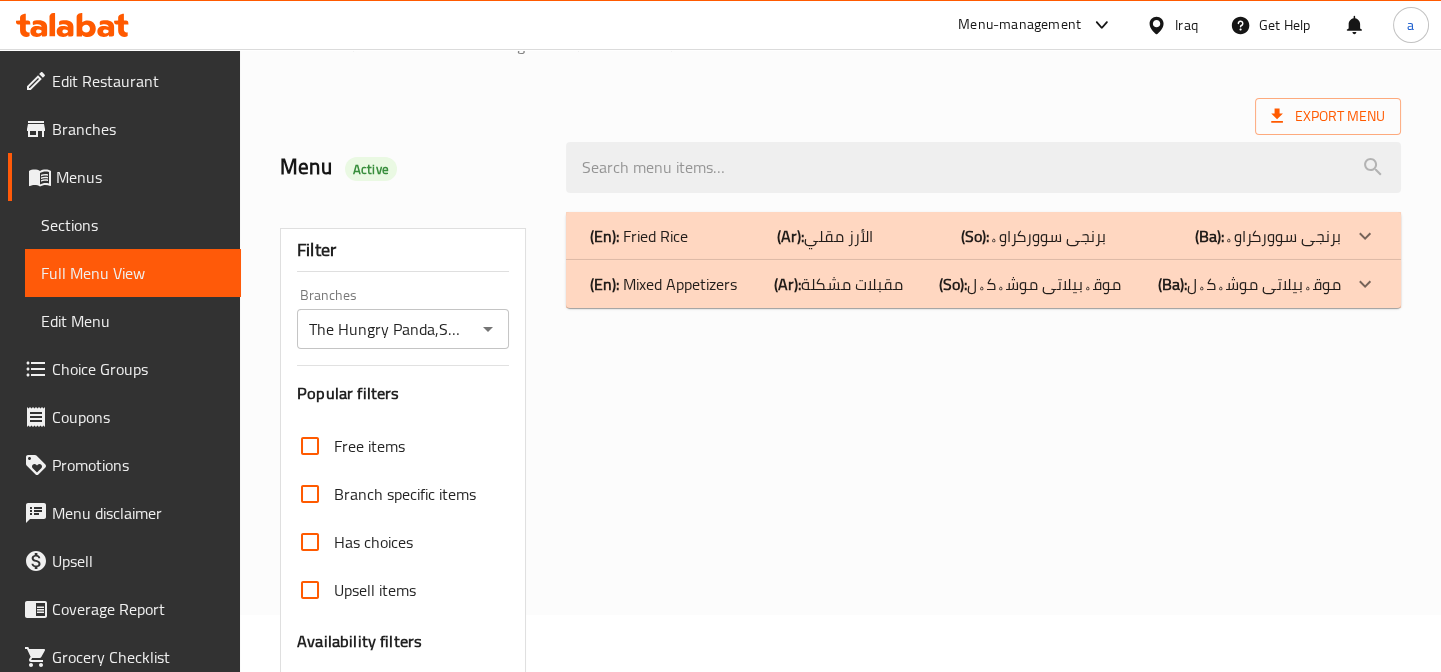 scroll, scrollTop: 0, scrollLeft: 0, axis: both 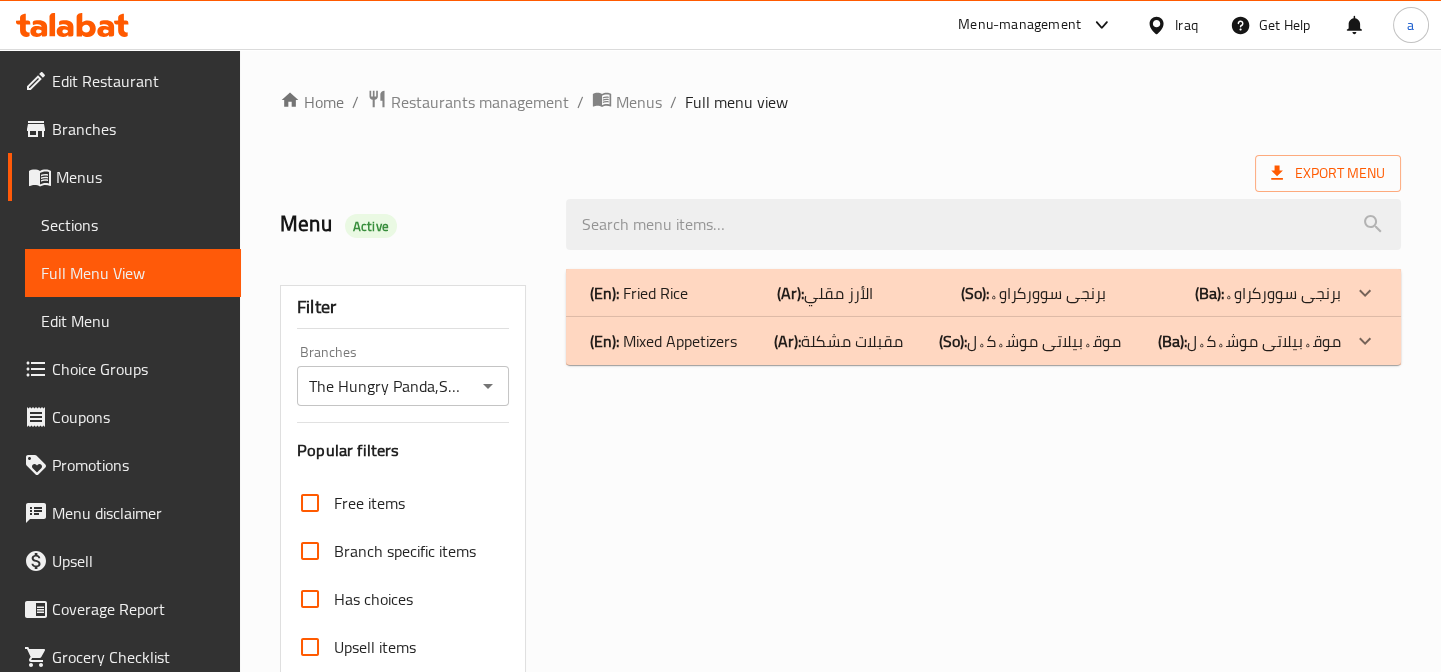 click 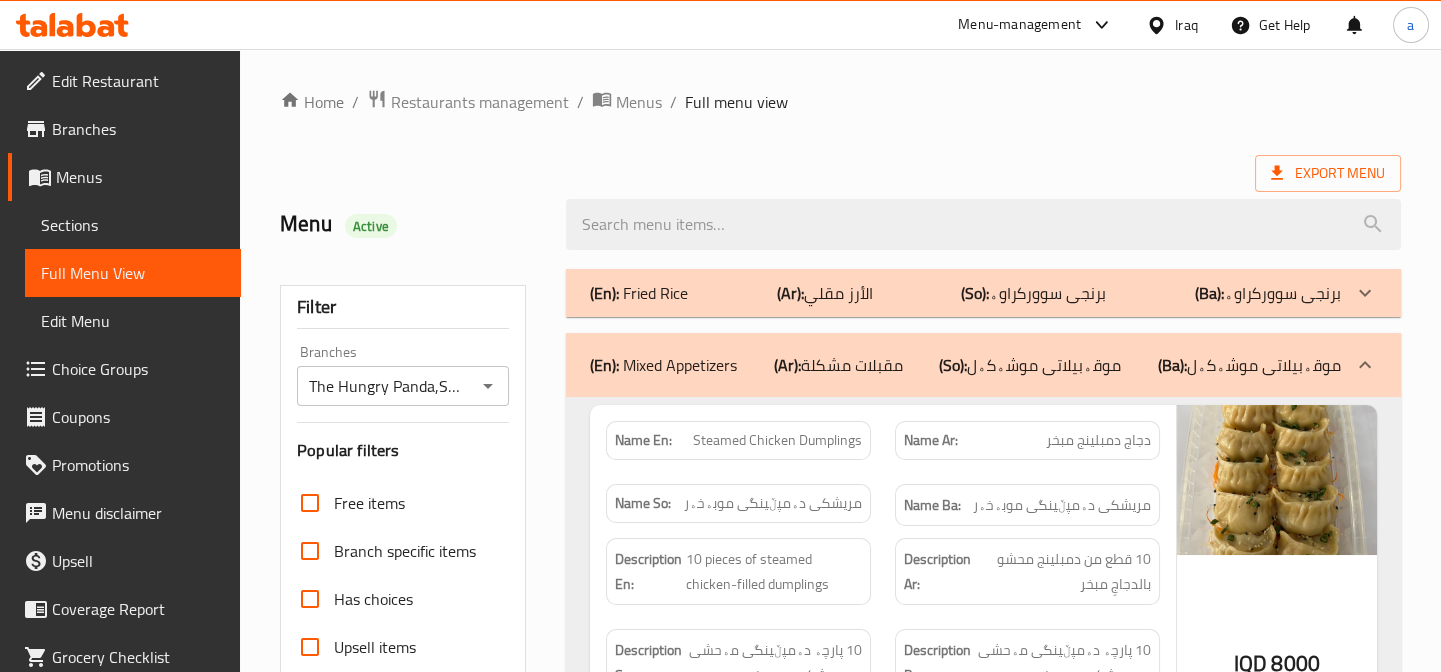 scroll, scrollTop: 151, scrollLeft: 0, axis: vertical 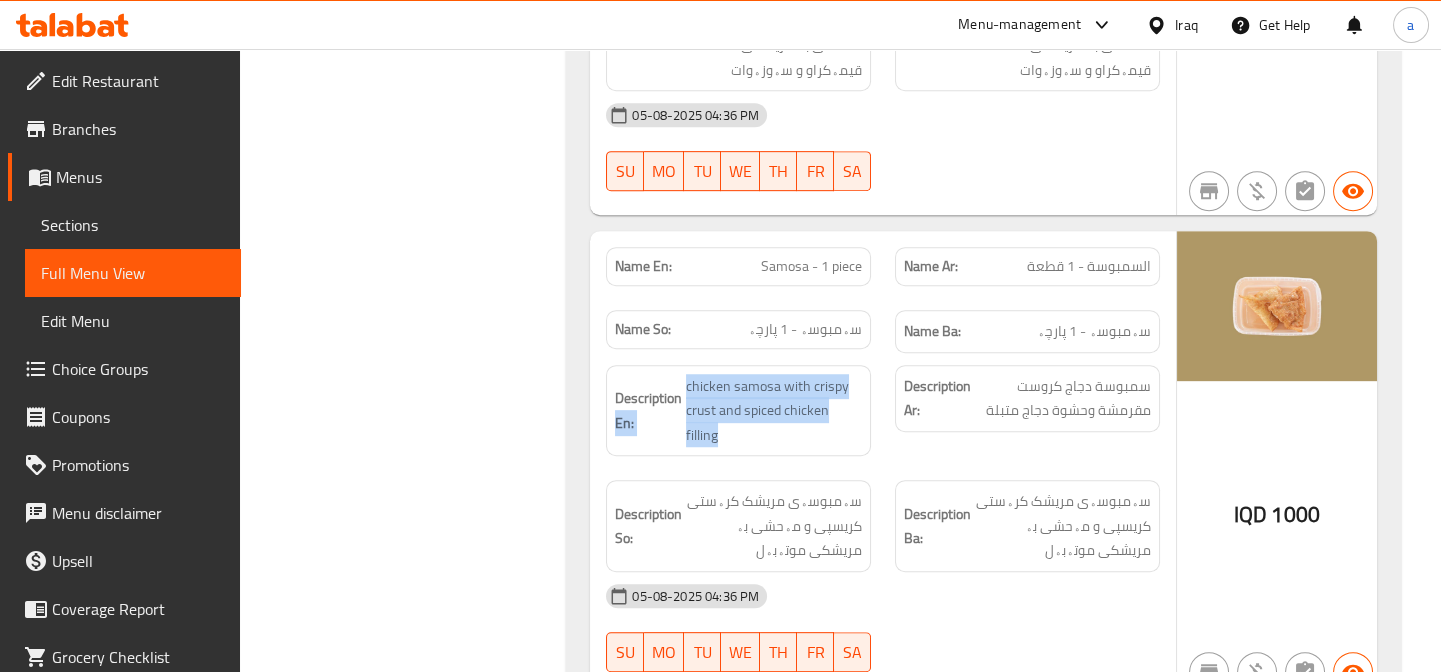 drag, startPoint x: 792, startPoint y: 384, endPoint x: 810, endPoint y: 400, distance: 24.083189 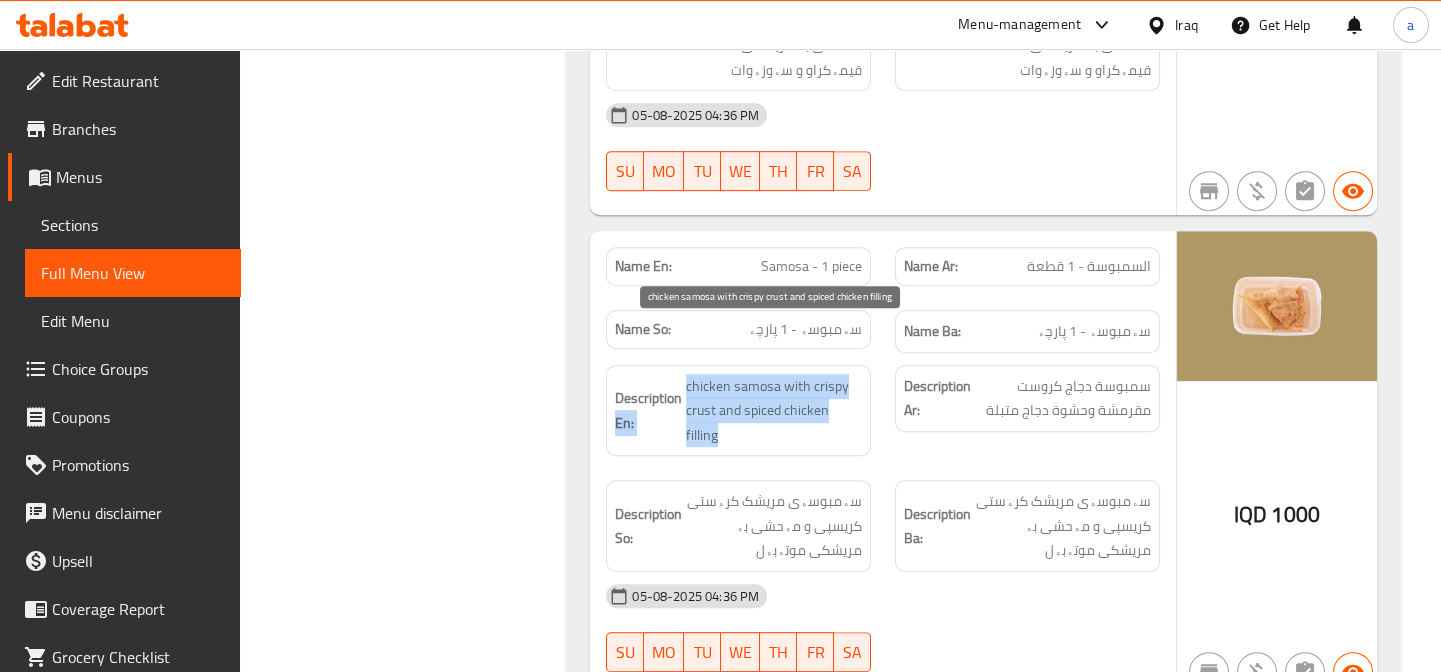 click on "chicken samosa with crispy crust and spiced chicken filling" at bounding box center (774, 411) 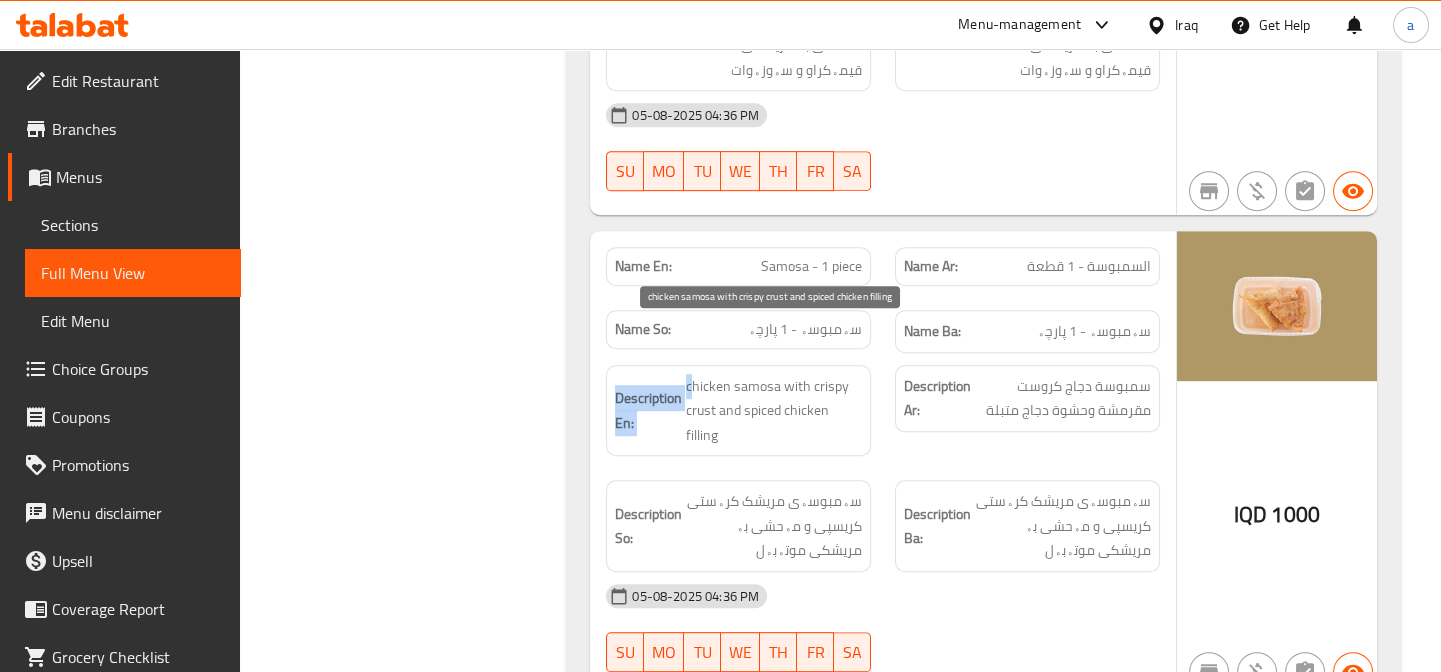 drag, startPoint x: 694, startPoint y: 340, endPoint x: 605, endPoint y: 332, distance: 89.358826 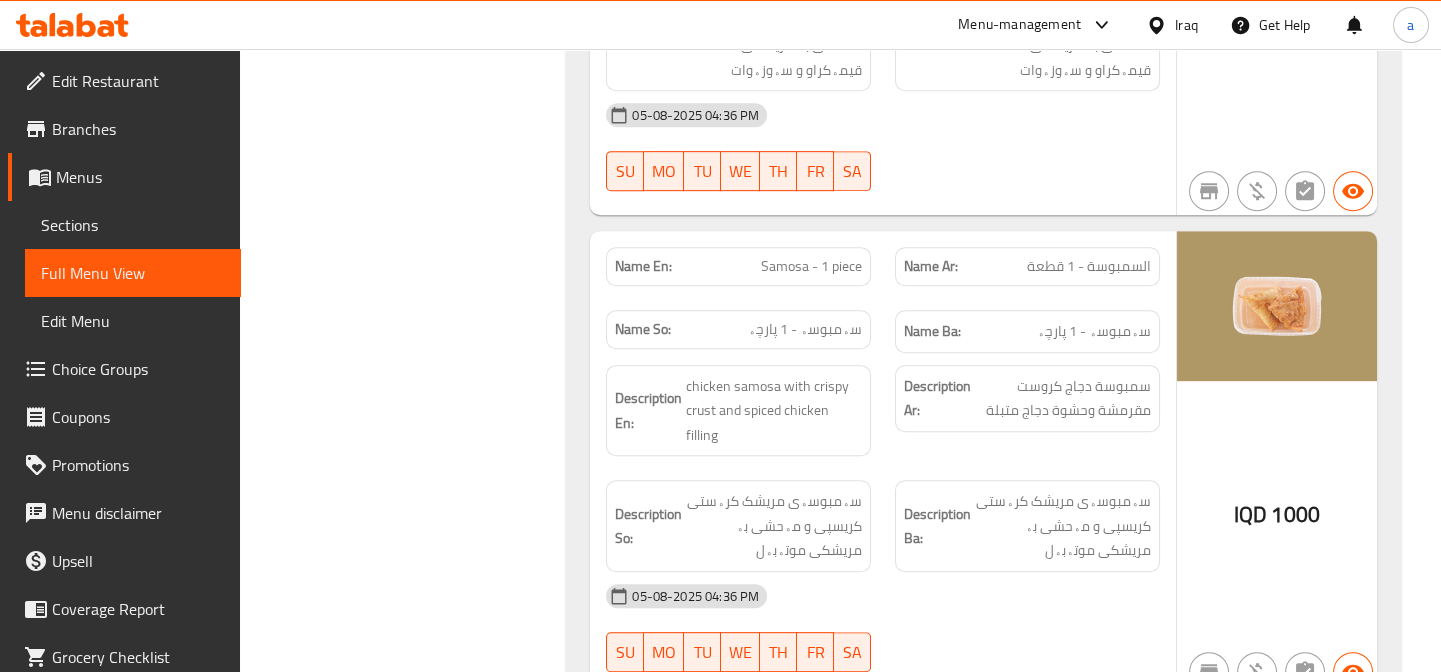 click on "Description En: chicken samosa with crispy crust and spiced chicken filling" at bounding box center [738, 411] 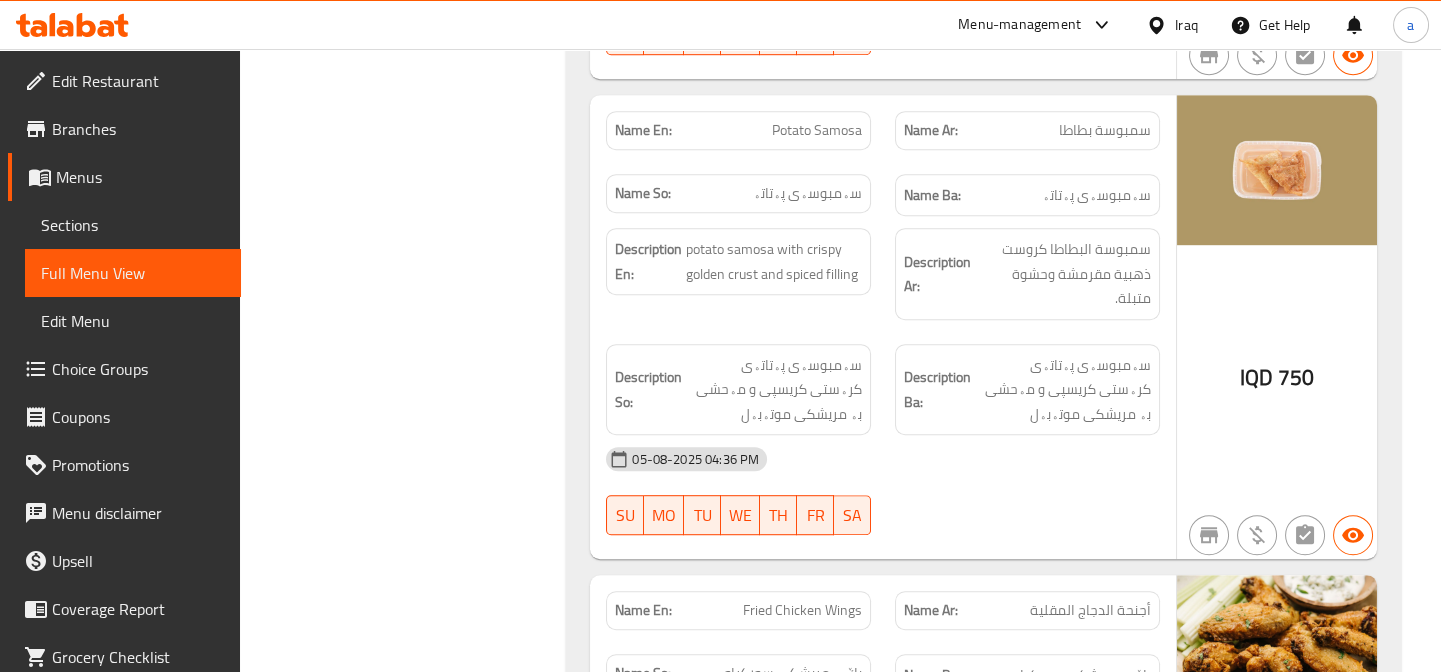 scroll, scrollTop: 3030, scrollLeft: 0, axis: vertical 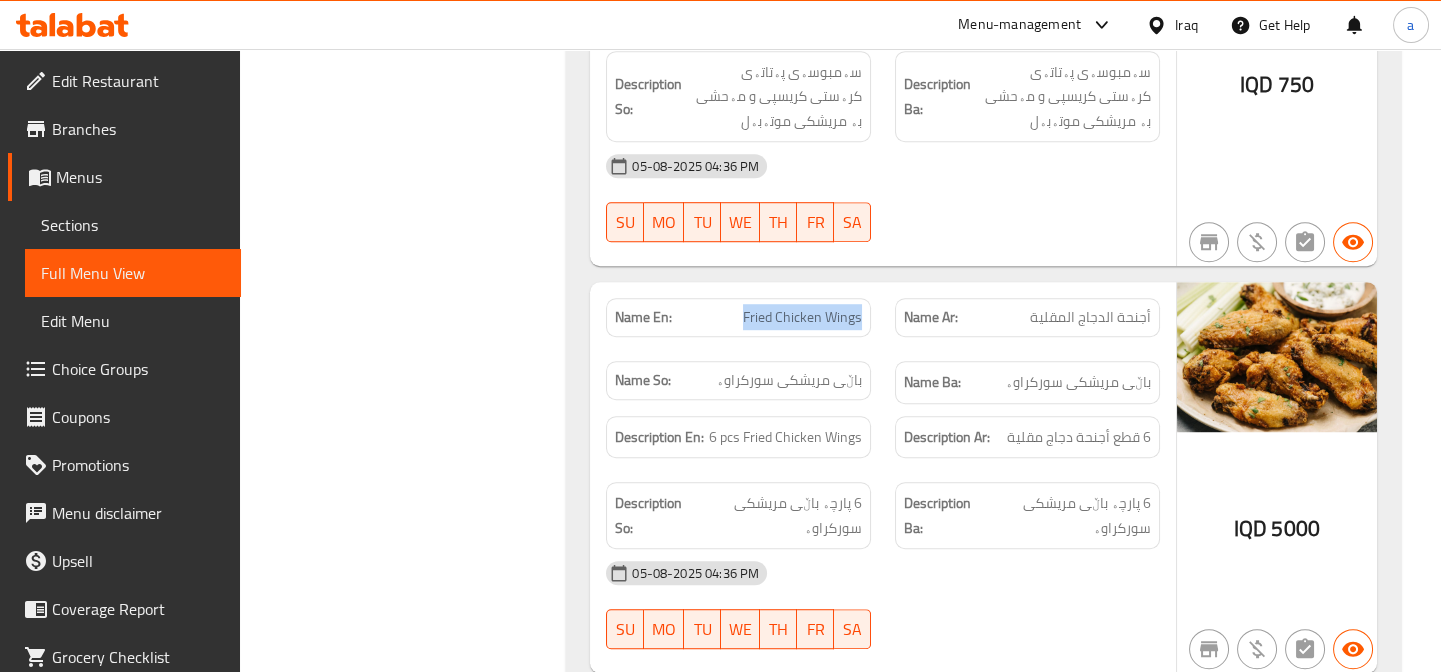 drag, startPoint x: 729, startPoint y: 227, endPoint x: 866, endPoint y: 251, distance: 139.0863 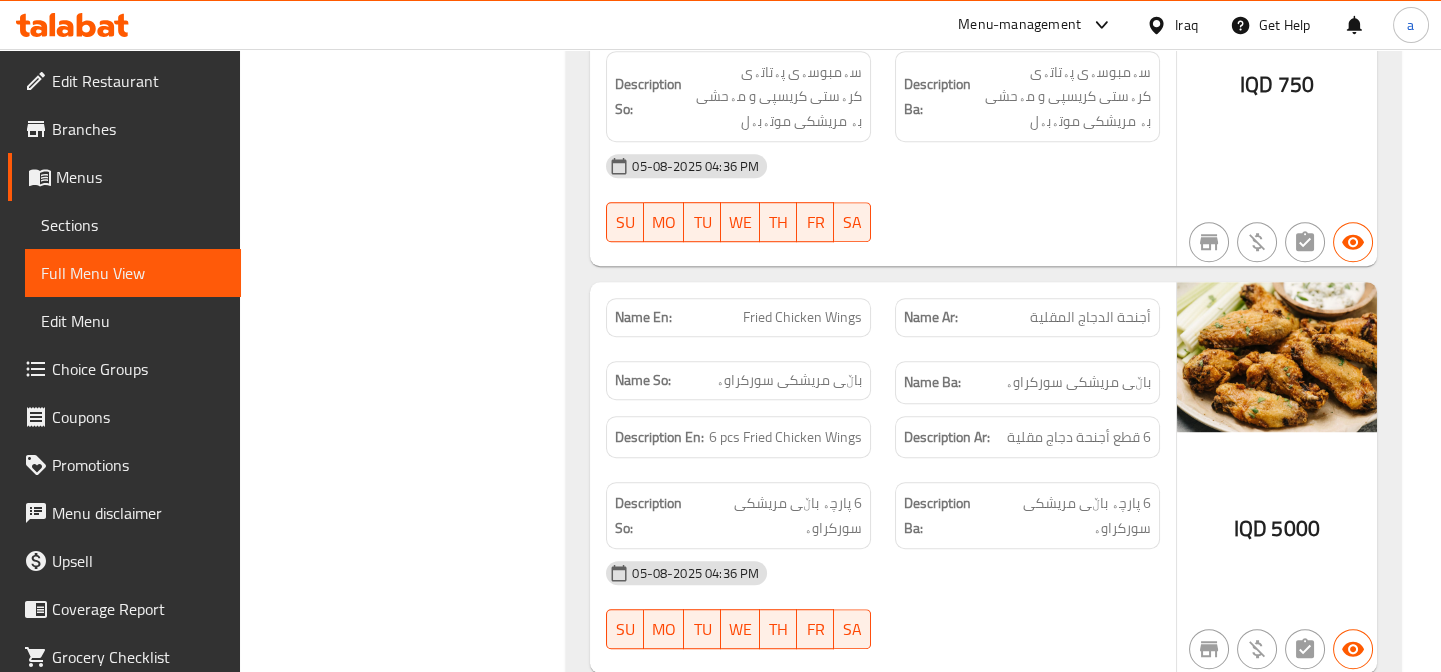 click on "Name Ba: باڵی مریشکی سورکراوە" at bounding box center [1027, 382] 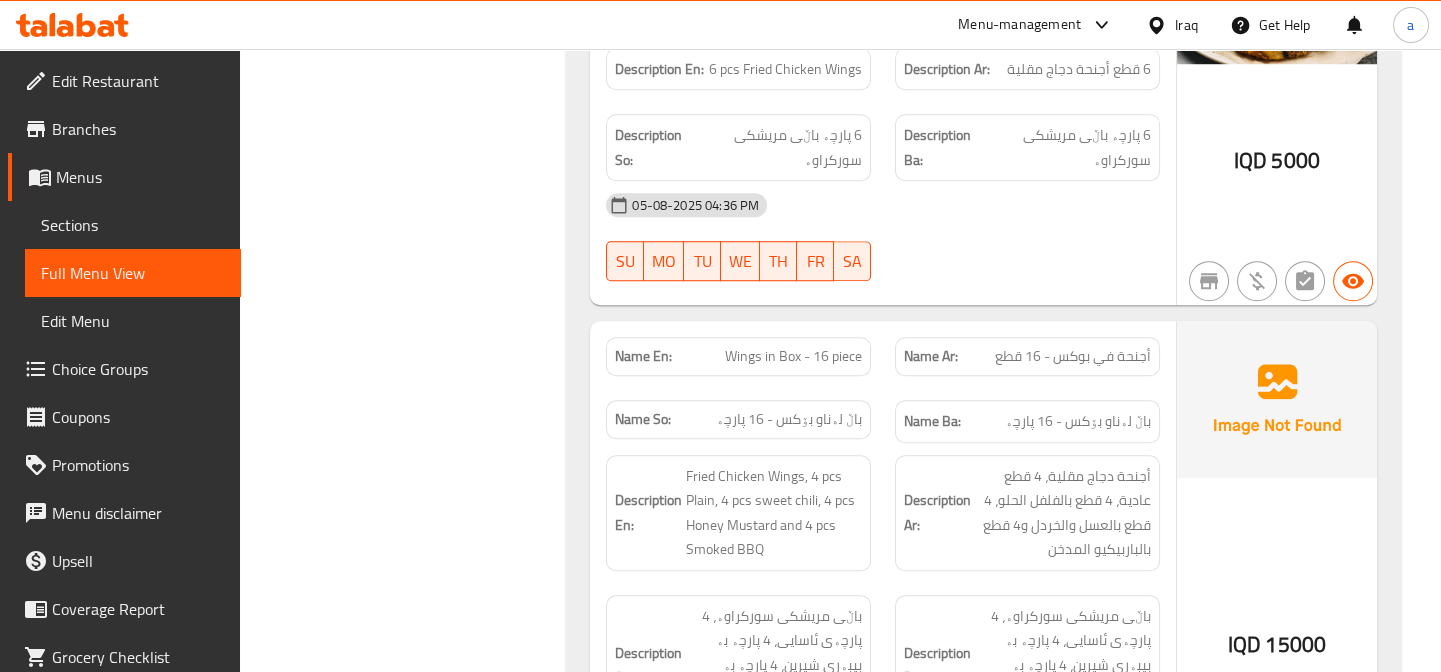 scroll, scrollTop: 3360, scrollLeft: 0, axis: vertical 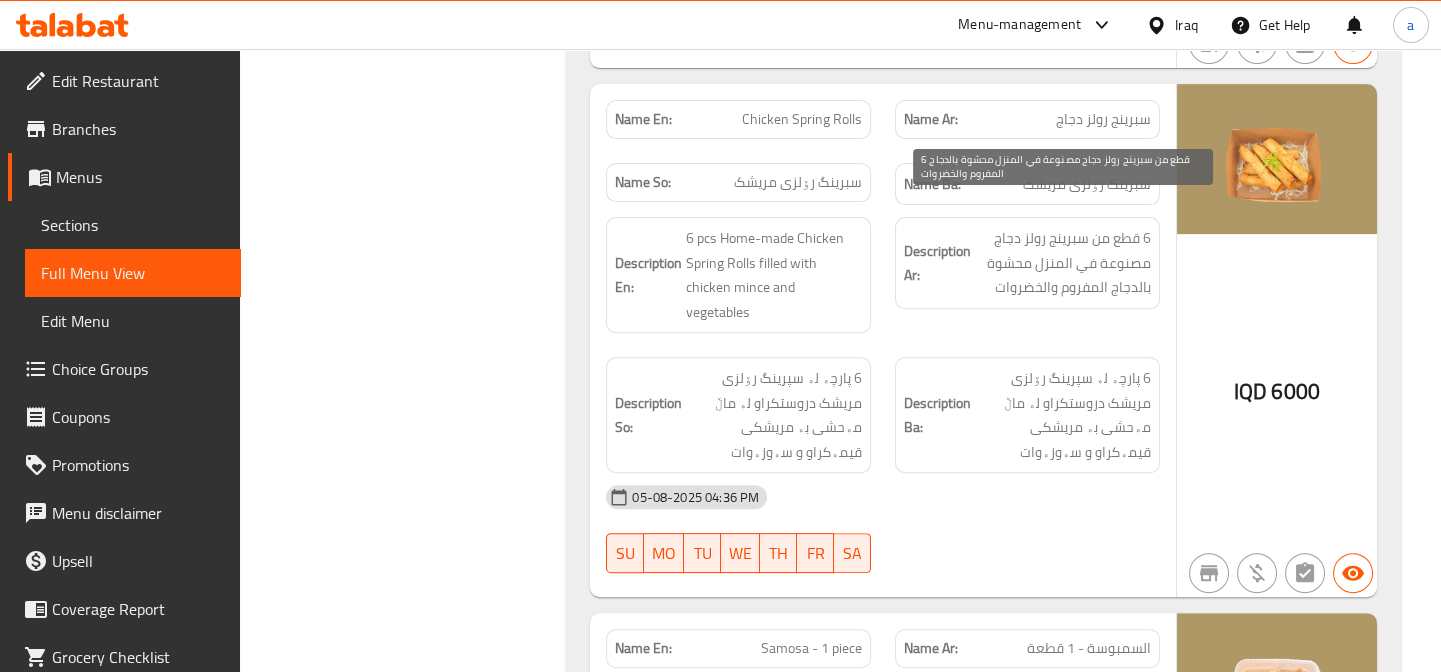 click on "6 قطع من سبرينج رولز دجاج مصنوعة في المنزل محشوة بالدجاج المفروم والخضروات" at bounding box center (1063, 263) 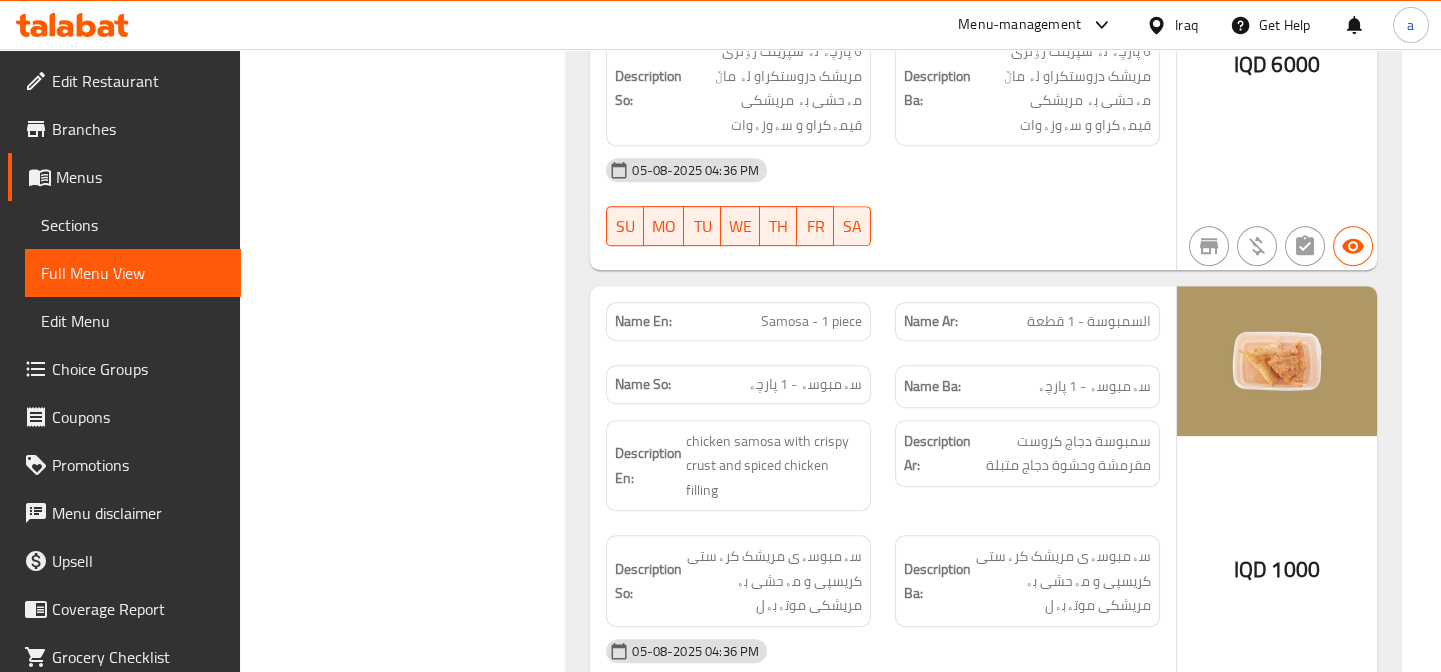 scroll, scrollTop: 2107, scrollLeft: 0, axis: vertical 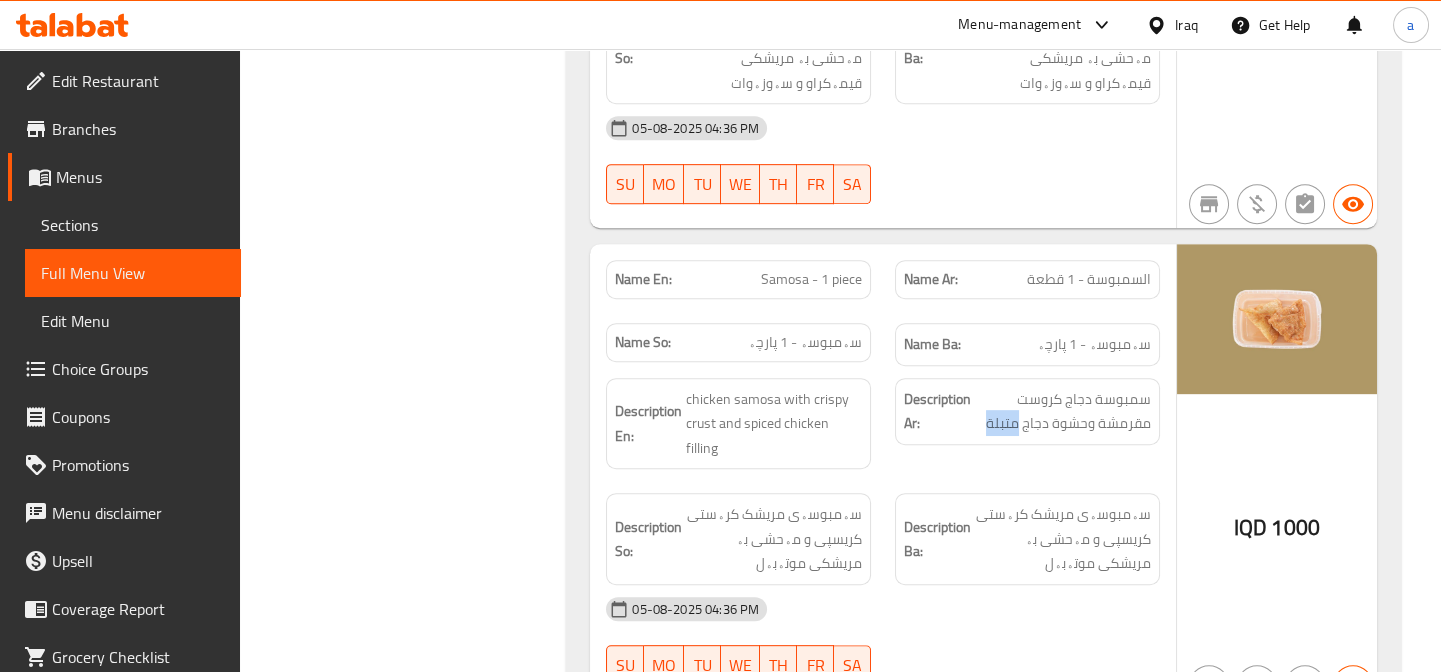 drag, startPoint x: 1022, startPoint y: 375, endPoint x: 988, endPoint y: 384, distance: 35.17101 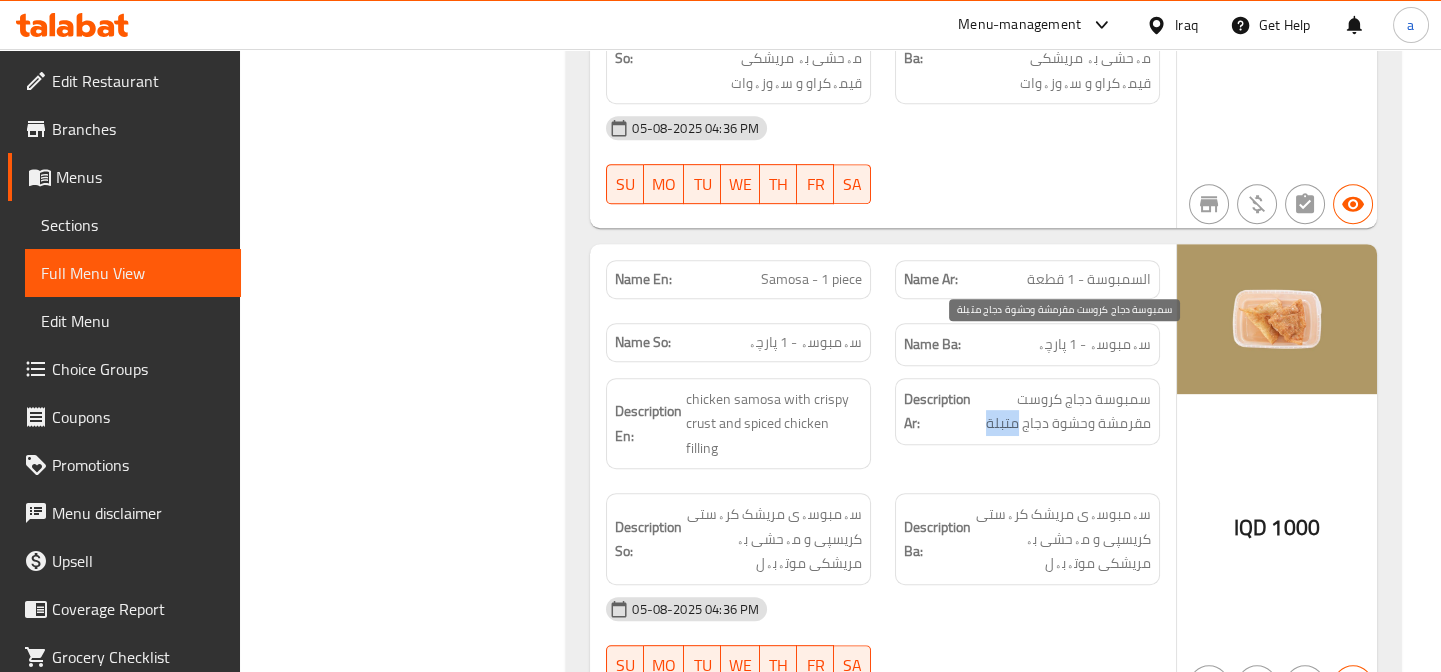 copy on "متبلة" 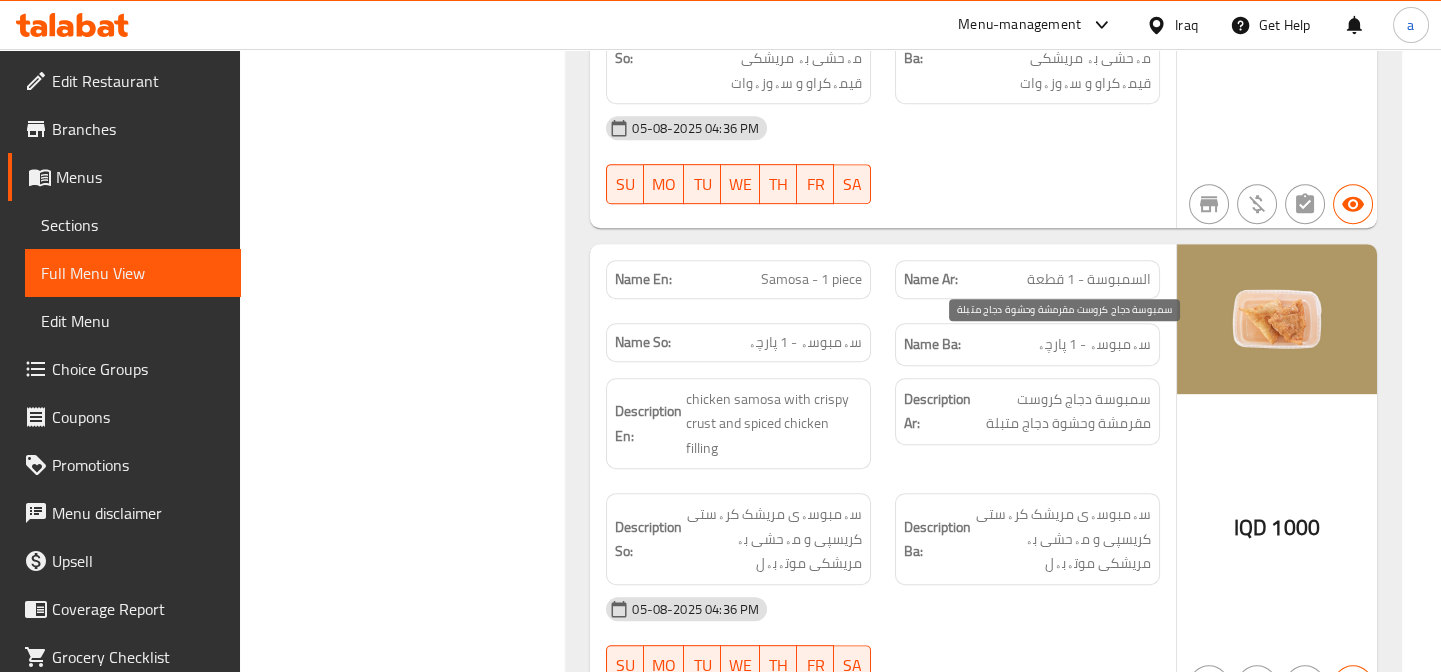 click on "سمبوسة دجاج كروست مقرمشة وحشوة دجاج متبلة" at bounding box center (1063, 411) 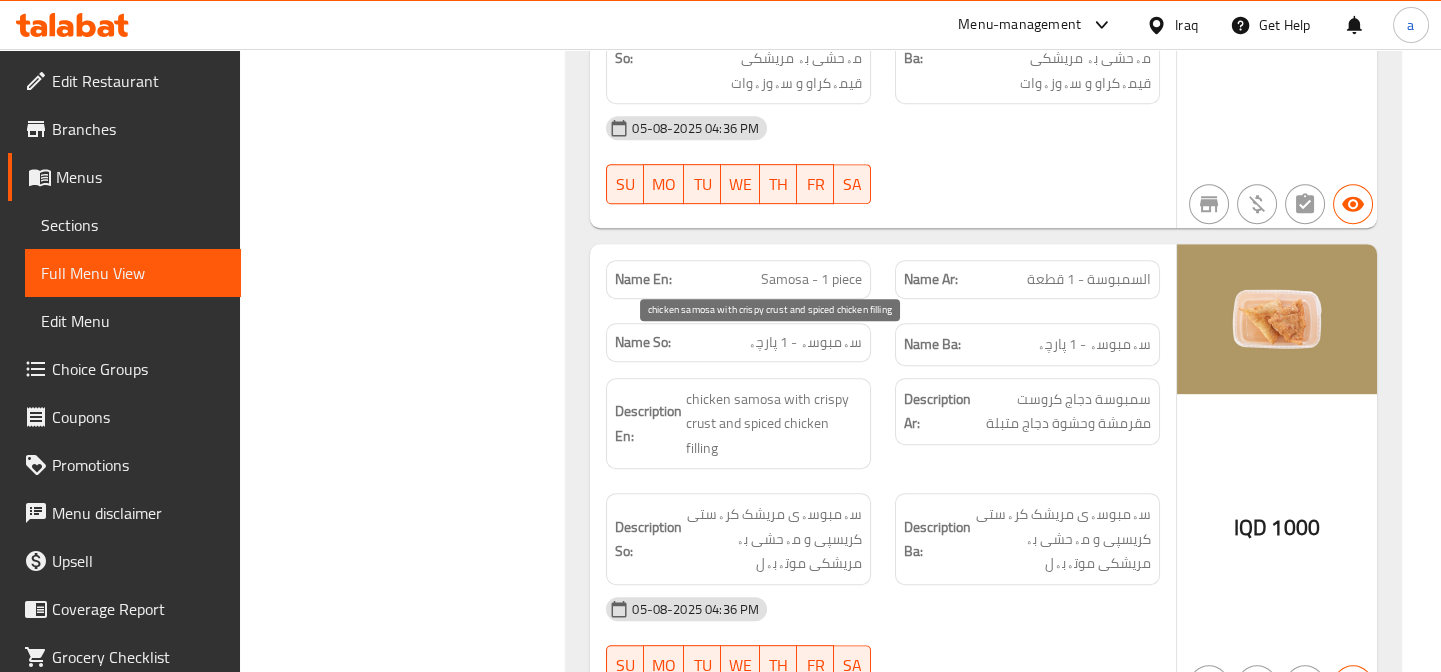 click on "chicken samosa with crispy crust and spiced chicken filling" at bounding box center [774, 424] 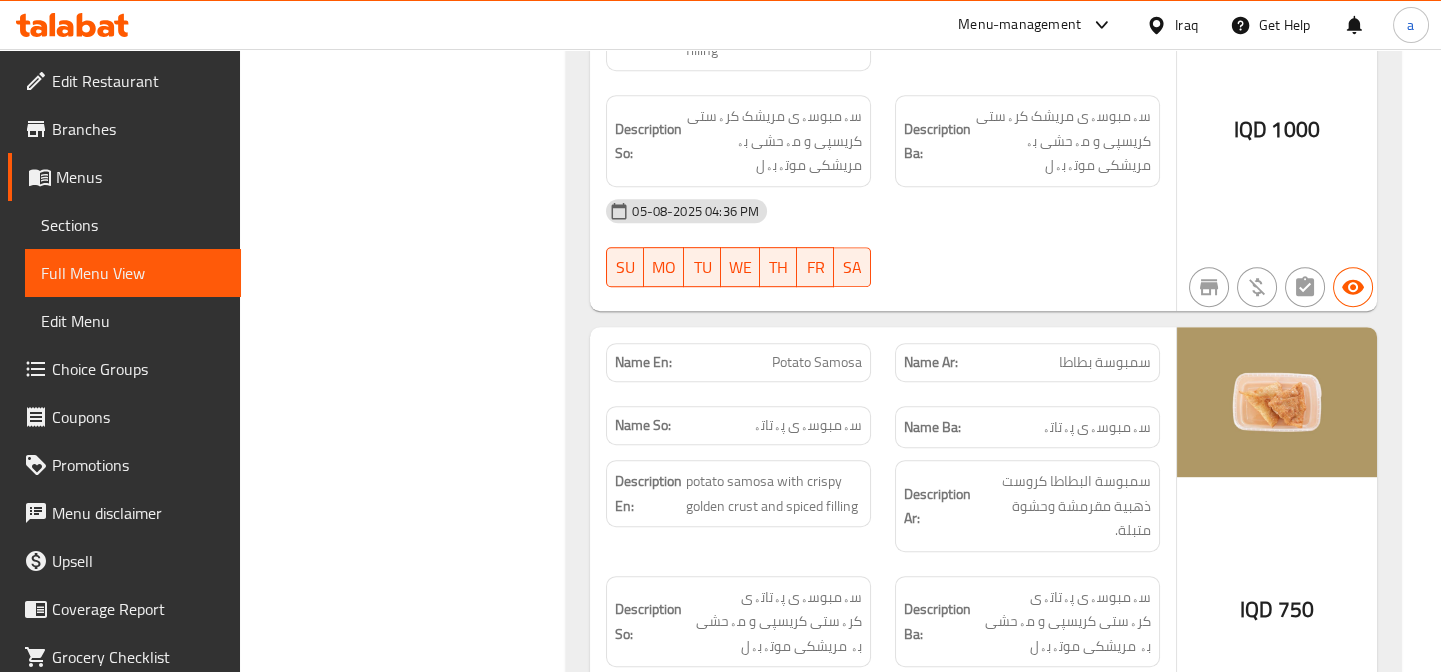 scroll, scrollTop: 2713, scrollLeft: 0, axis: vertical 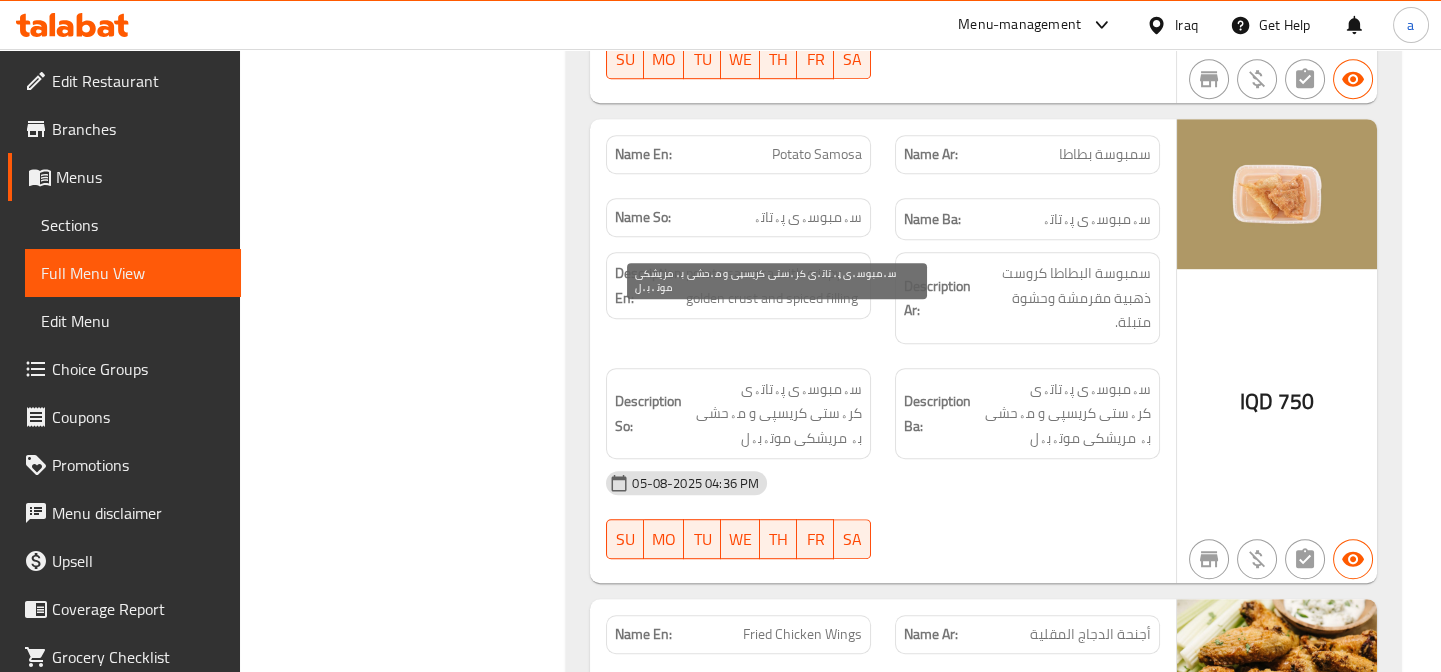 click on "سەمبوسەی پەتاتەی کرەستی کریسپی و مەحشی بە مریشکی موتەبەل" at bounding box center (774, 414) 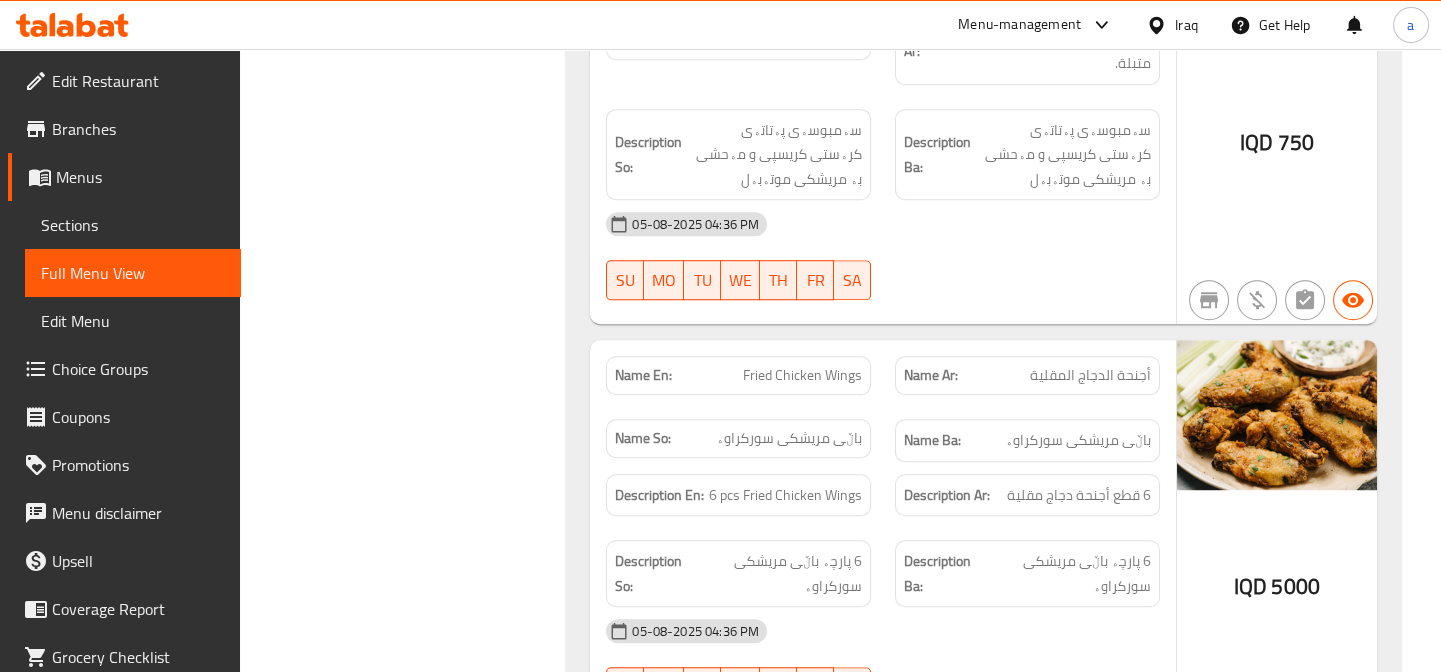 scroll, scrollTop: 3016, scrollLeft: 0, axis: vertical 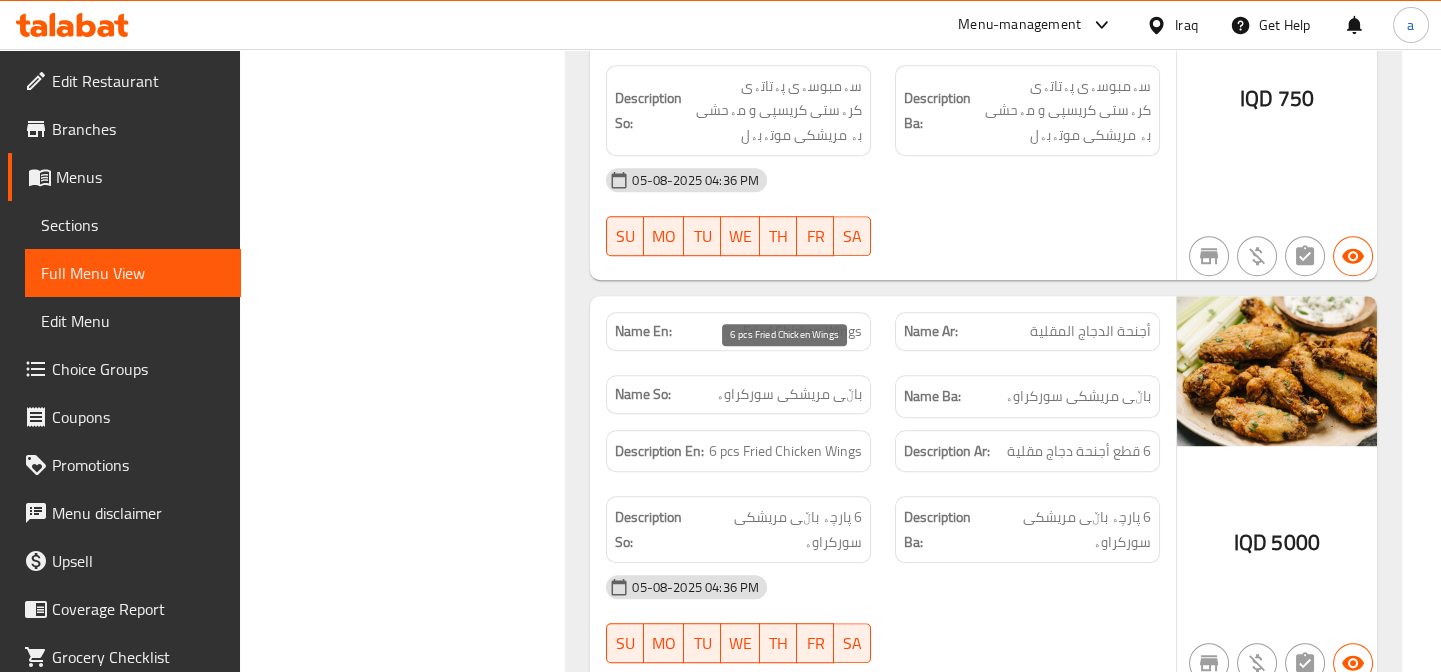 click on "6 pcs Fried Chicken Wings" at bounding box center (785, 451) 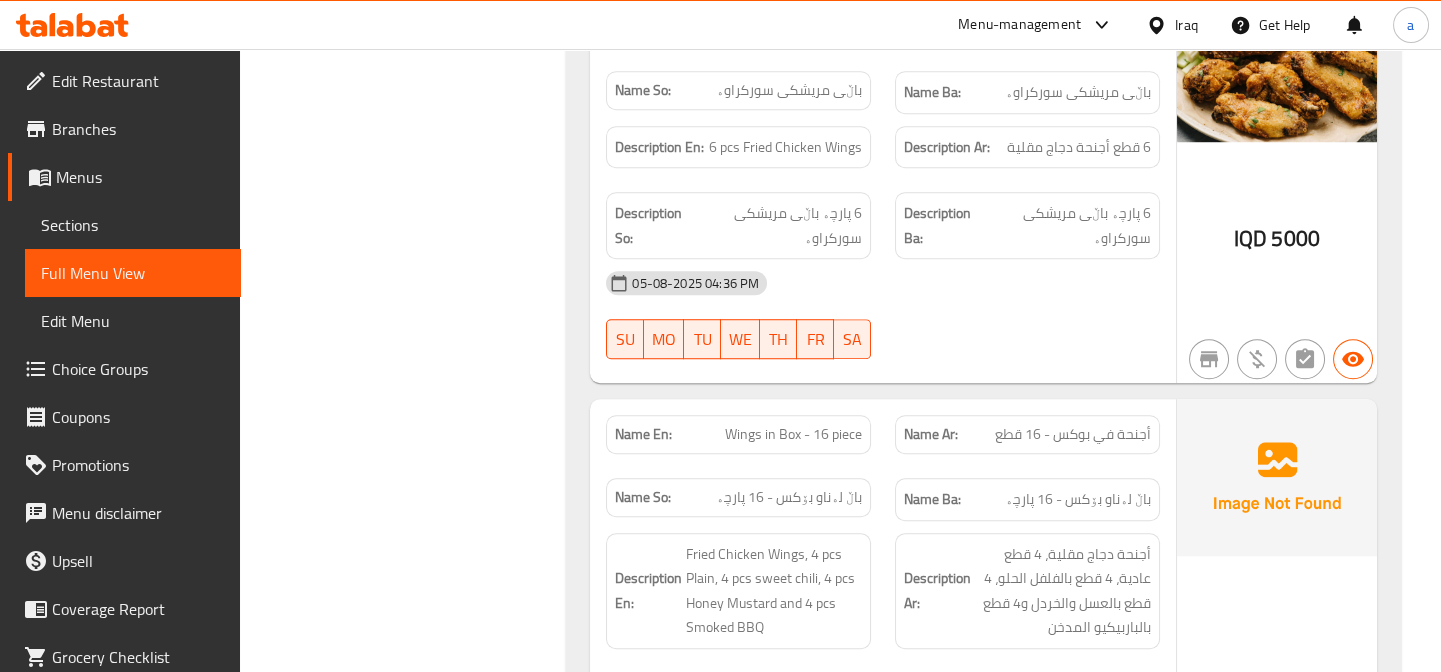 scroll, scrollTop: 3470, scrollLeft: 0, axis: vertical 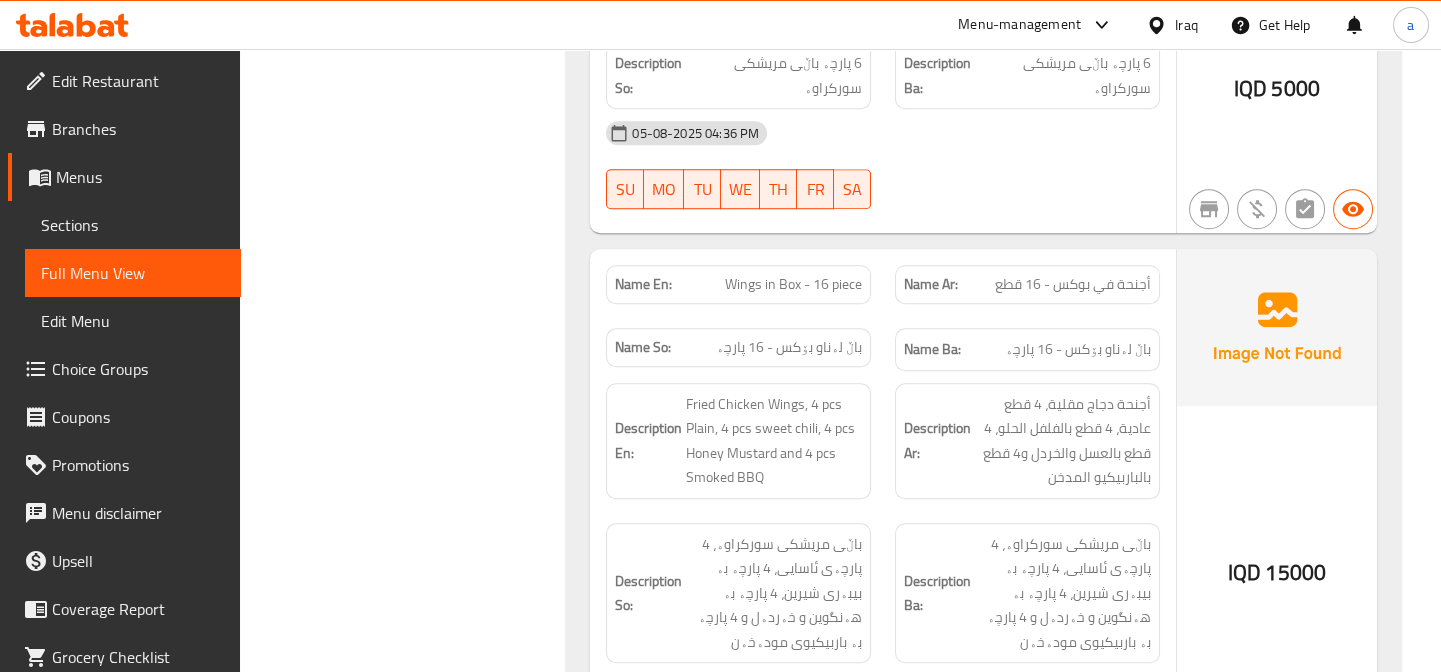 click on "Wings in Box - 16 piece" at bounding box center (793, 284) 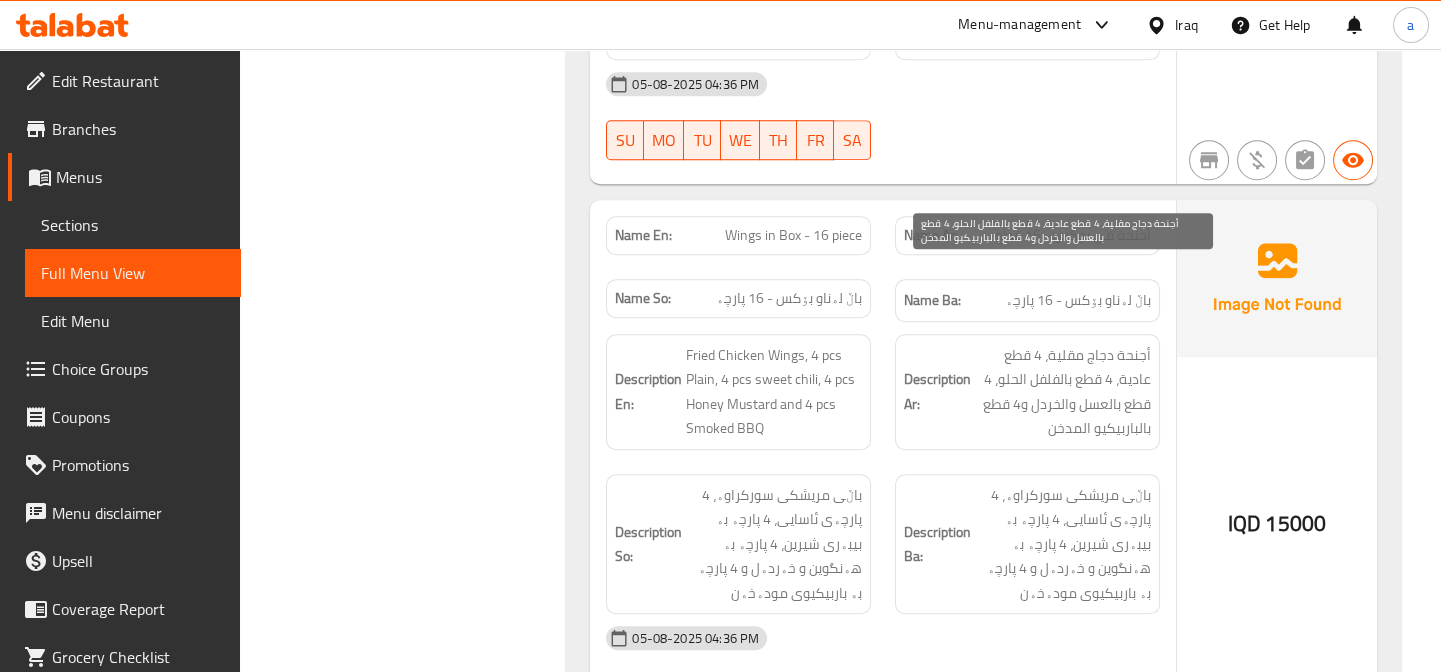 scroll, scrollTop: 3585, scrollLeft: 0, axis: vertical 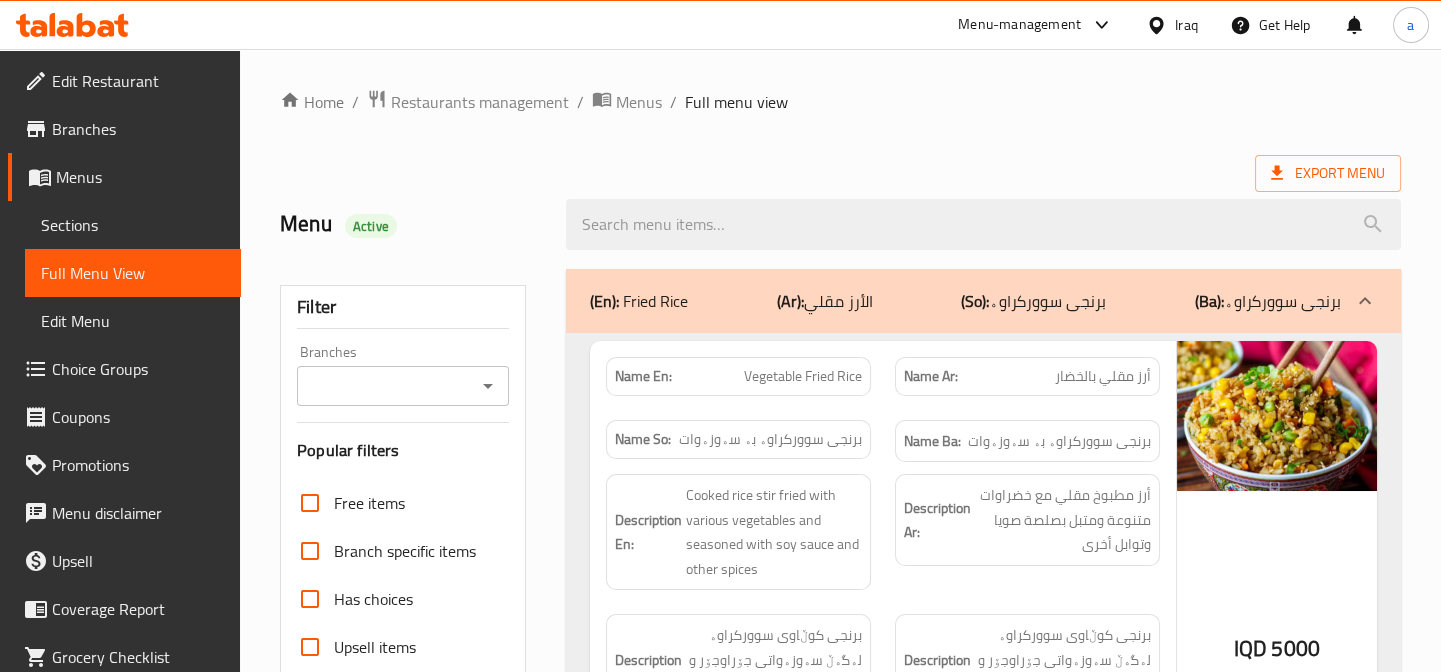 click on "Branches" at bounding box center [403, 386] 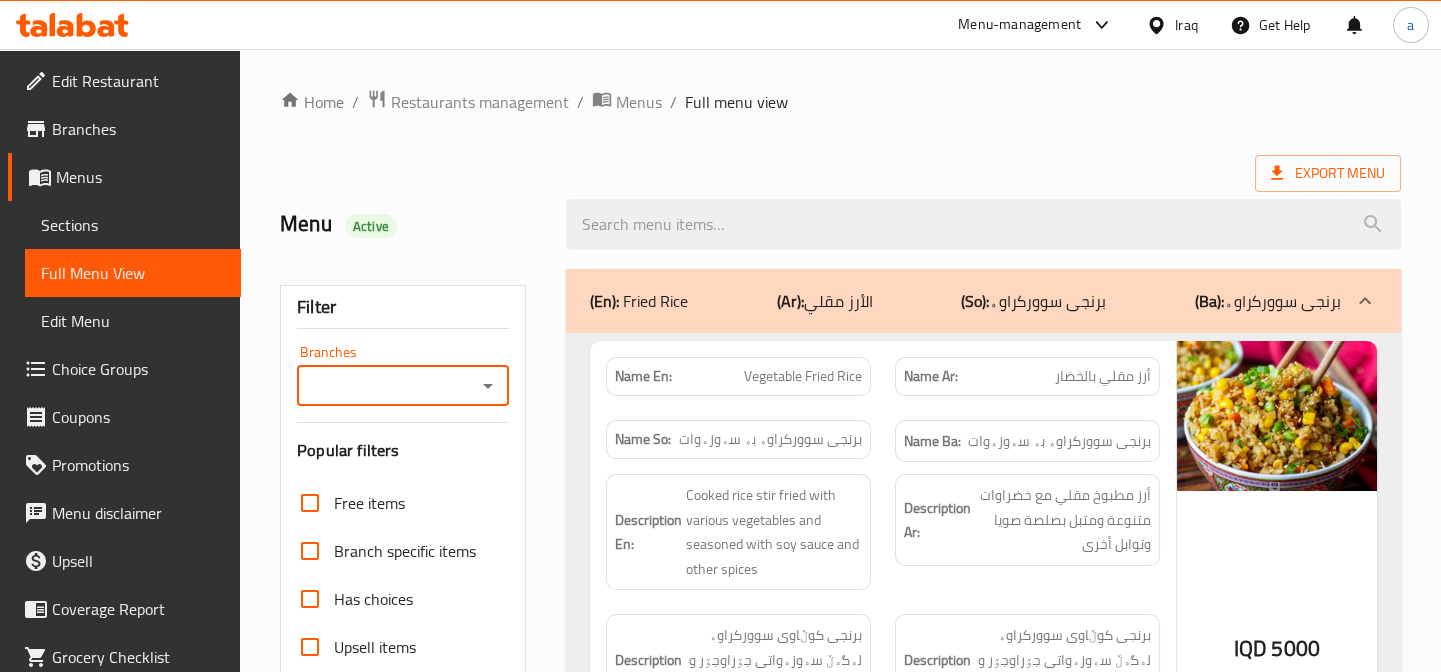 click 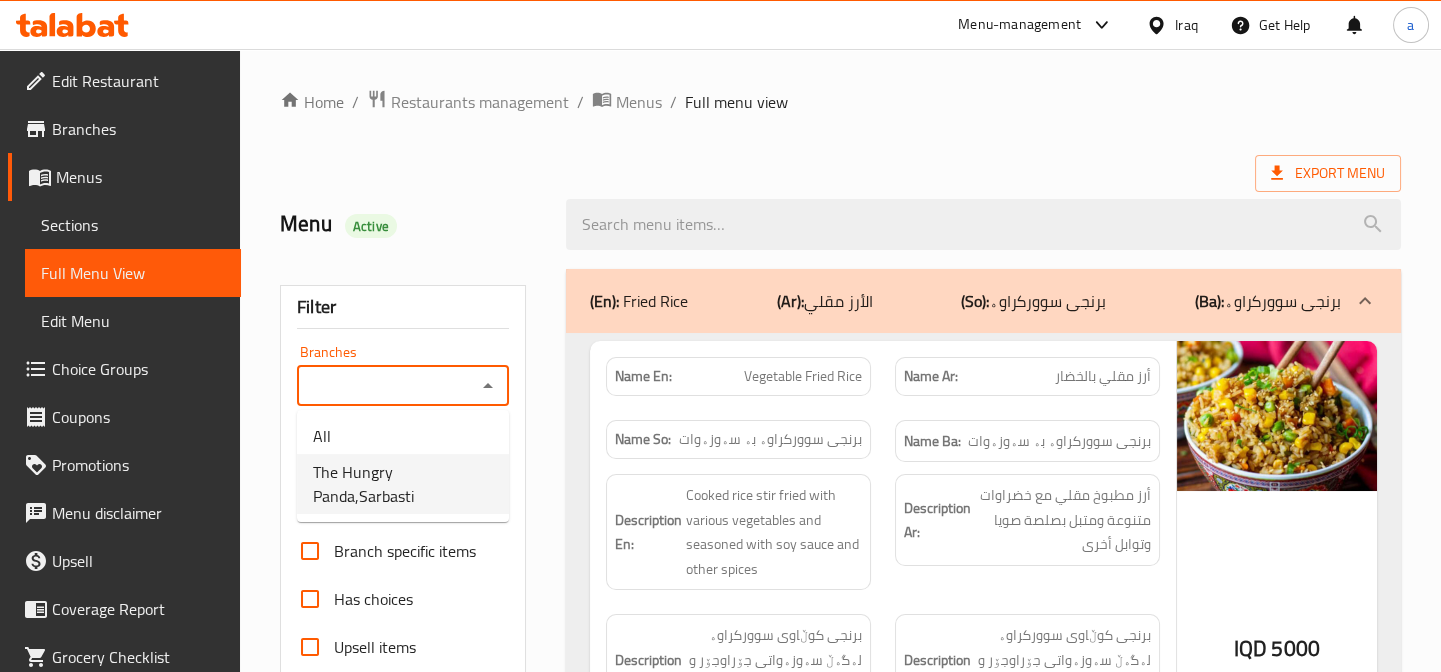 click on "The Hungry Panda,Sarbasti" at bounding box center [403, 484] 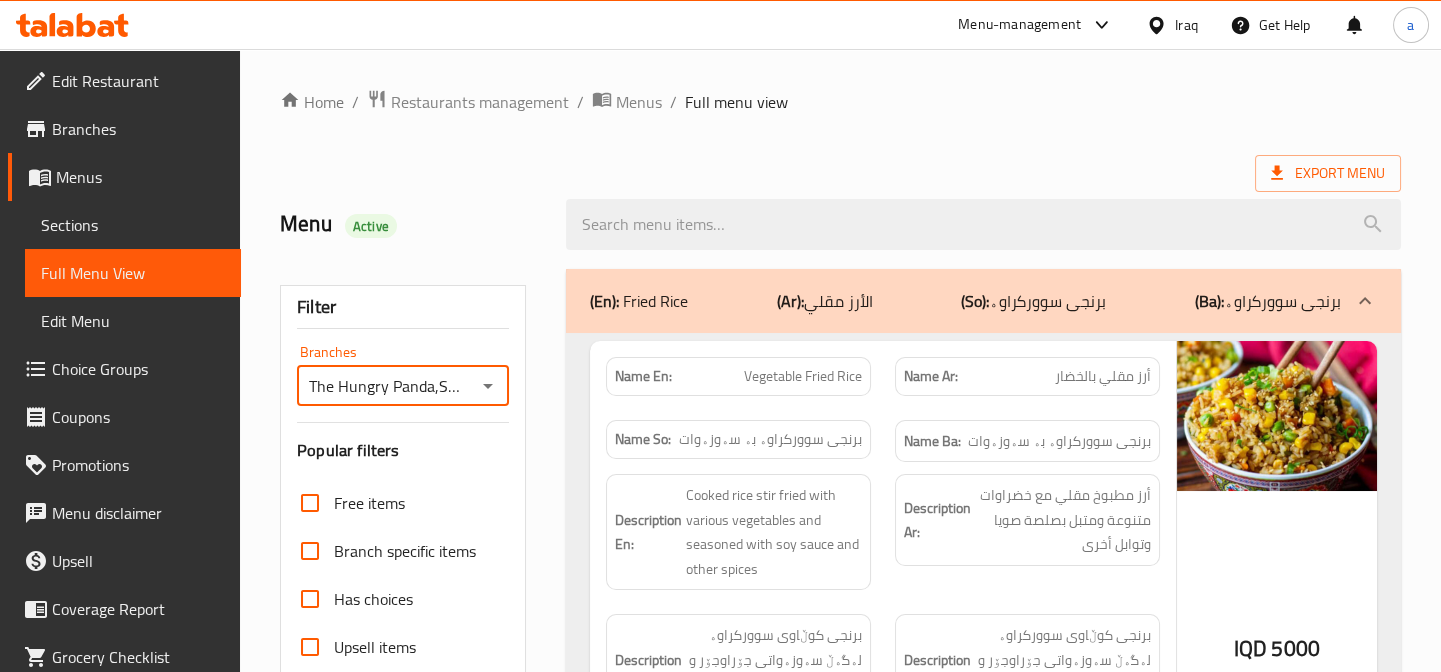 scroll, scrollTop: 846, scrollLeft: 0, axis: vertical 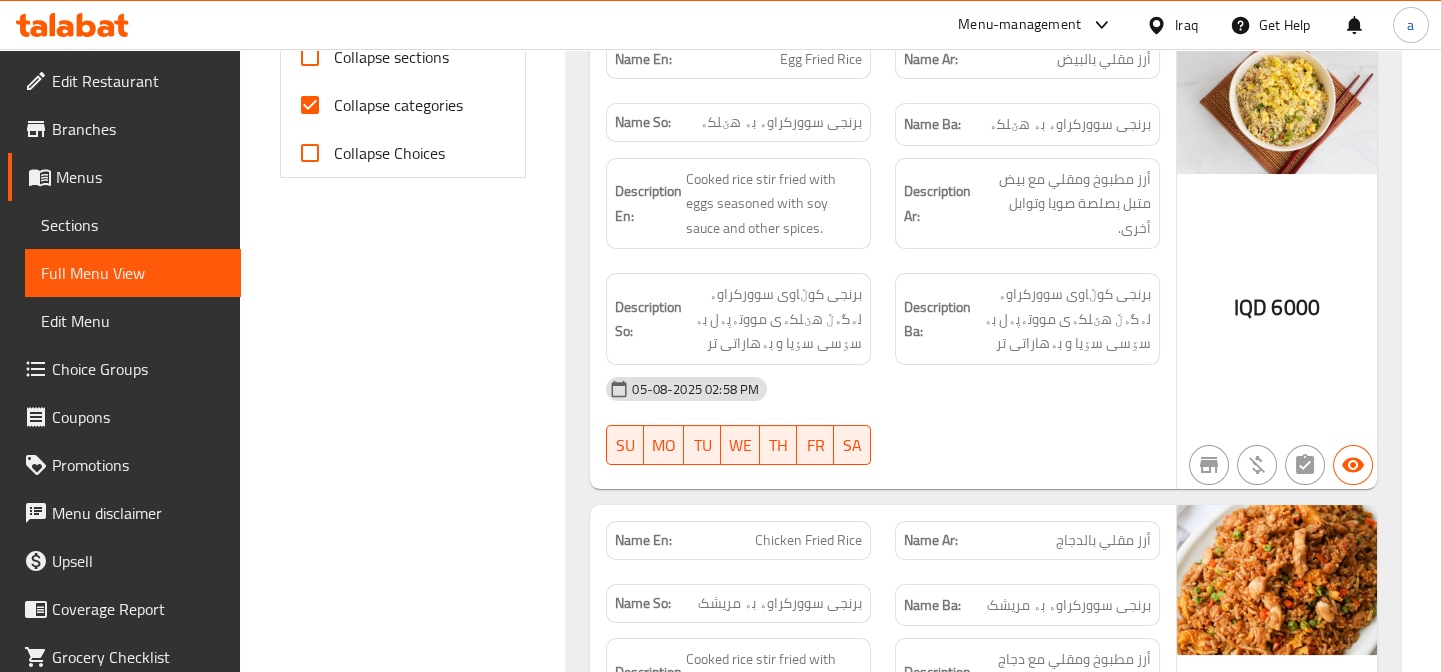 click on "Collapse categories" at bounding box center [310, 105] 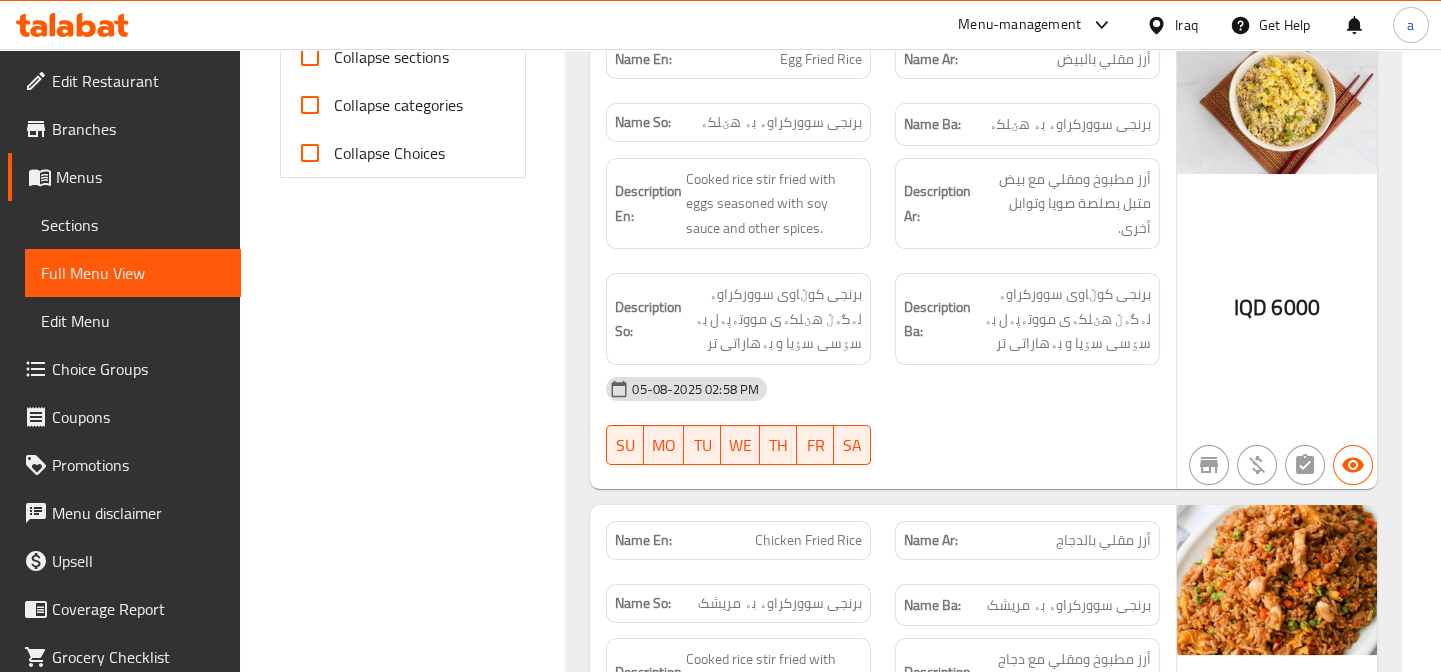click on "Collapse sections" at bounding box center (310, 57) 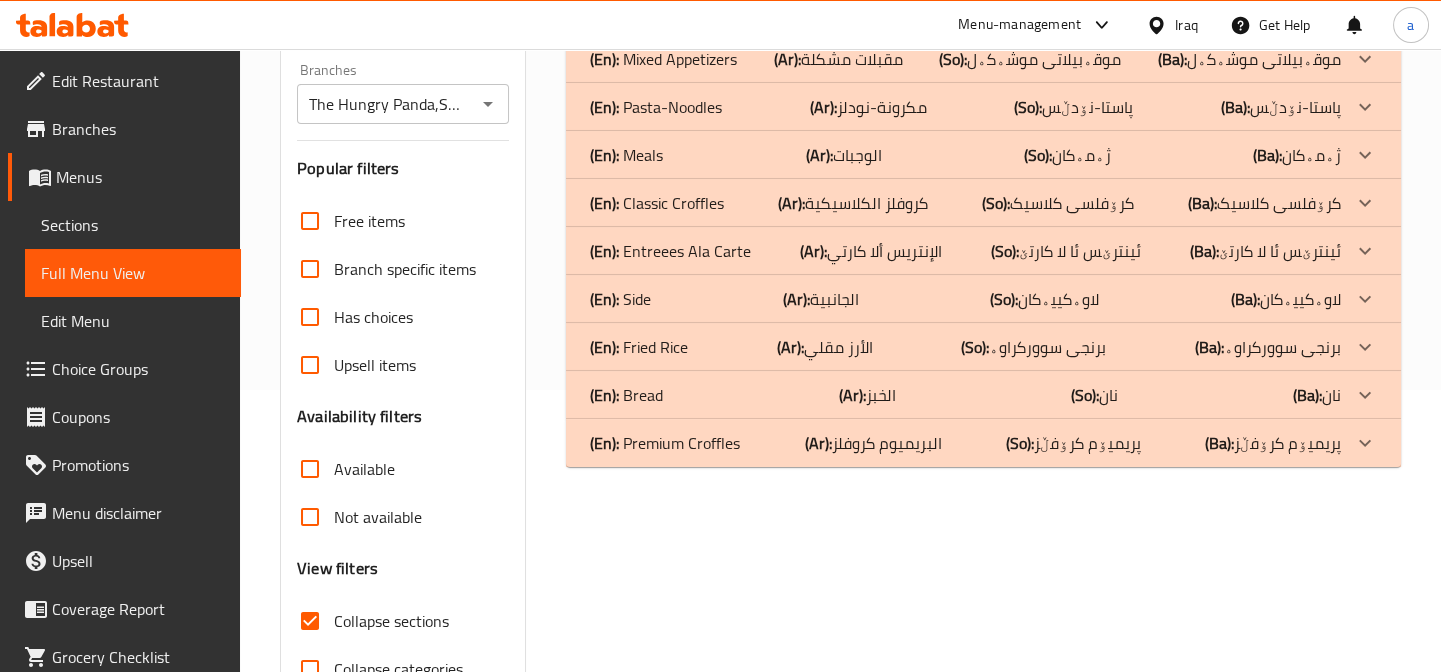 scroll, scrollTop: 100, scrollLeft: 0, axis: vertical 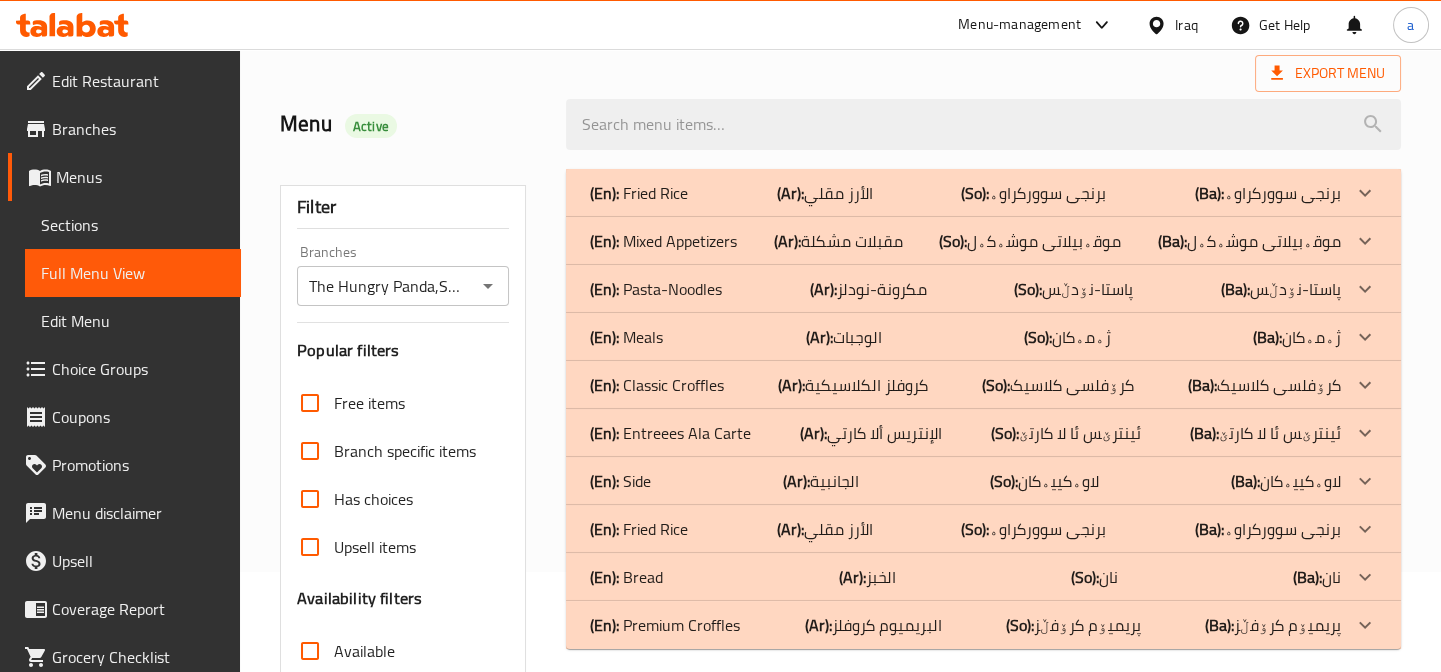 click on "(Ba): موقەبیلاتی موشەکەل" at bounding box center [1268, 193] 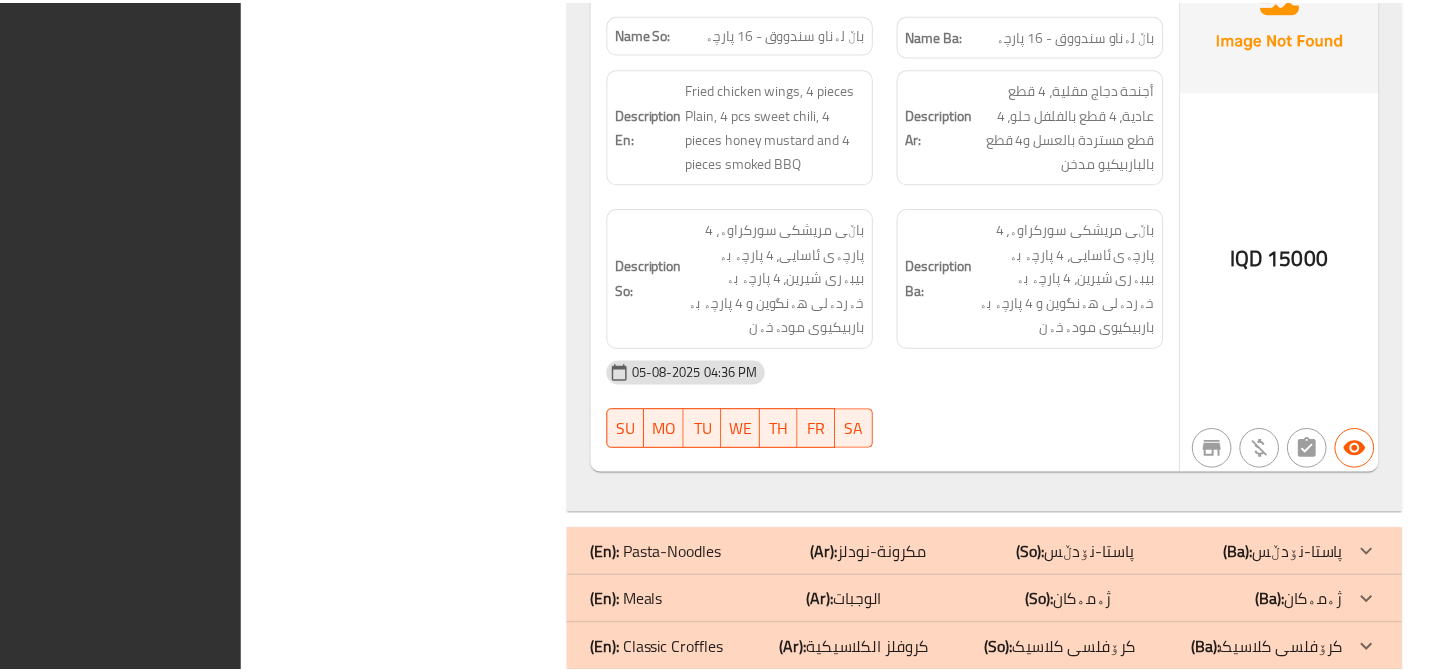 scroll, scrollTop: 3960, scrollLeft: 0, axis: vertical 